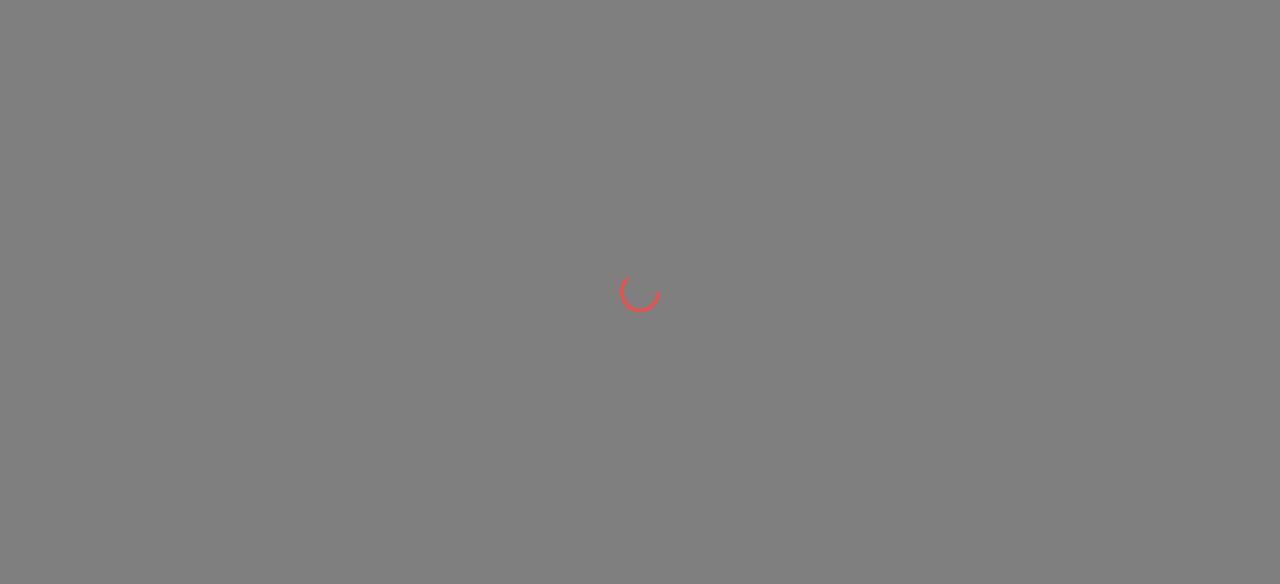 scroll, scrollTop: 0, scrollLeft: 0, axis: both 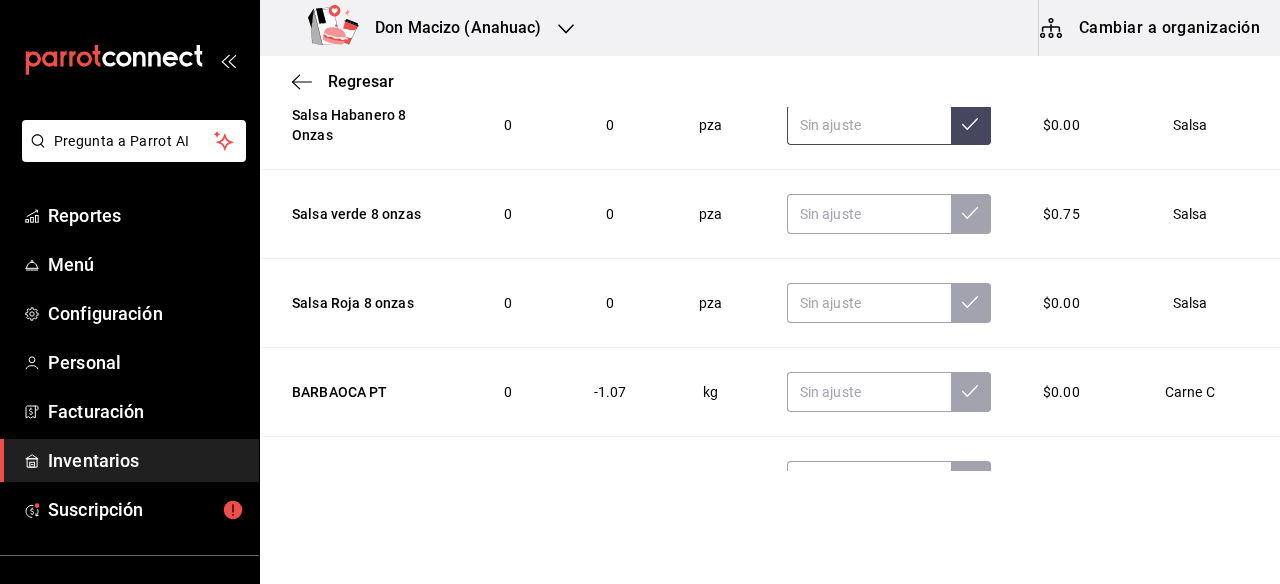 click at bounding box center (869, 125) 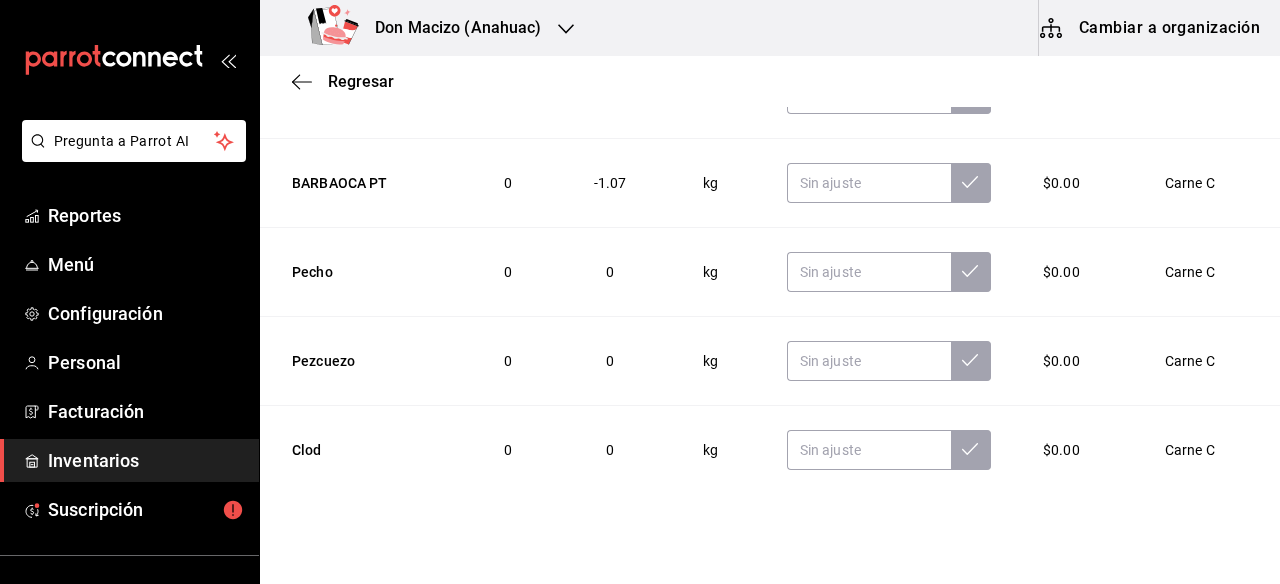 scroll, scrollTop: 212, scrollLeft: 0, axis: vertical 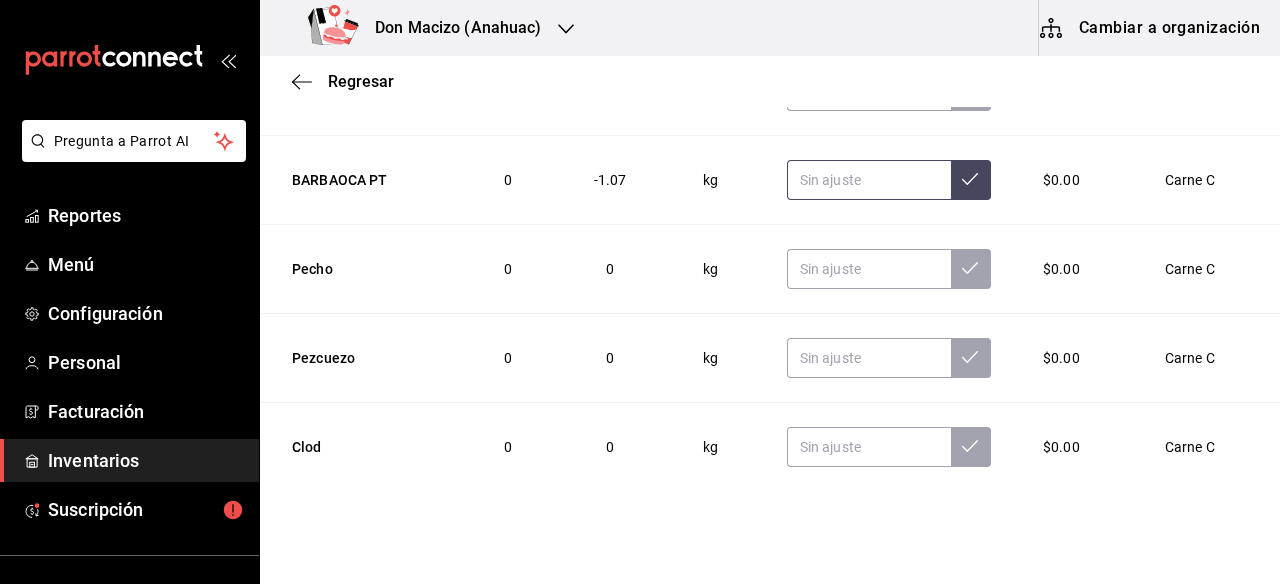 click at bounding box center [869, 180] 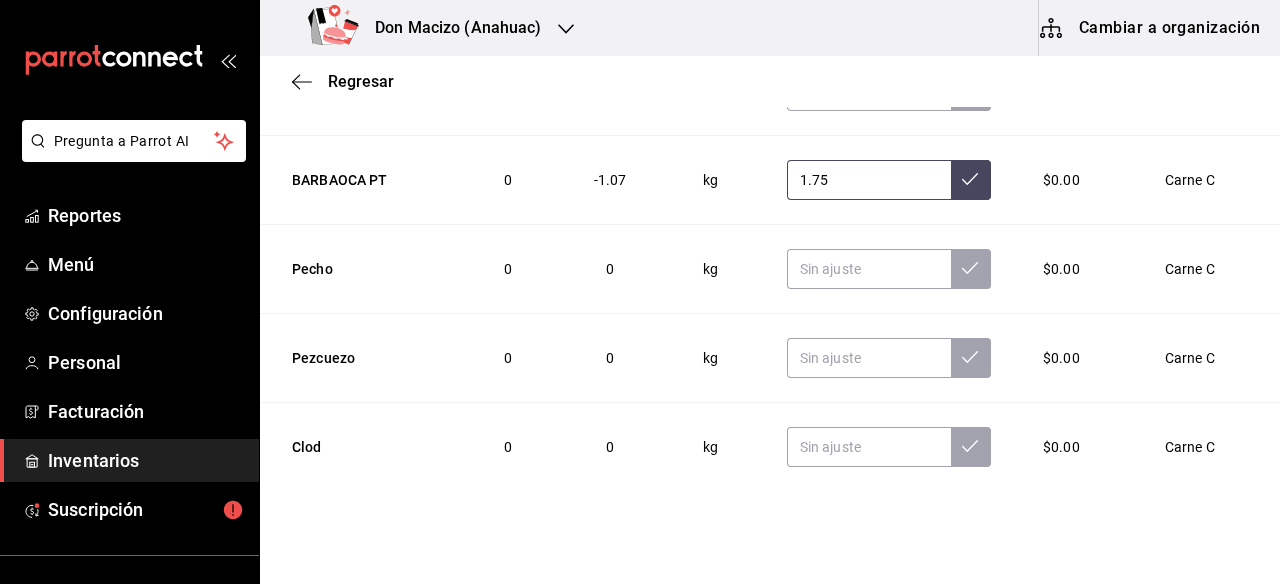 type on "1.75" 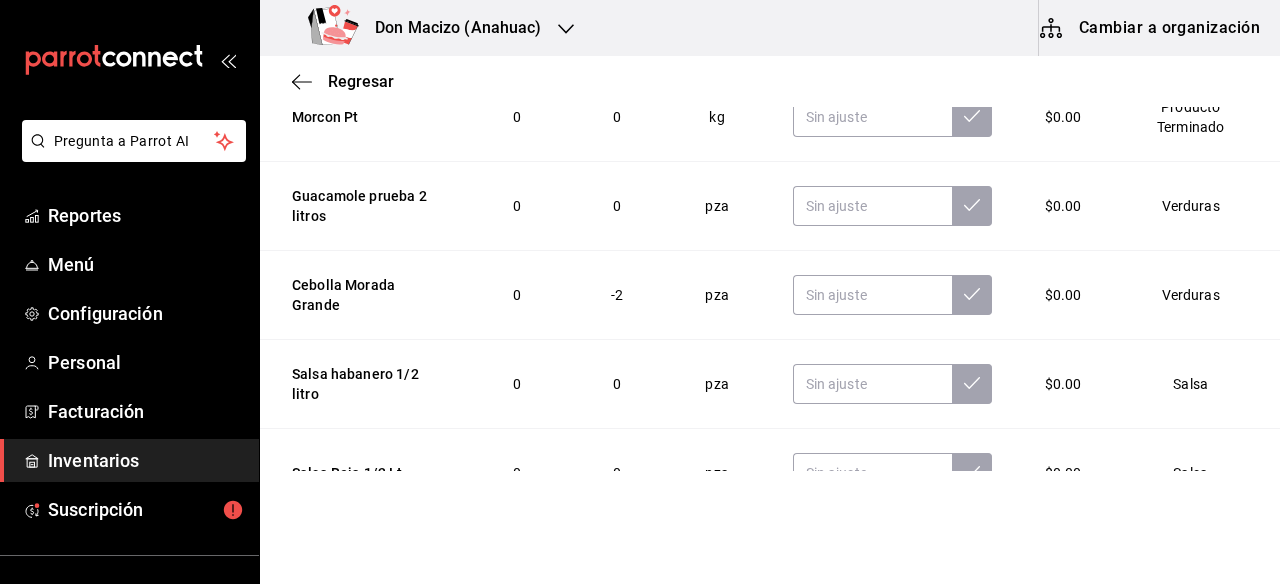 scroll, scrollTop: 856, scrollLeft: 0, axis: vertical 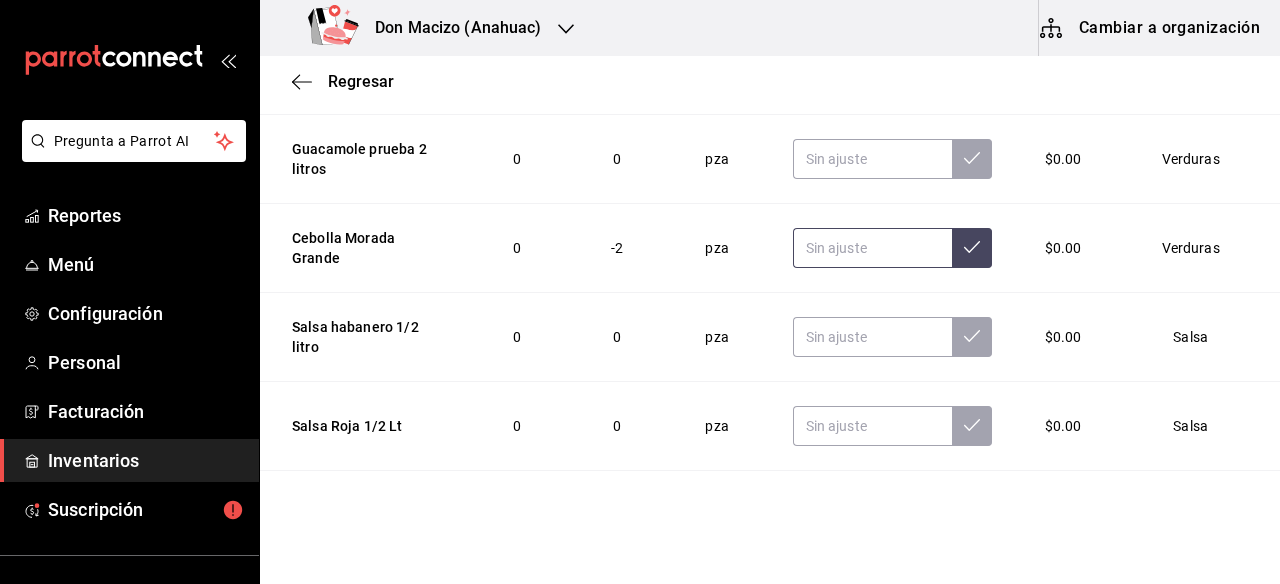 click at bounding box center [873, 248] 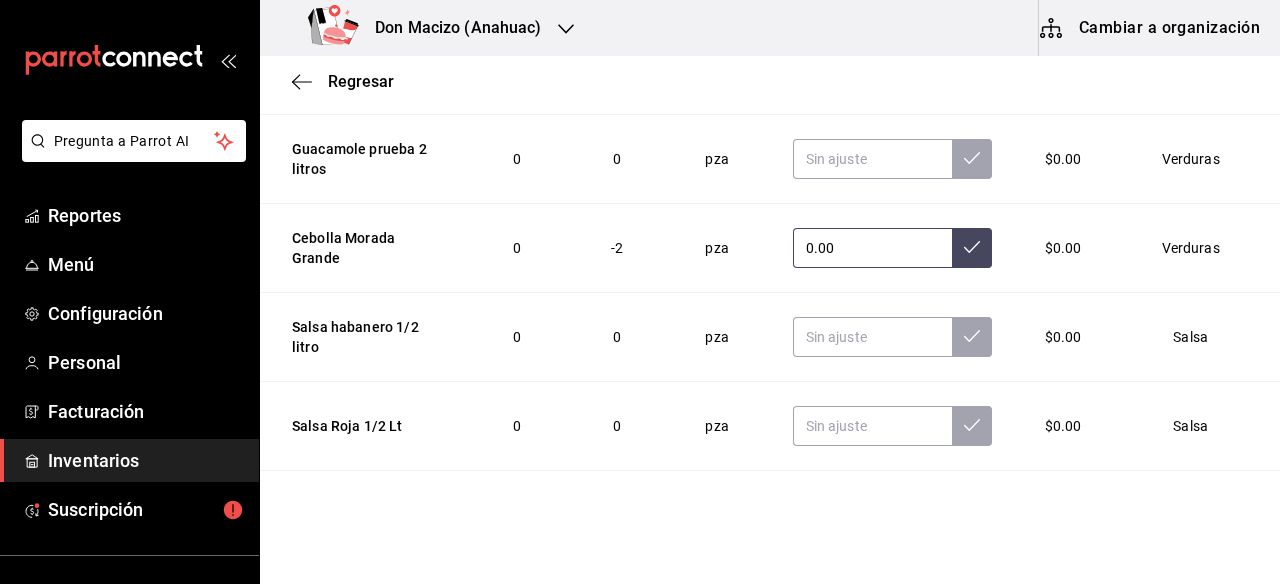 type on "0.00" 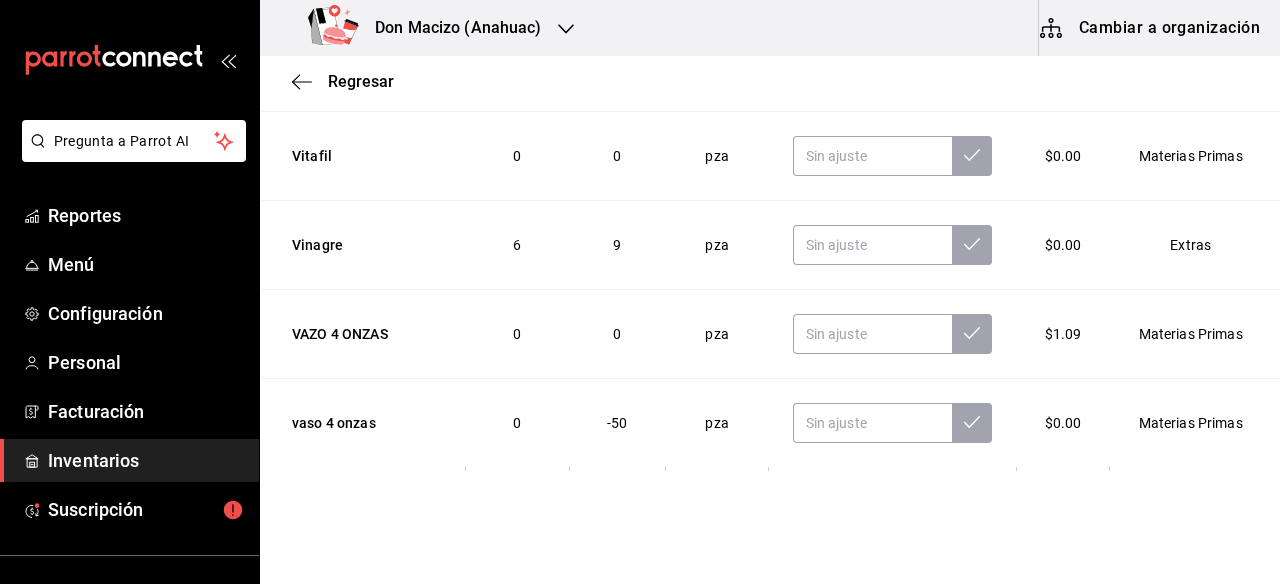 scroll, scrollTop: 1398, scrollLeft: 0, axis: vertical 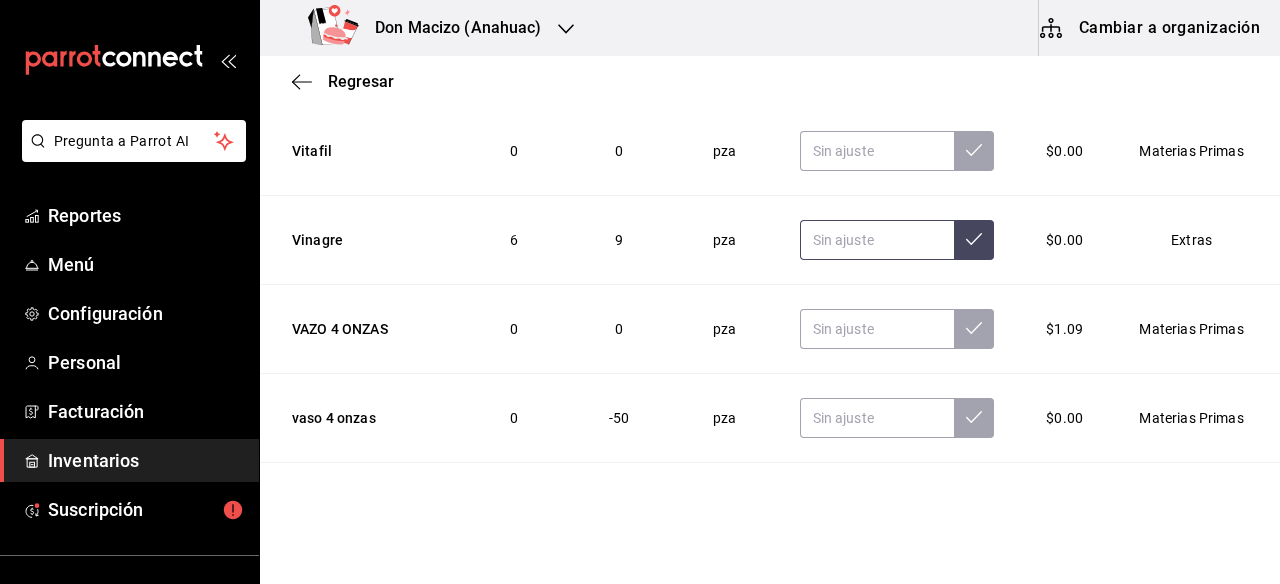 click at bounding box center (877, 240) 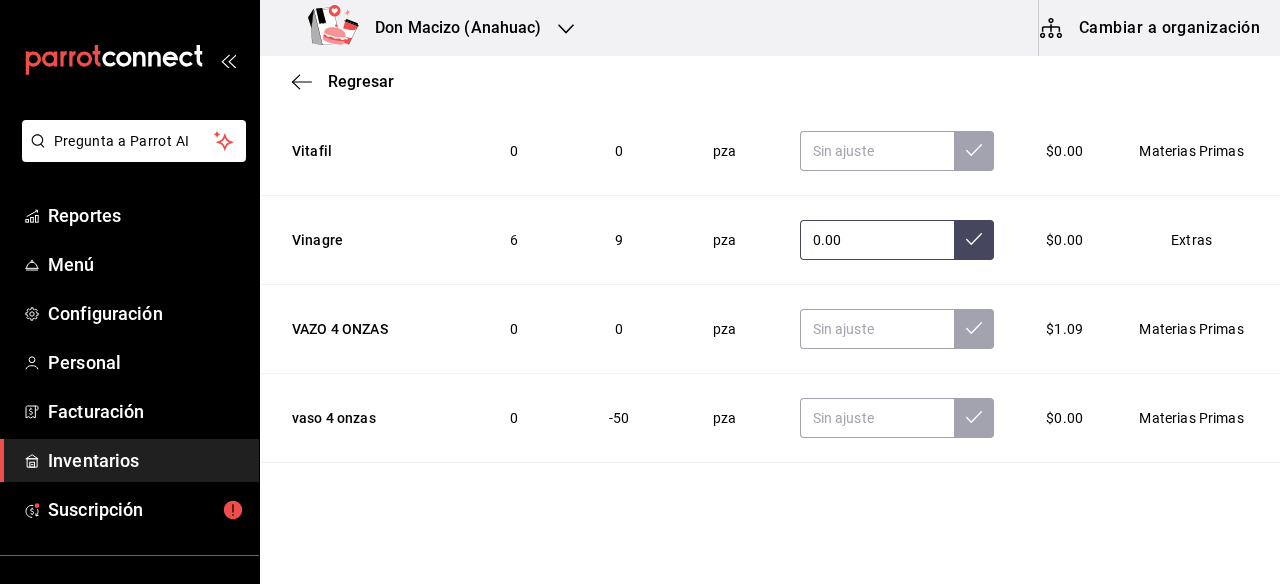 type on "0.00" 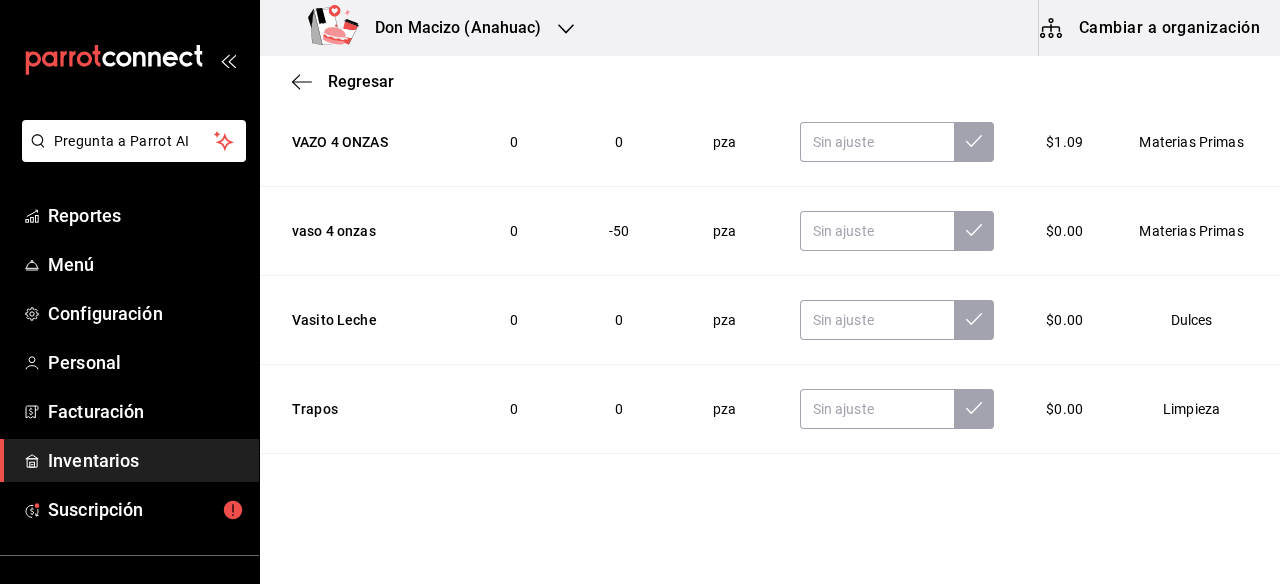 scroll, scrollTop: 1590, scrollLeft: 0, axis: vertical 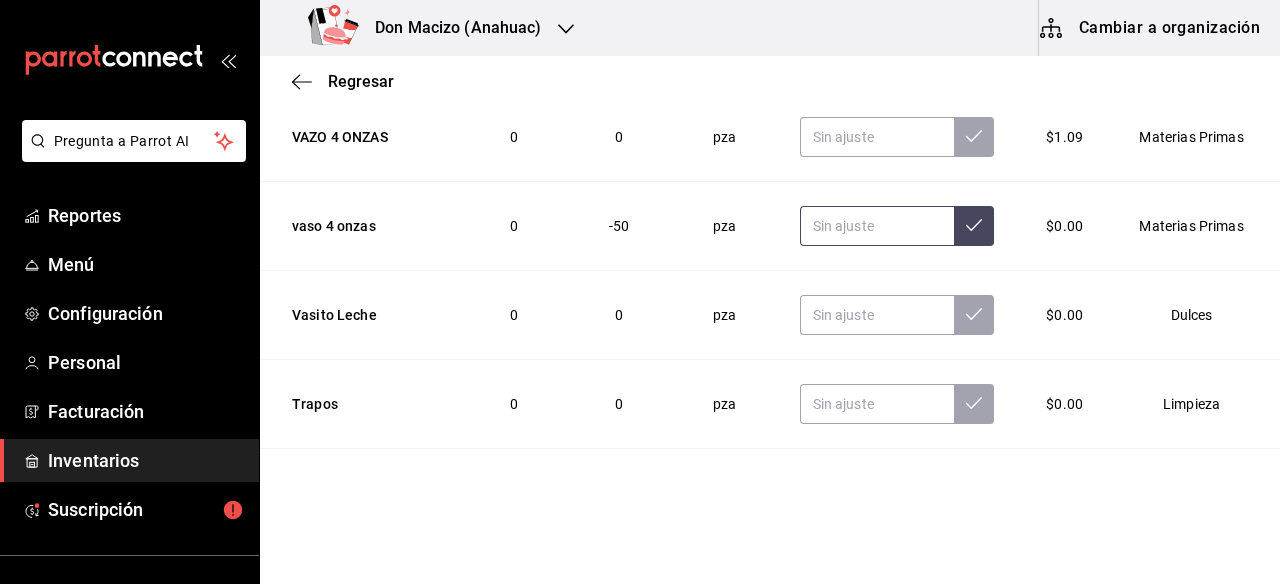 click at bounding box center (877, 226) 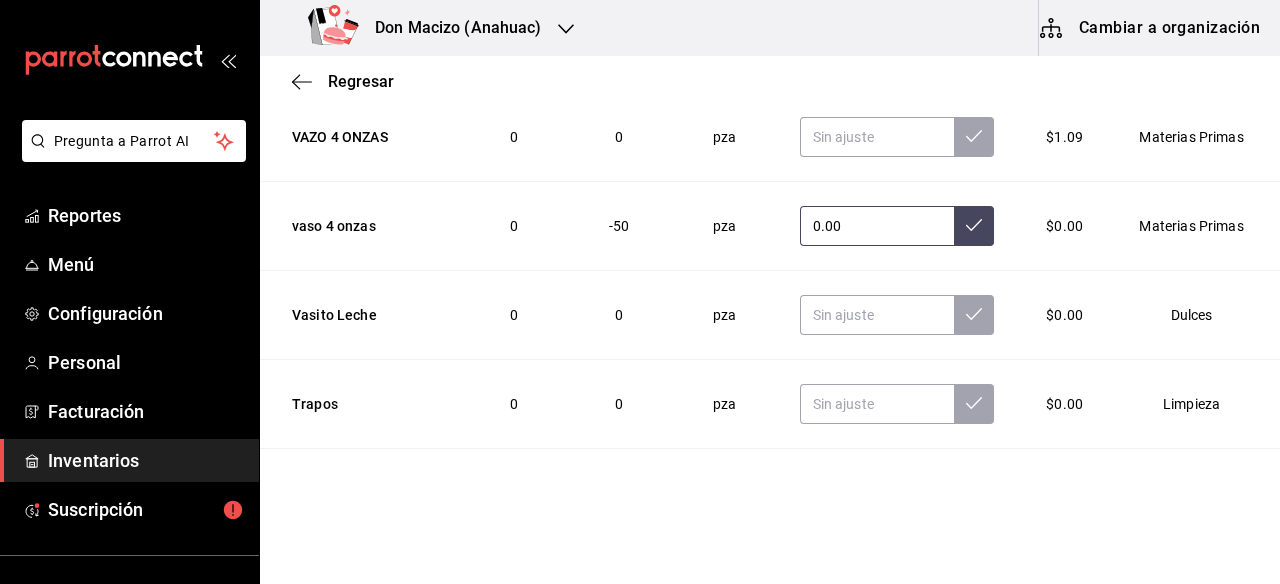 type on "0.00" 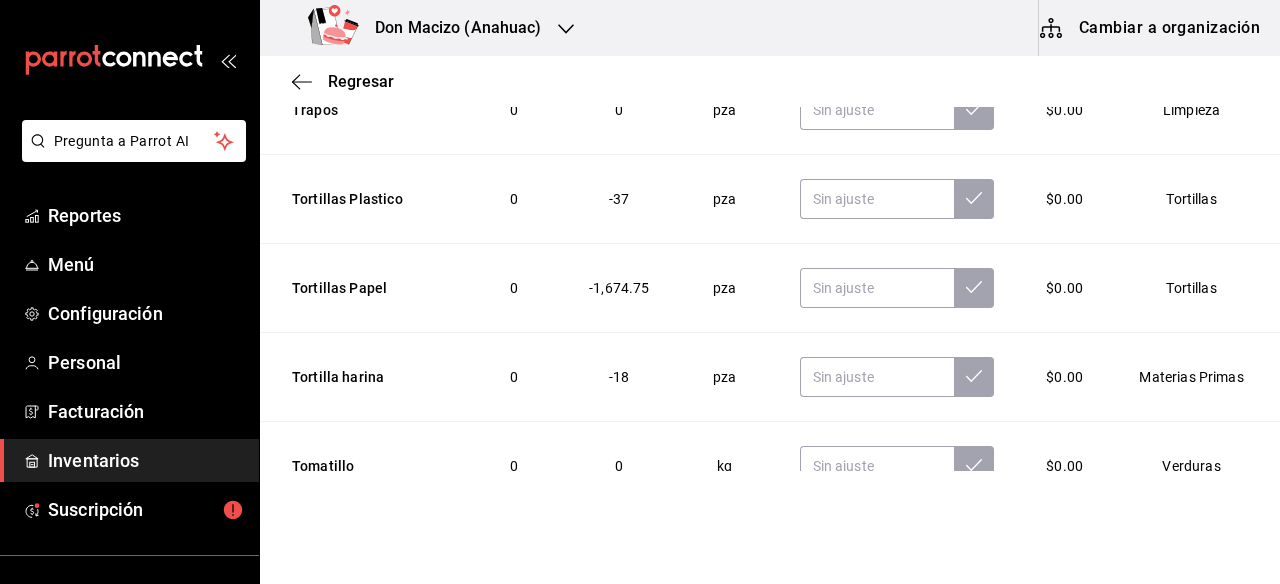 scroll, scrollTop: 1881, scrollLeft: 0, axis: vertical 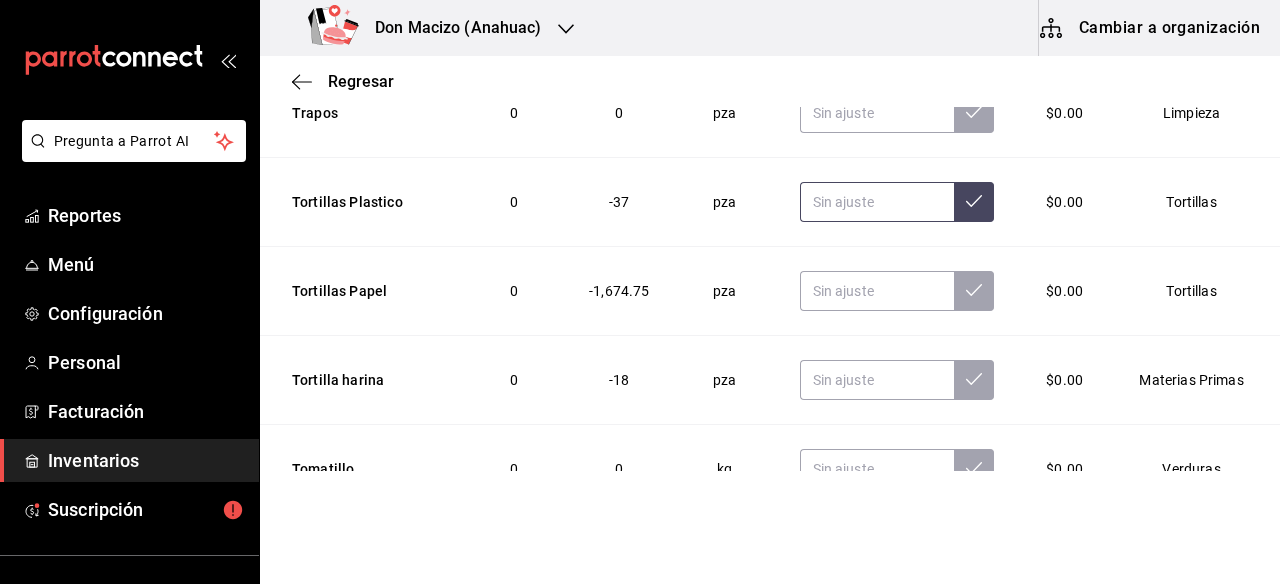 click at bounding box center (877, 202) 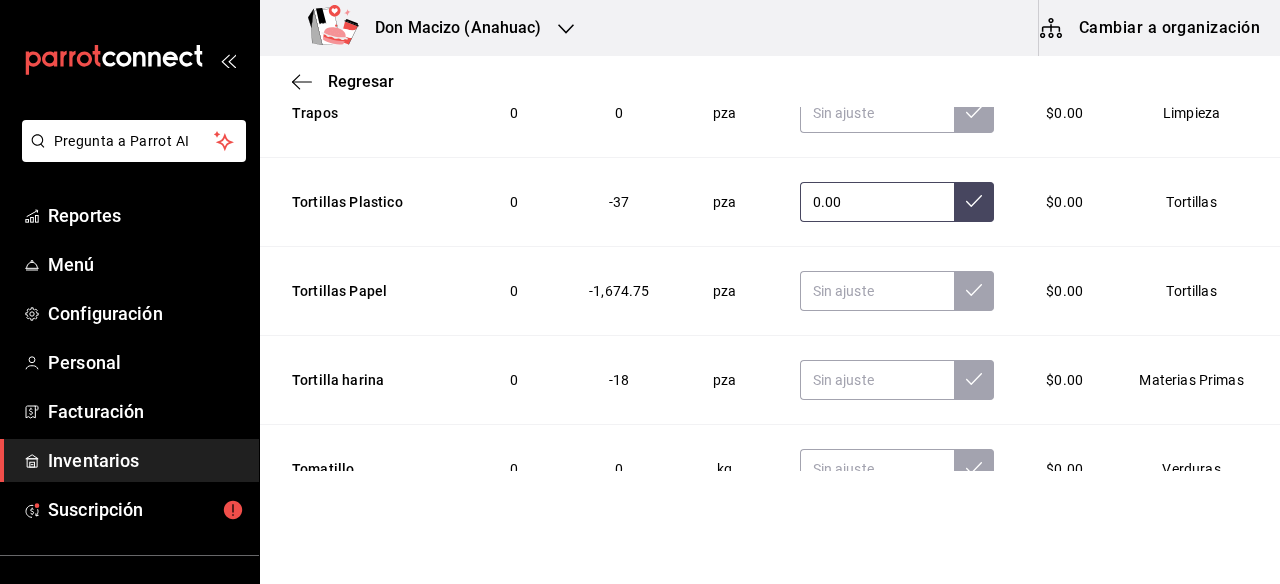 type on "0.00" 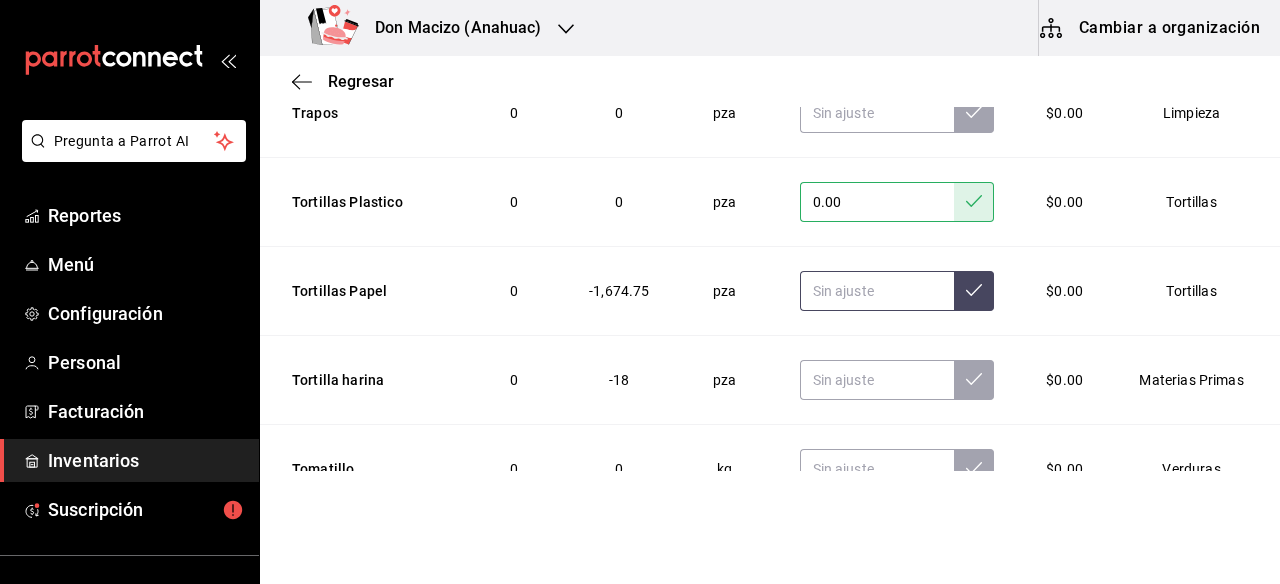 click at bounding box center [877, 291] 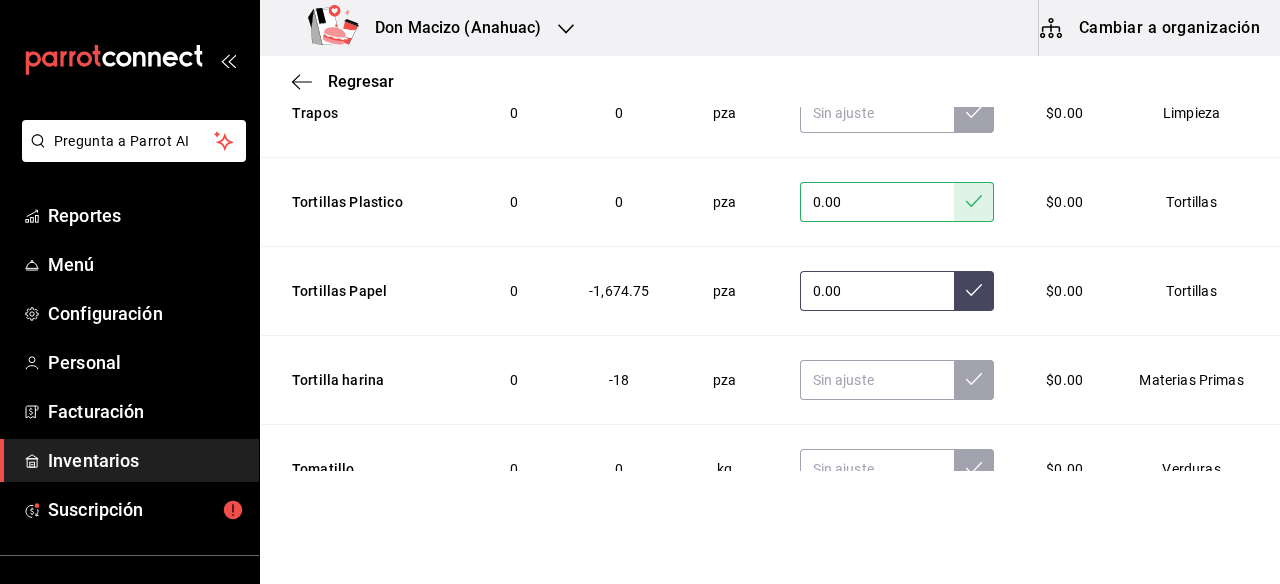 type on "0.00" 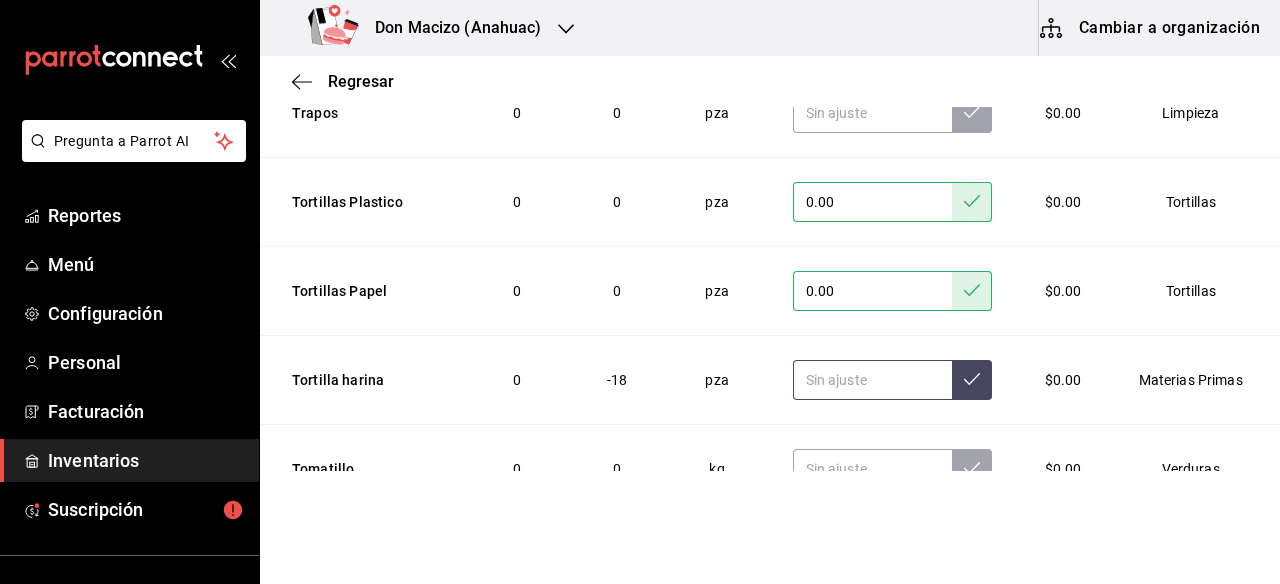click at bounding box center [873, 380] 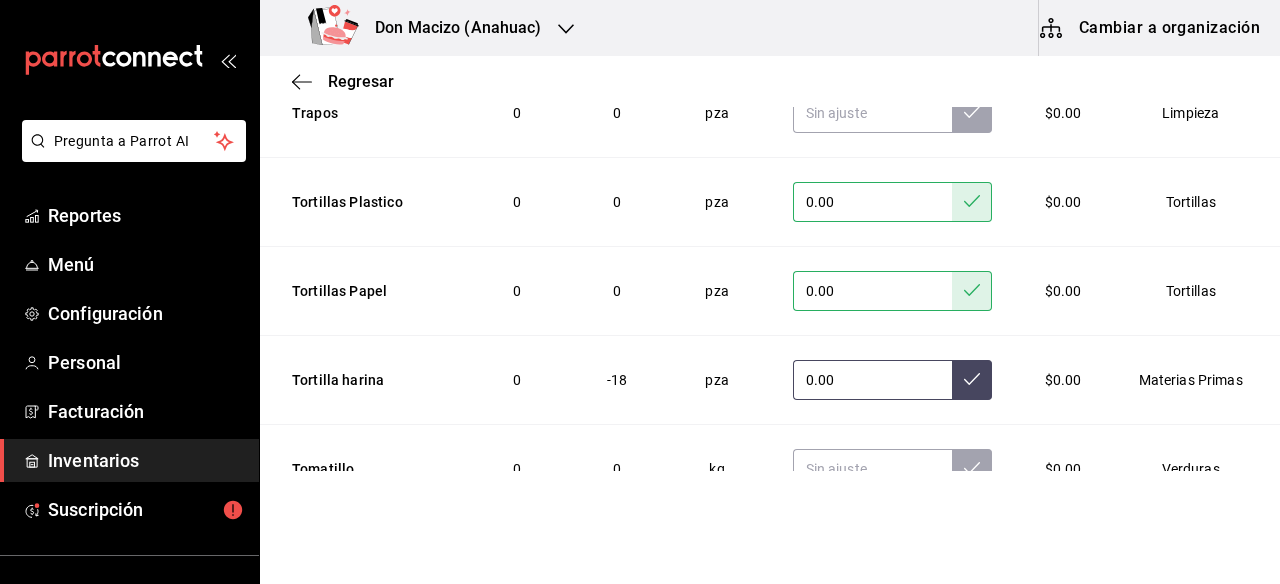 type on "0.00" 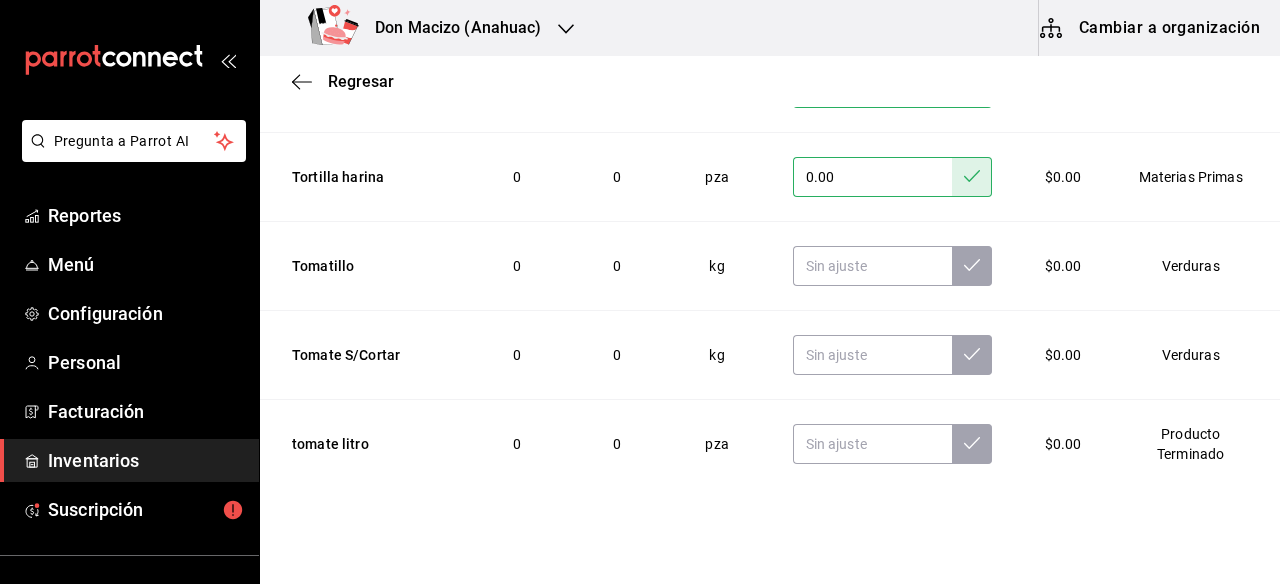 scroll, scrollTop: 2096, scrollLeft: 0, axis: vertical 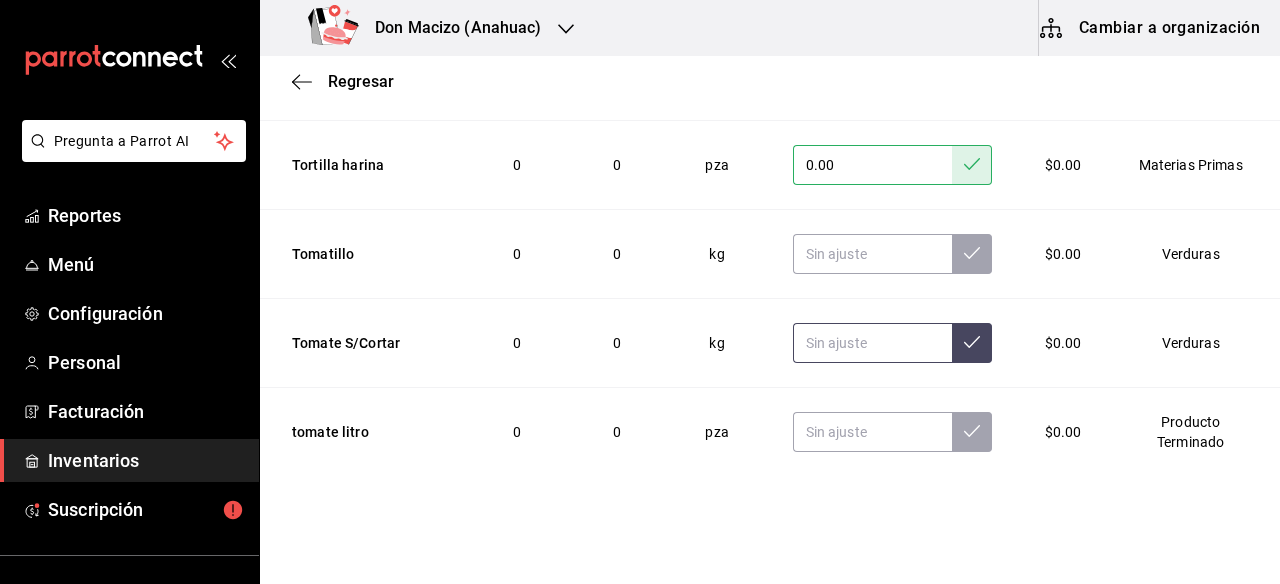 click at bounding box center [873, 343] 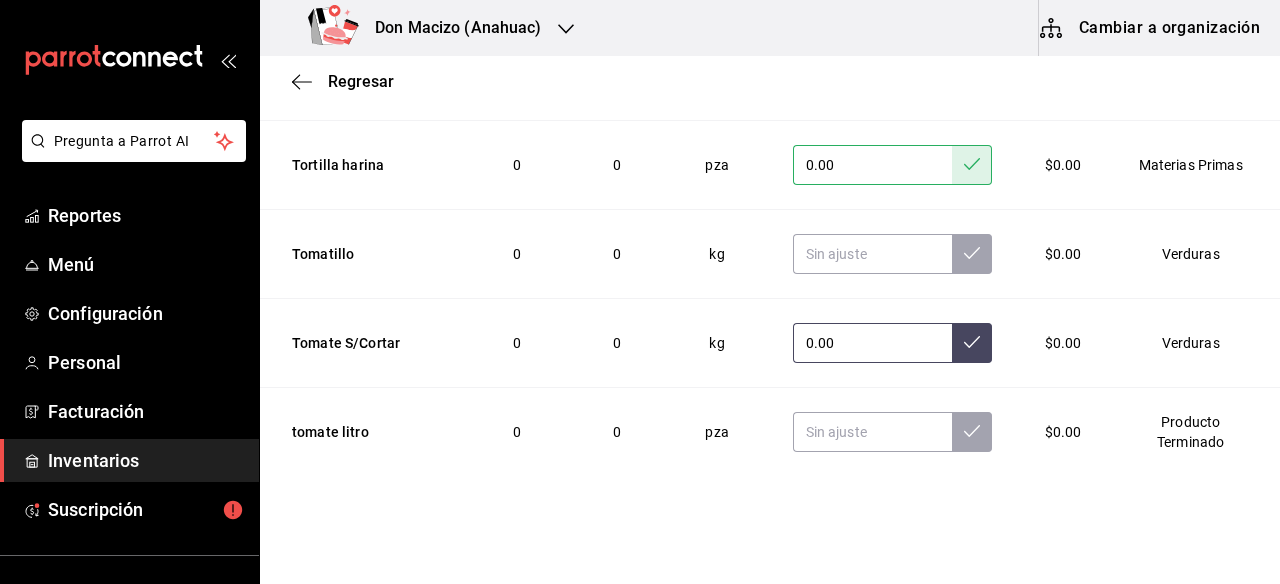 type on "0.00" 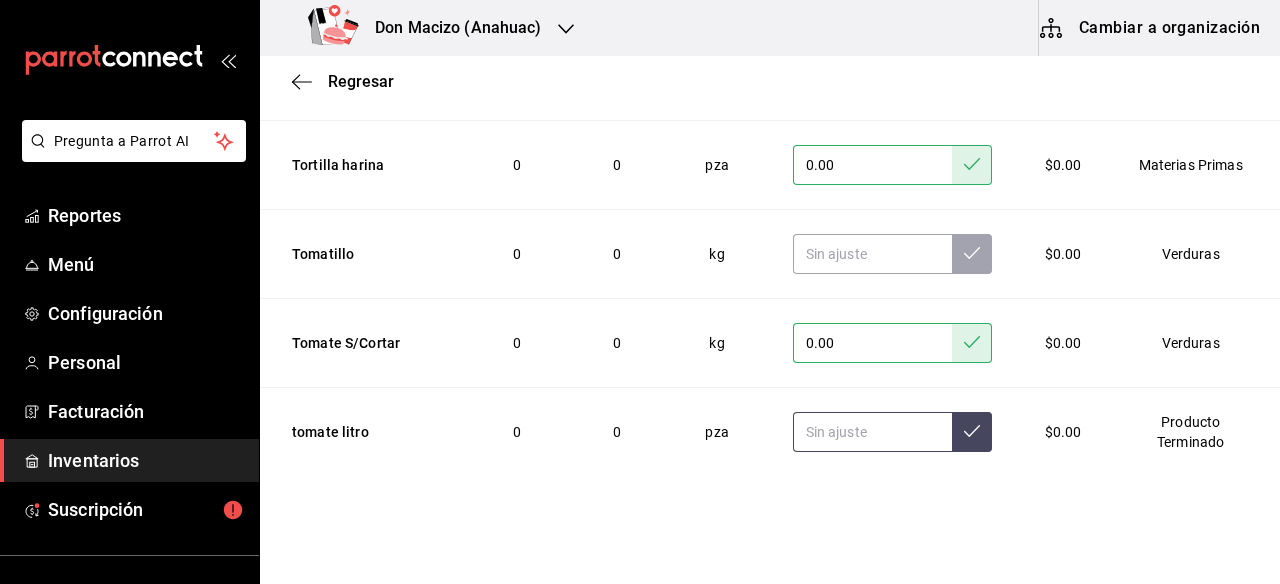 click at bounding box center [873, 432] 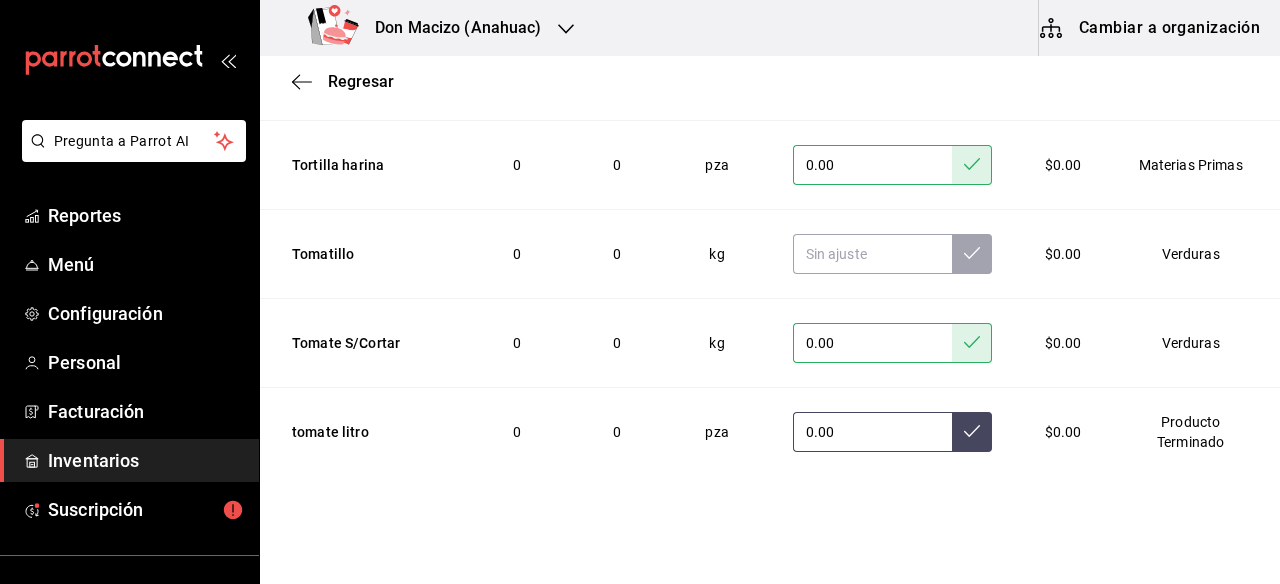 type on "0.00" 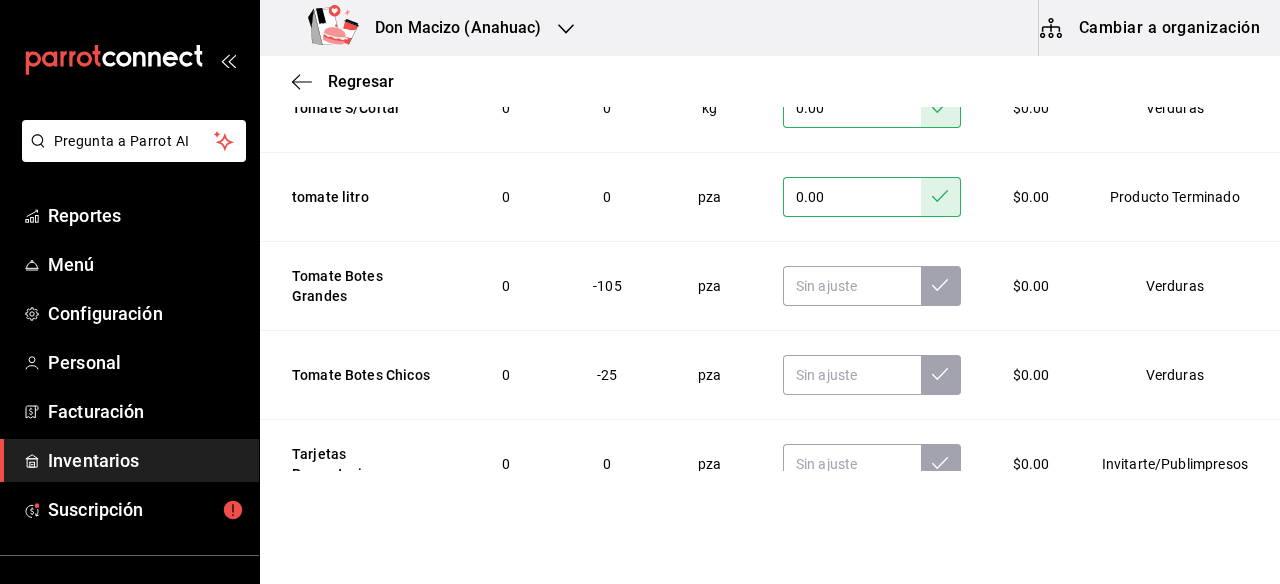 scroll, scrollTop: 2328, scrollLeft: 0, axis: vertical 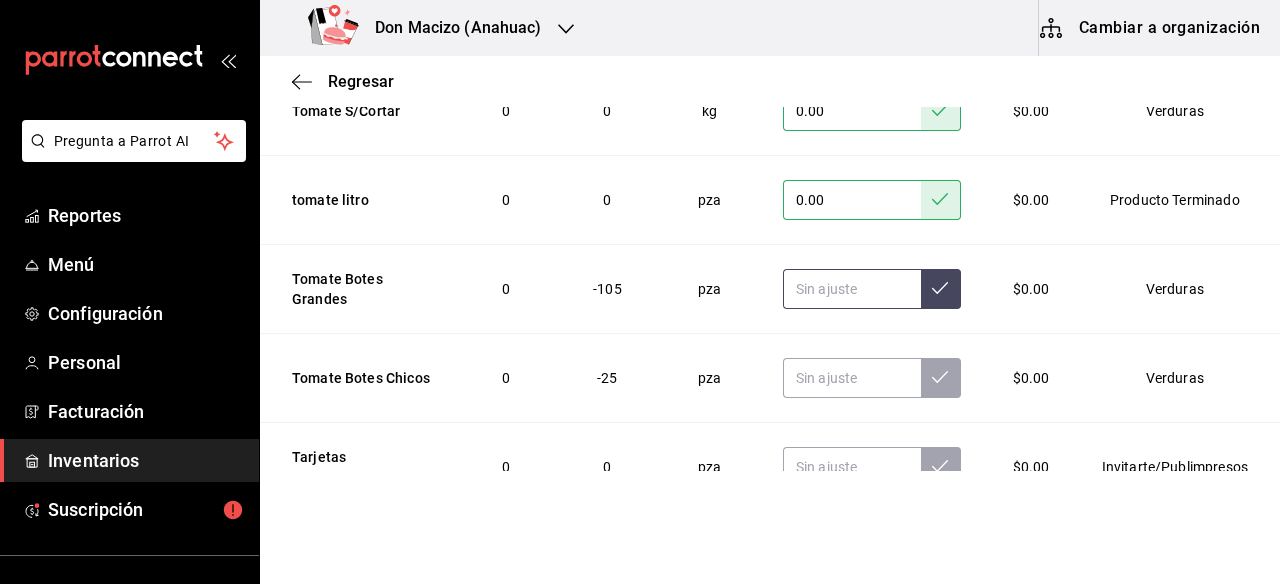 click at bounding box center [852, 289] 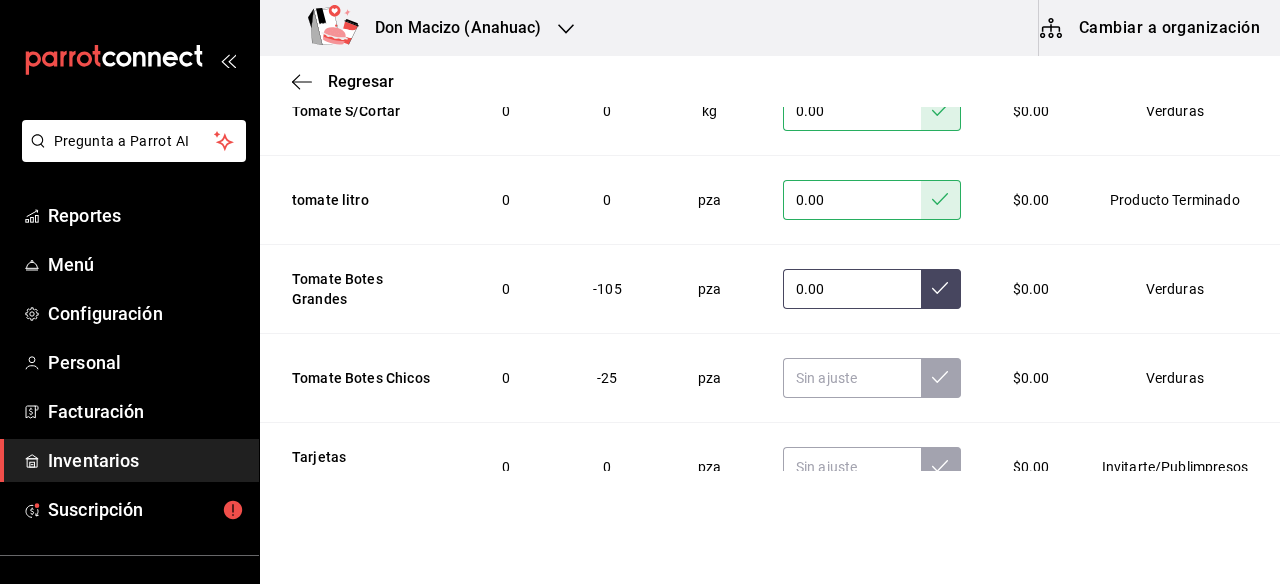 type on "0.00" 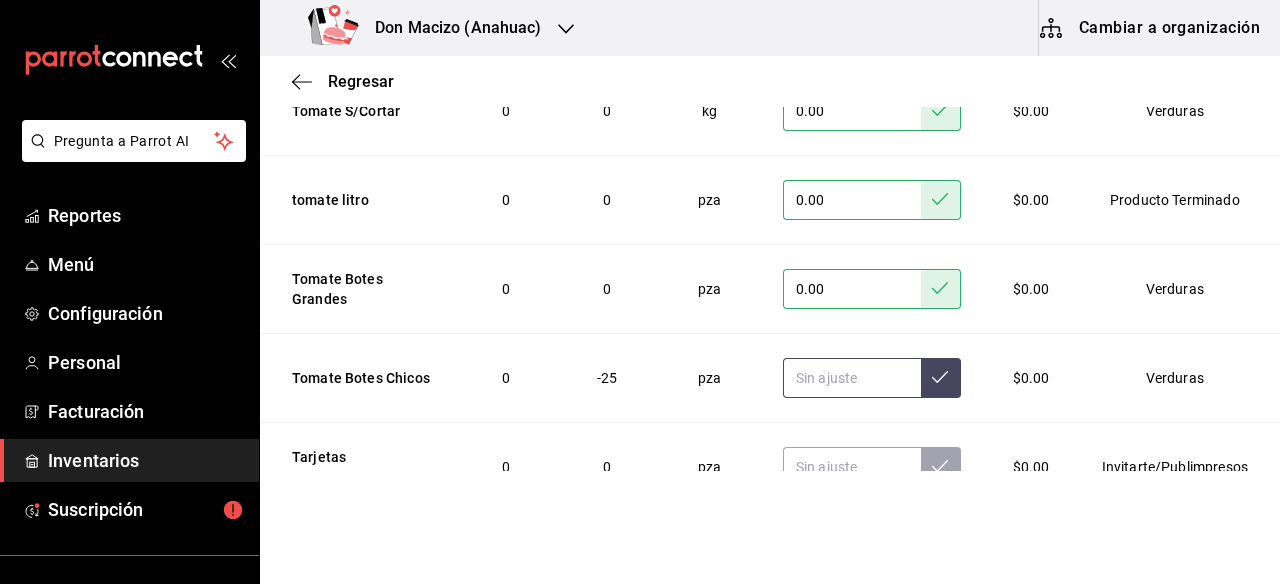 click at bounding box center (852, 378) 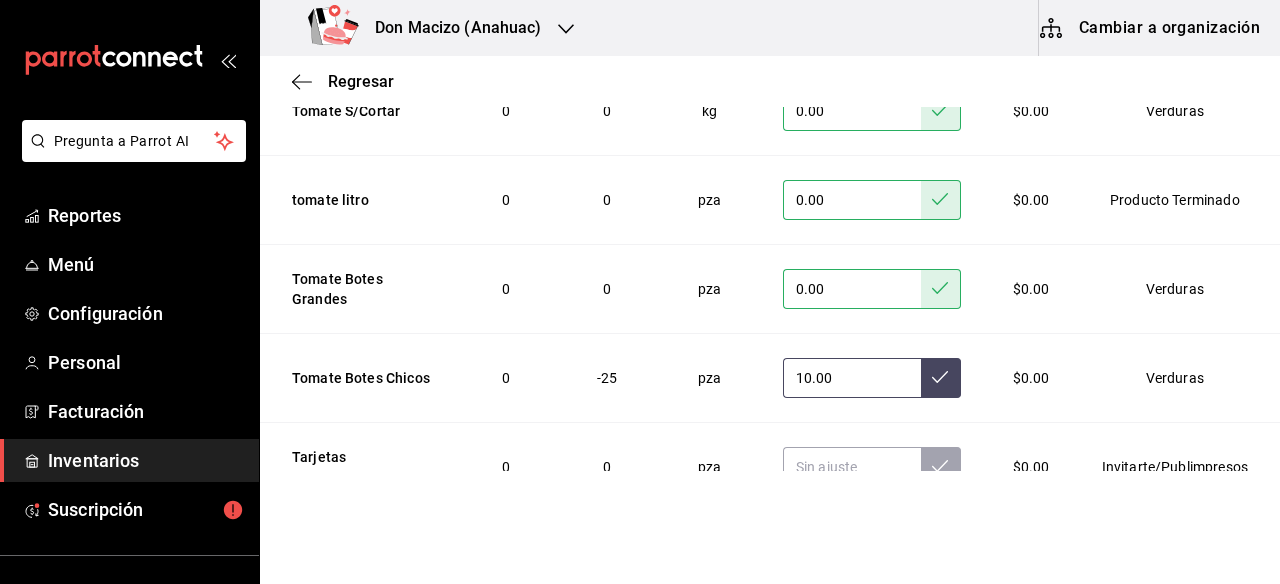 type on "10.00" 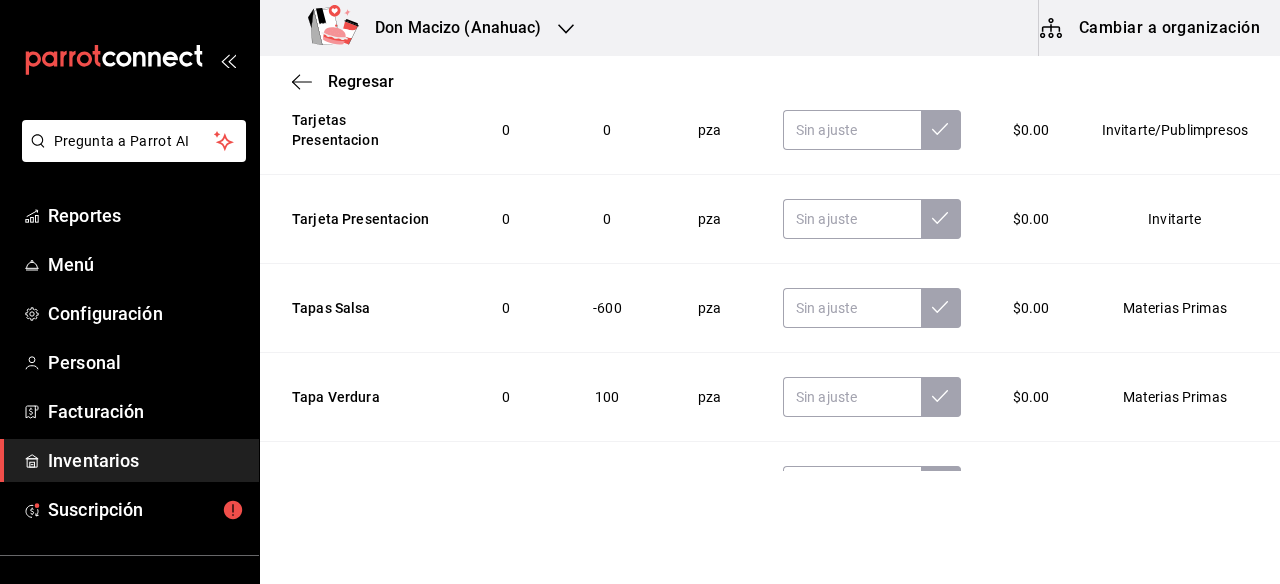 scroll, scrollTop: 2689, scrollLeft: 0, axis: vertical 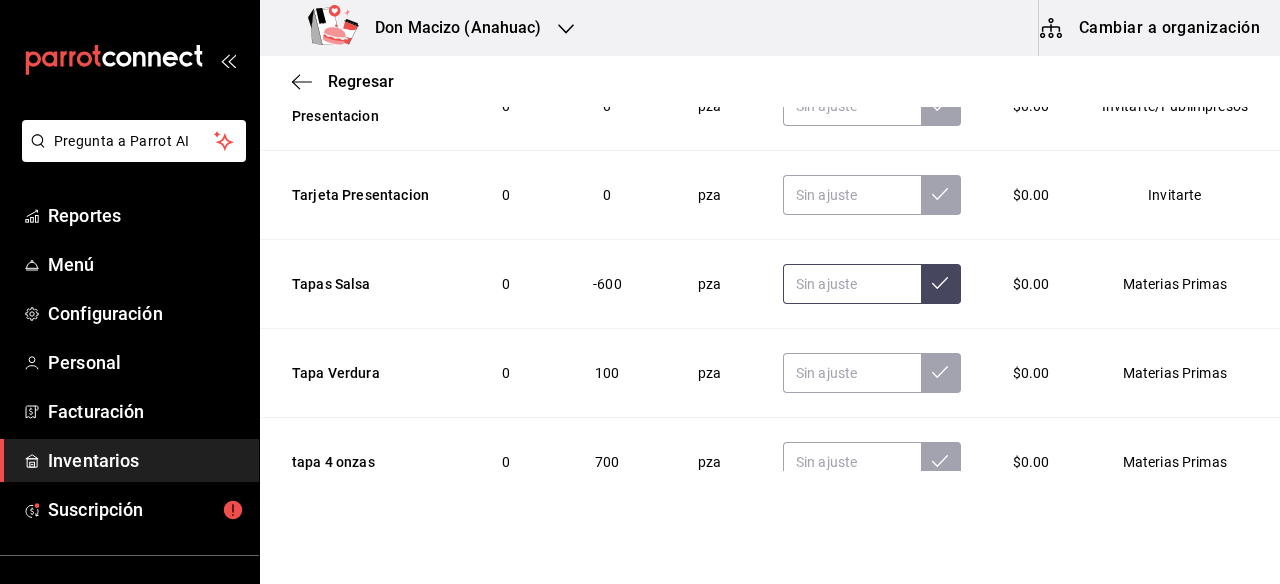 click at bounding box center [852, 284] 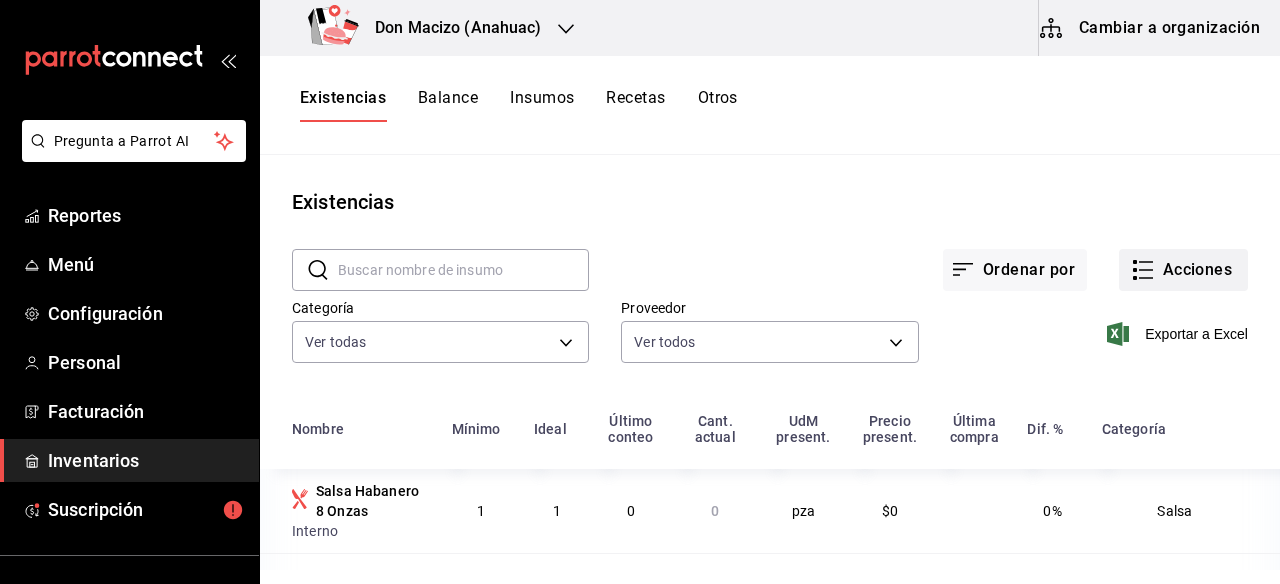 click on "Acciones" at bounding box center (1183, 270) 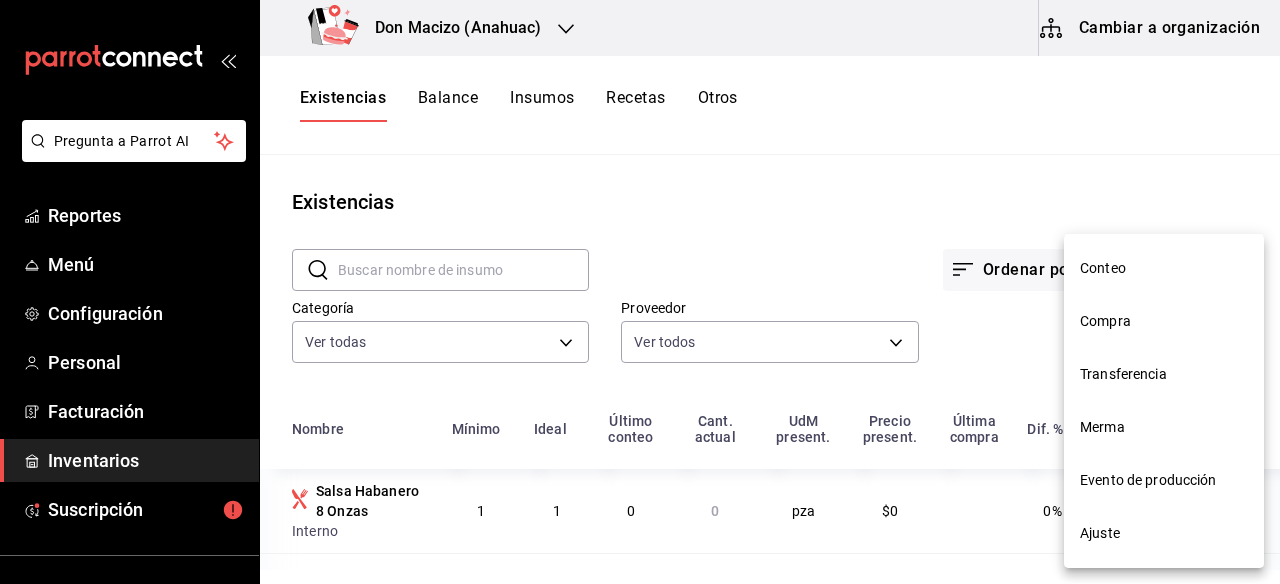 click on "Ajuste" at bounding box center (1164, 533) 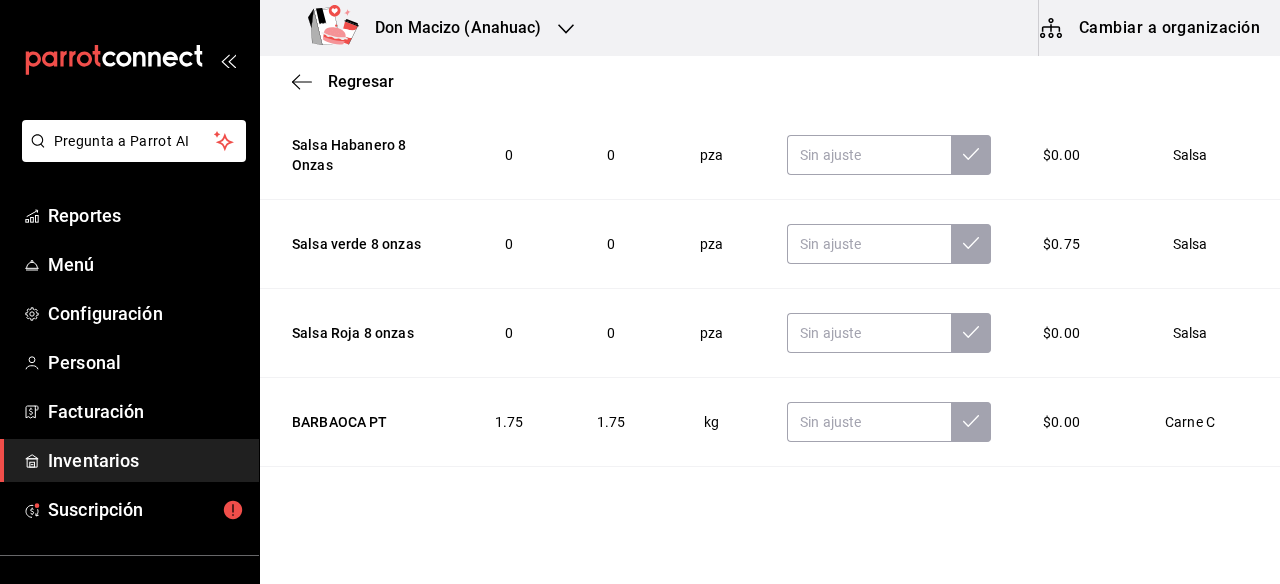 scroll, scrollTop: 331, scrollLeft: 0, axis: vertical 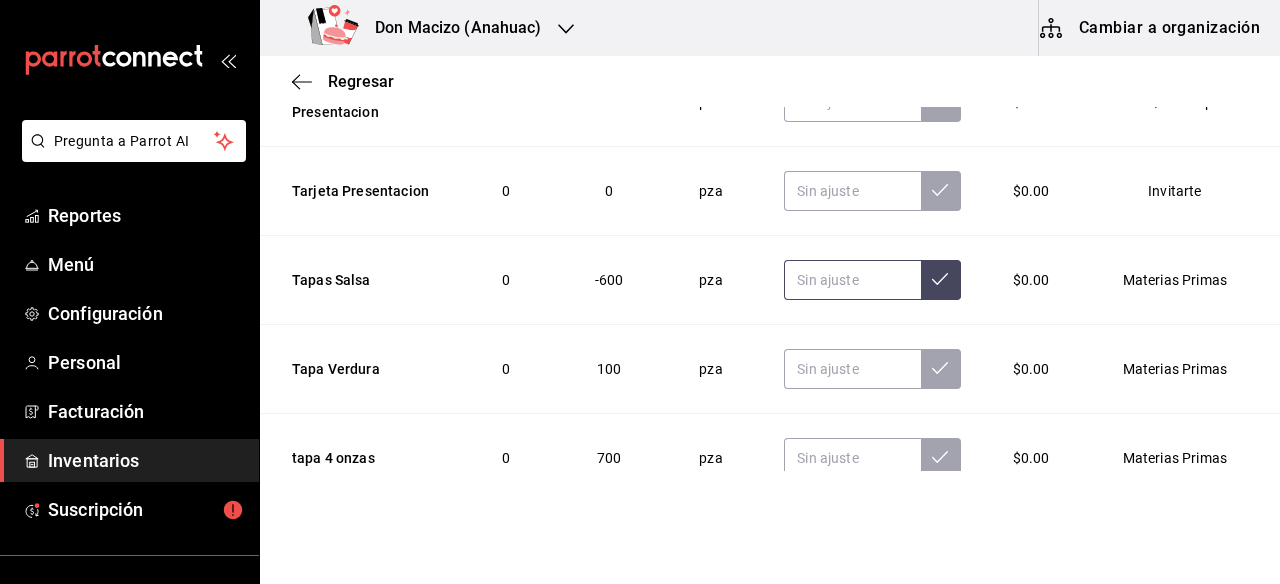 click at bounding box center (852, 280) 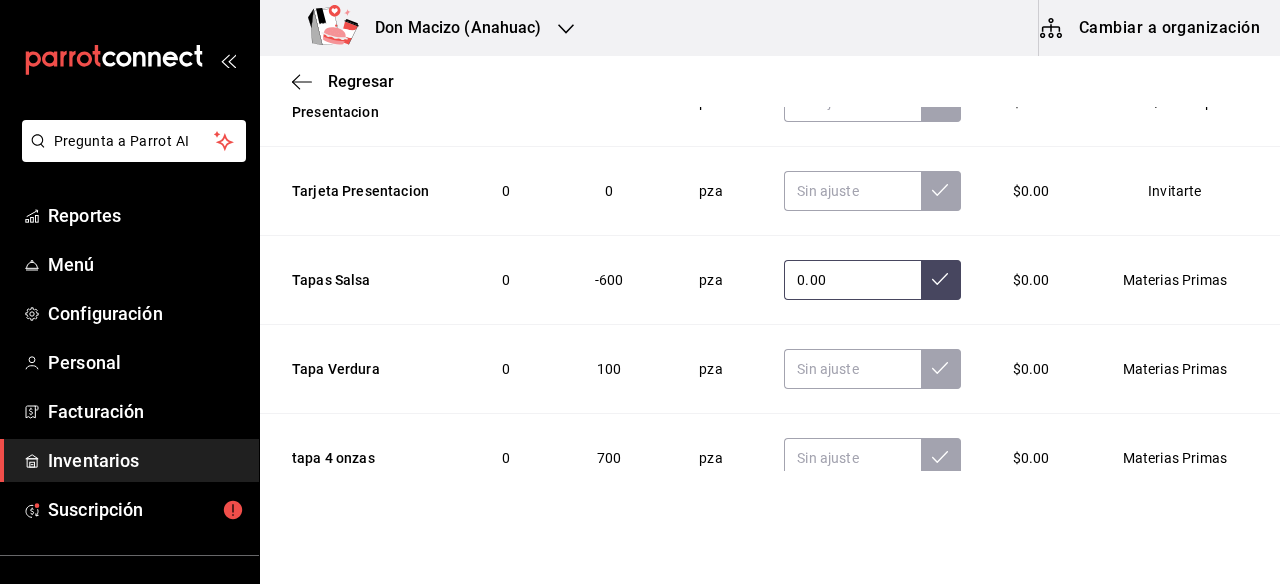 type on "0.00" 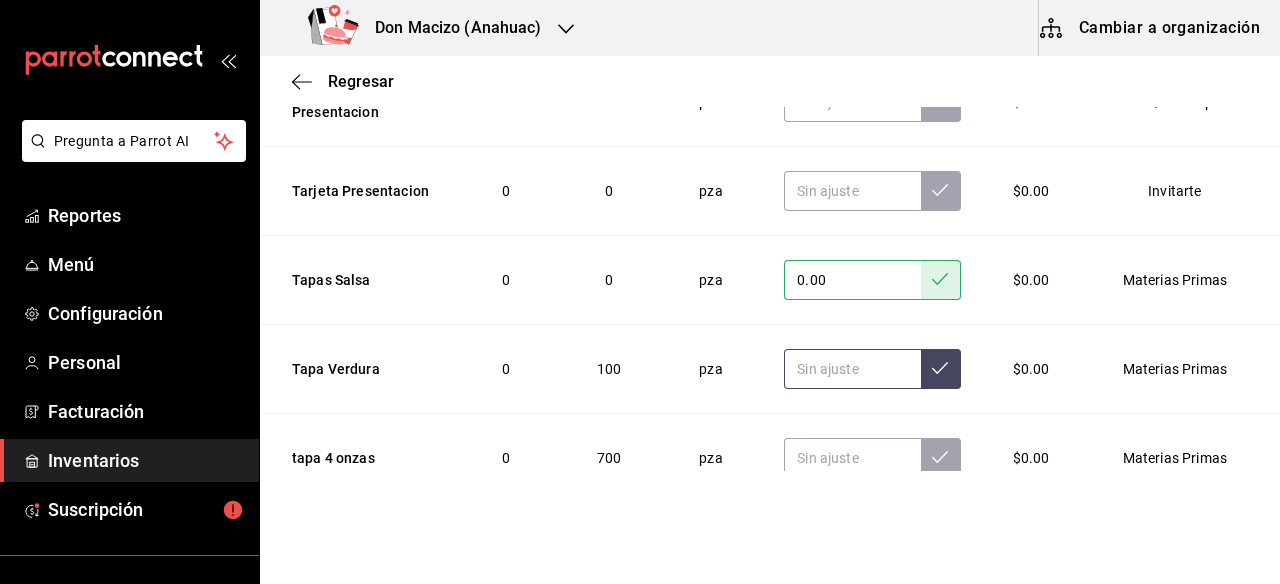 click at bounding box center (852, 369) 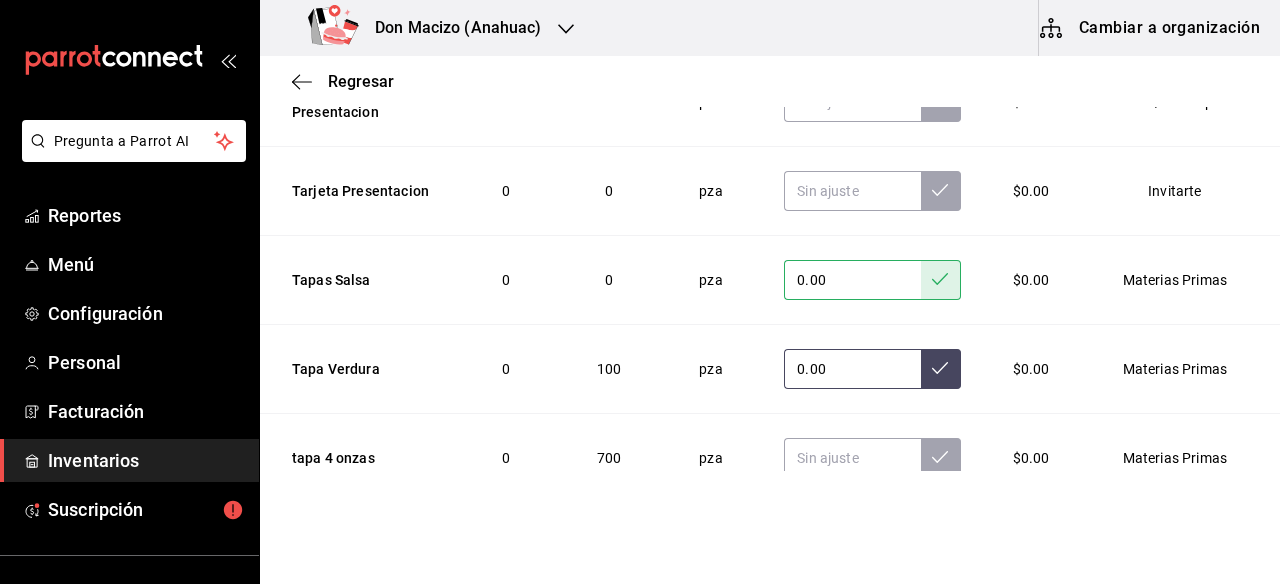 type on "0.00" 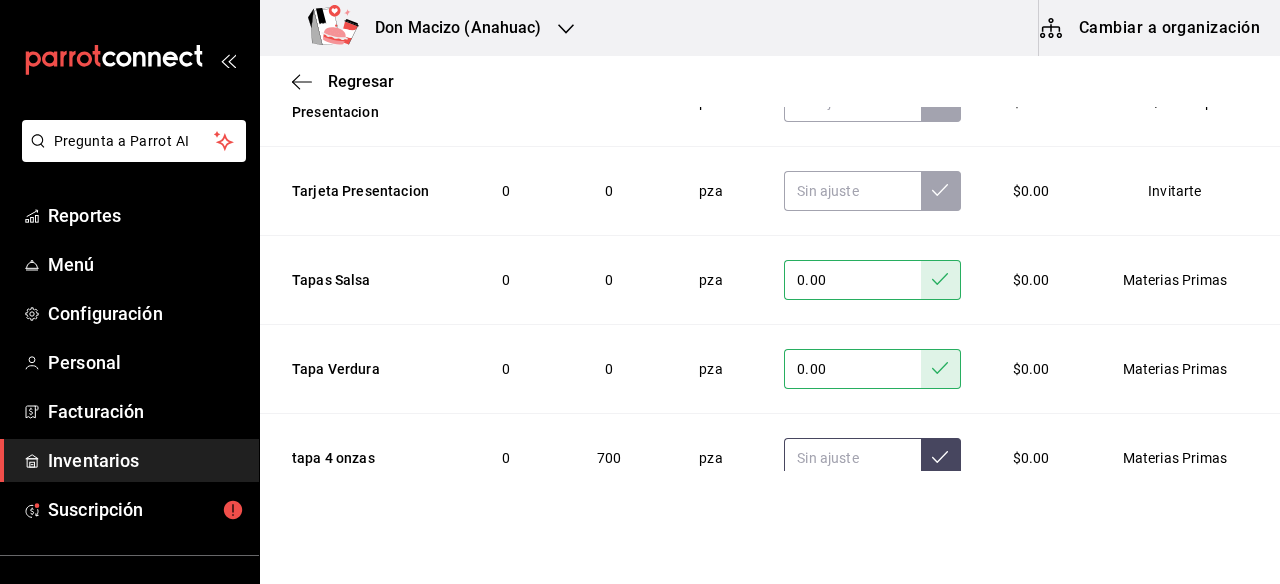 click at bounding box center (852, 458) 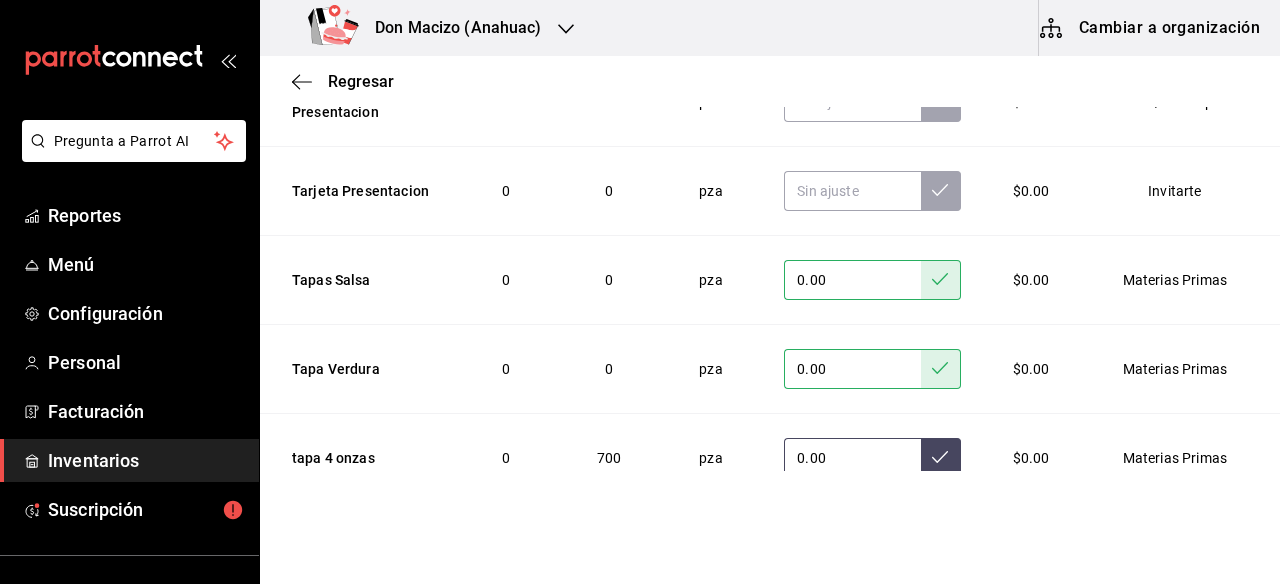 type on "0.00" 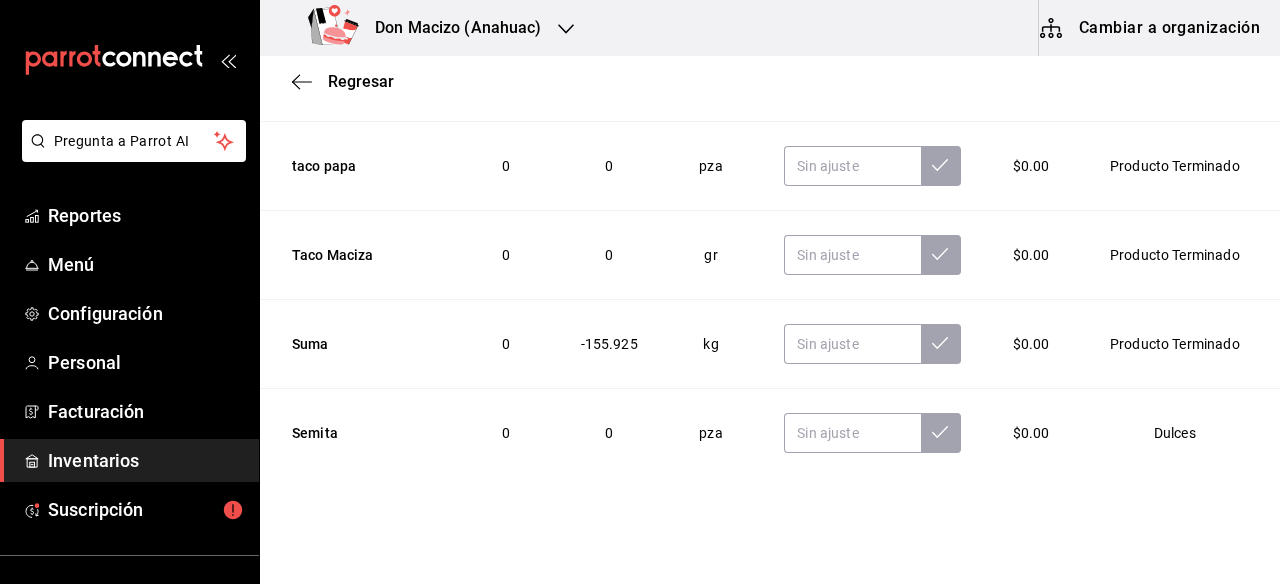 scroll, scrollTop: 3062, scrollLeft: 0, axis: vertical 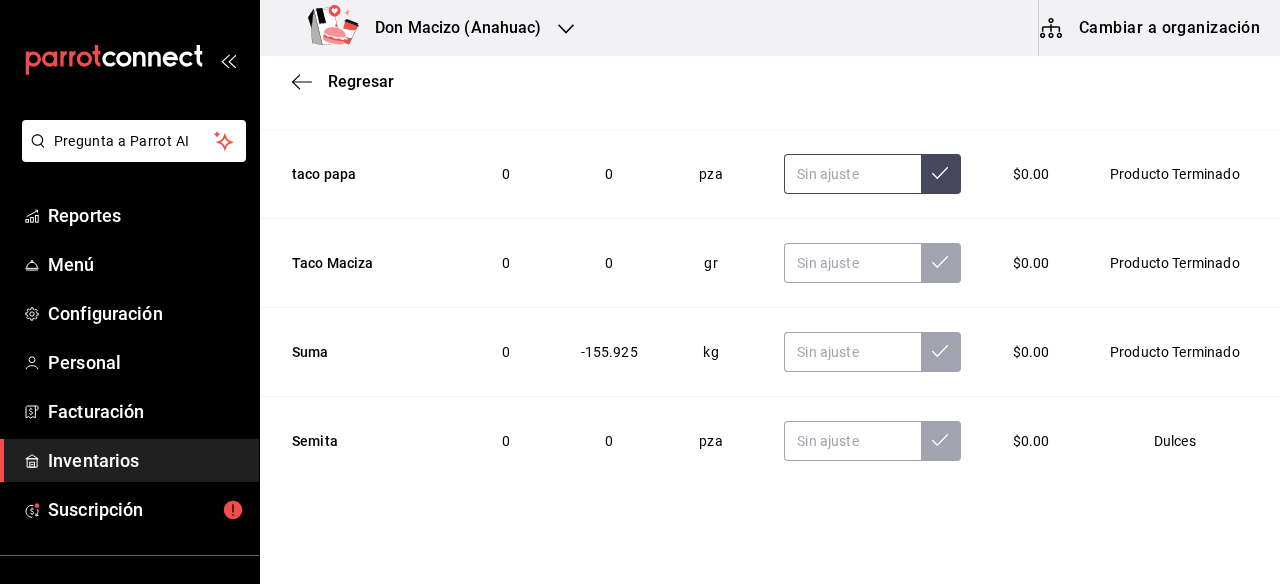 click at bounding box center (852, 174) 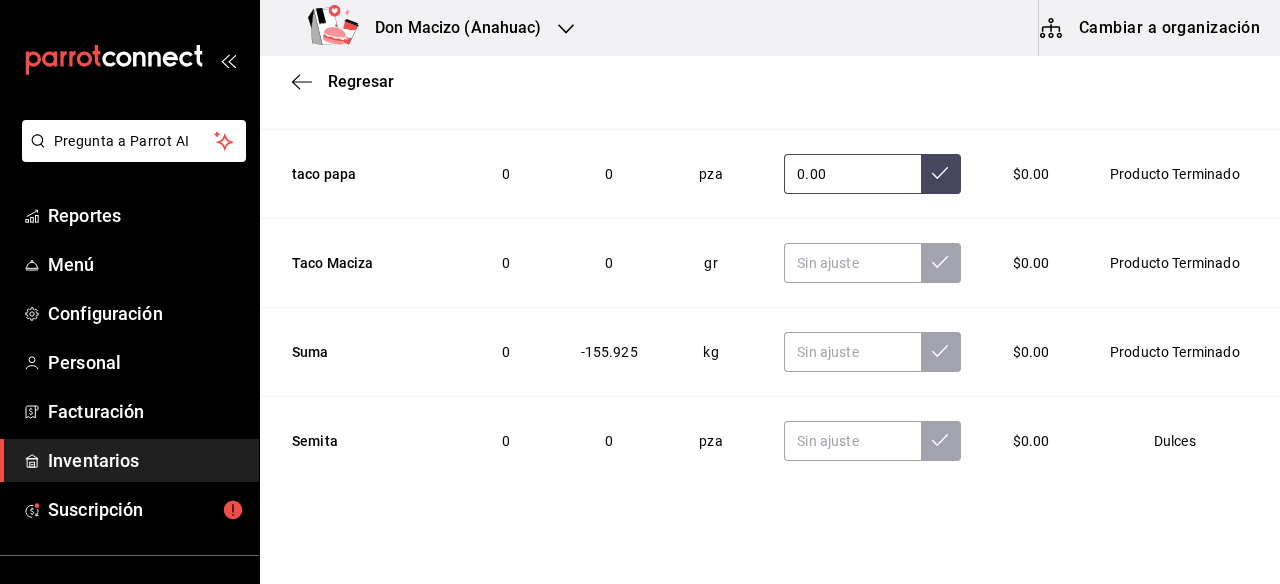 type on "0.00" 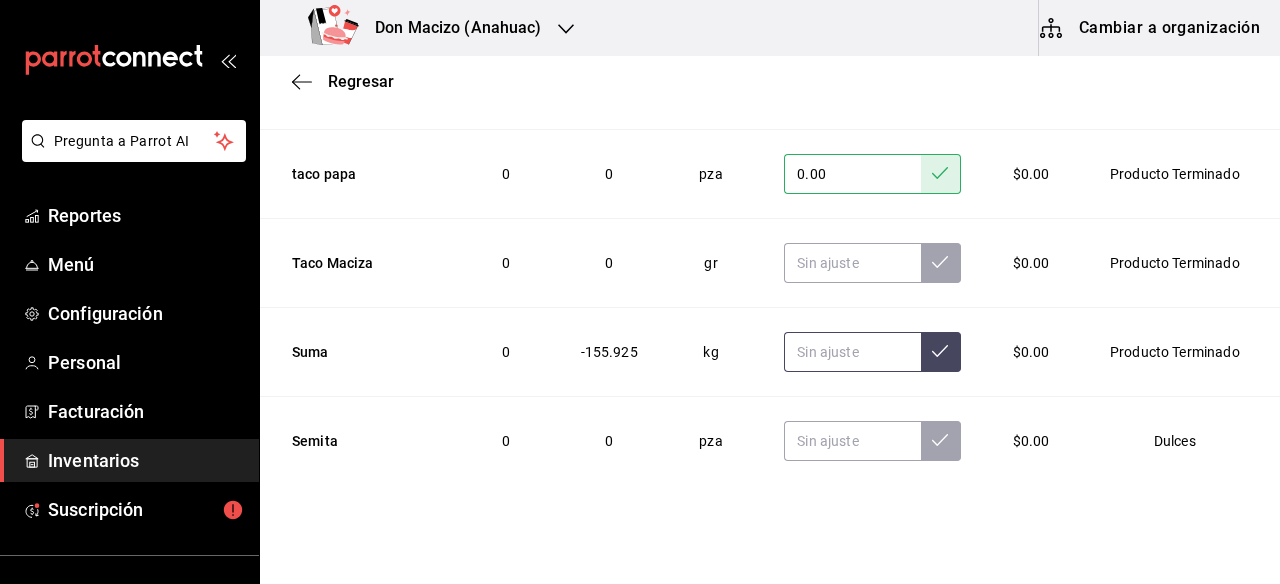 click at bounding box center (852, 352) 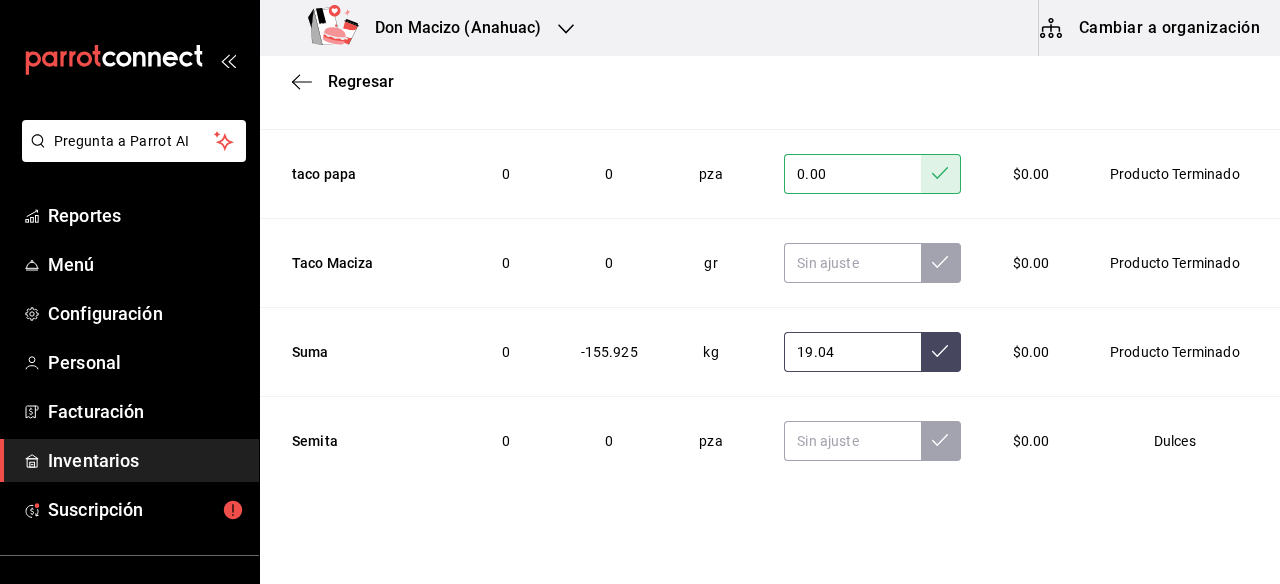 type on "19.04" 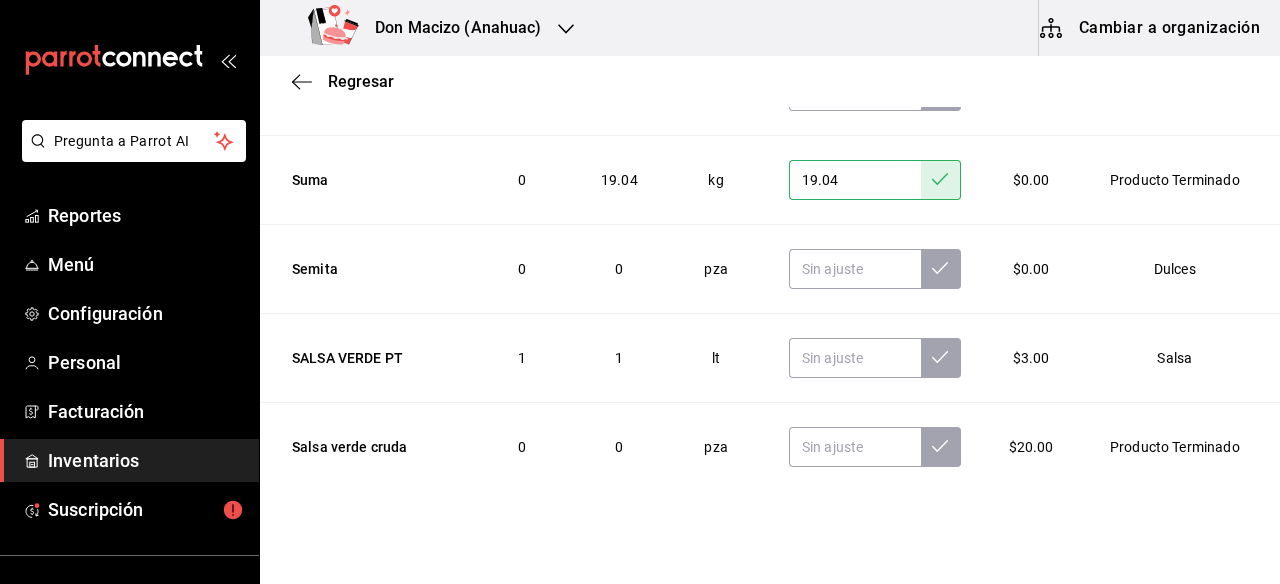 scroll, scrollTop: 3324, scrollLeft: 0, axis: vertical 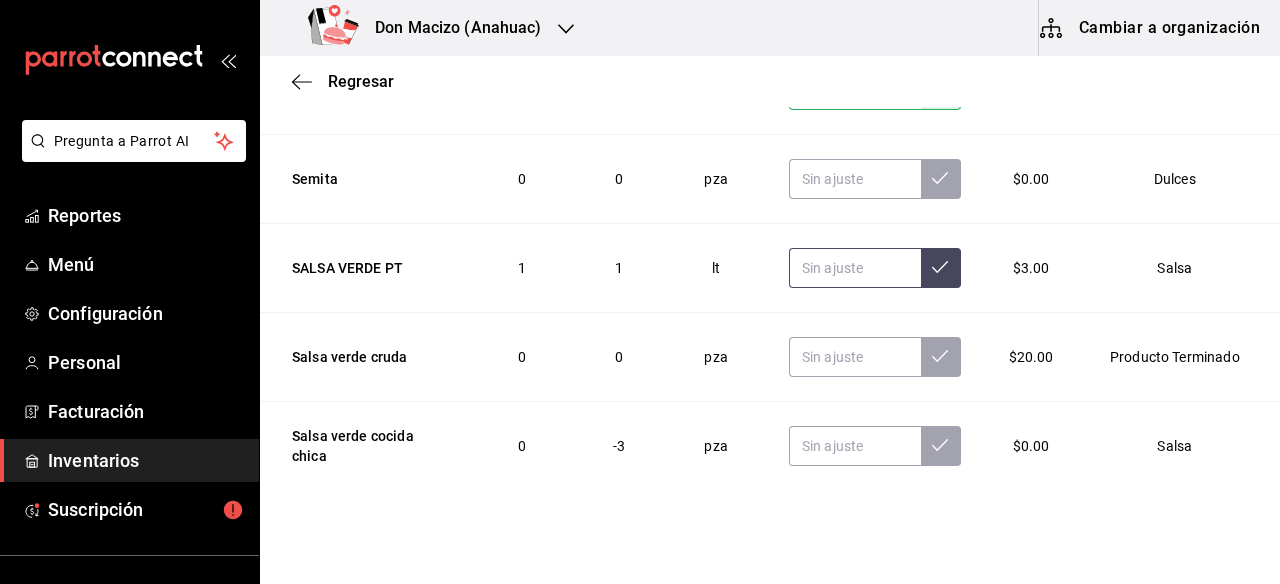 click at bounding box center [855, 268] 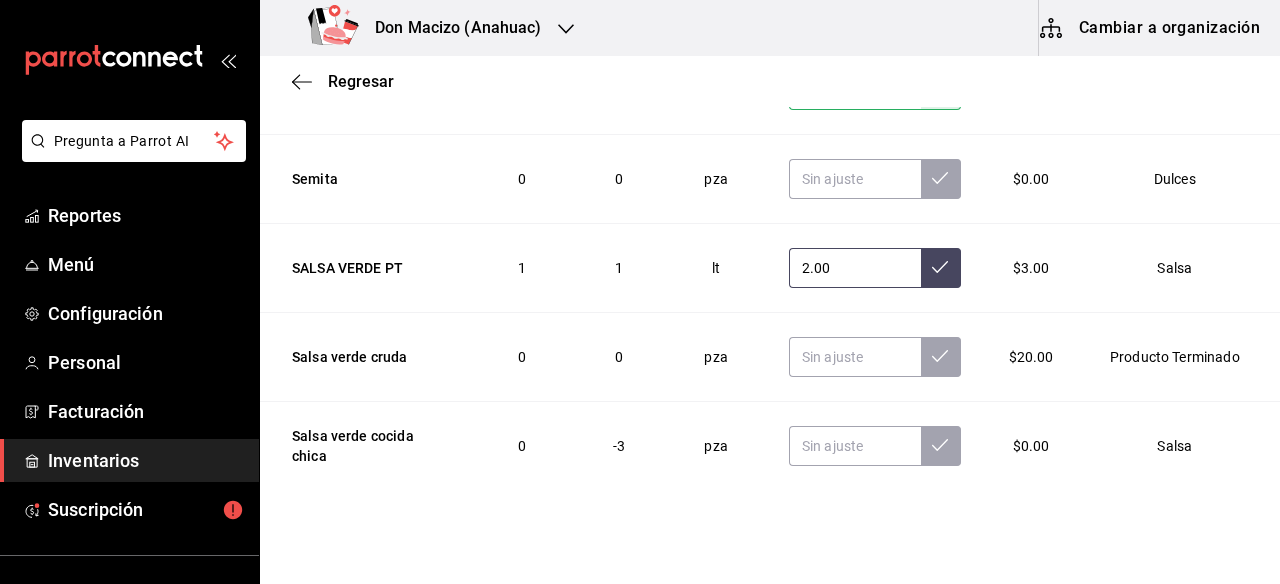 type on "2.00" 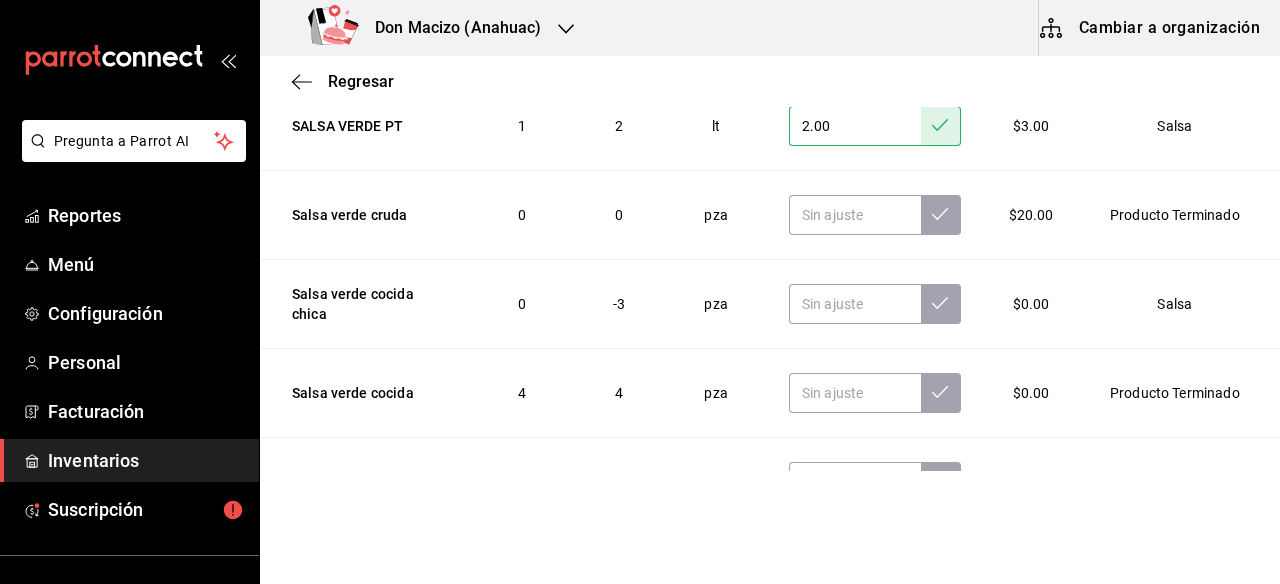 scroll, scrollTop: 3467, scrollLeft: 0, axis: vertical 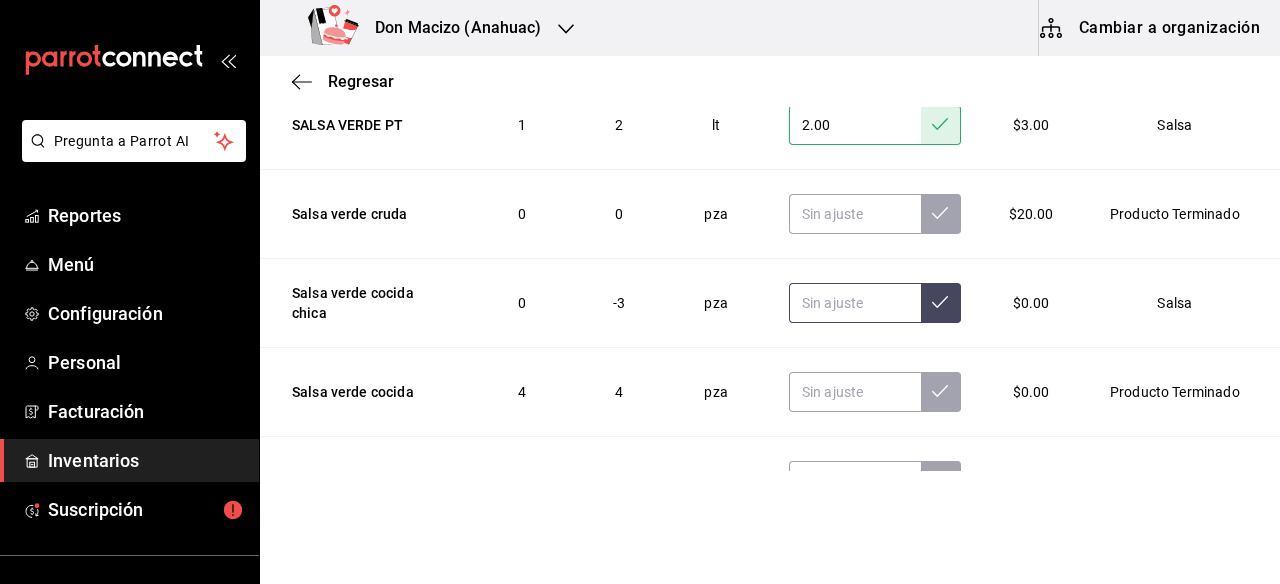 click at bounding box center (855, 303) 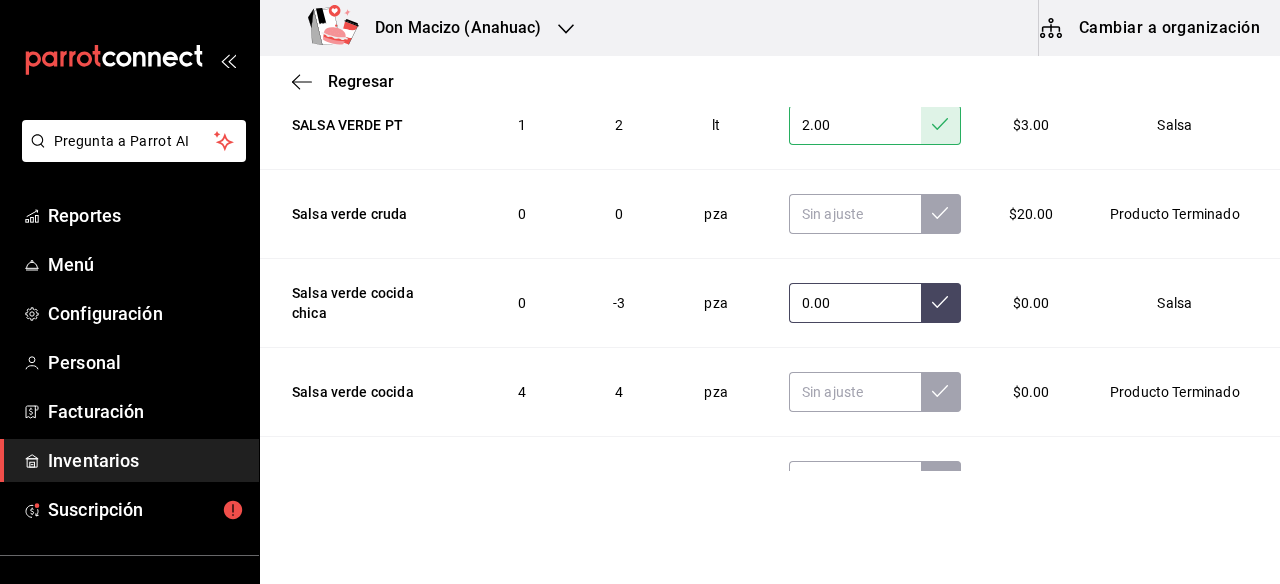 type on "0.00" 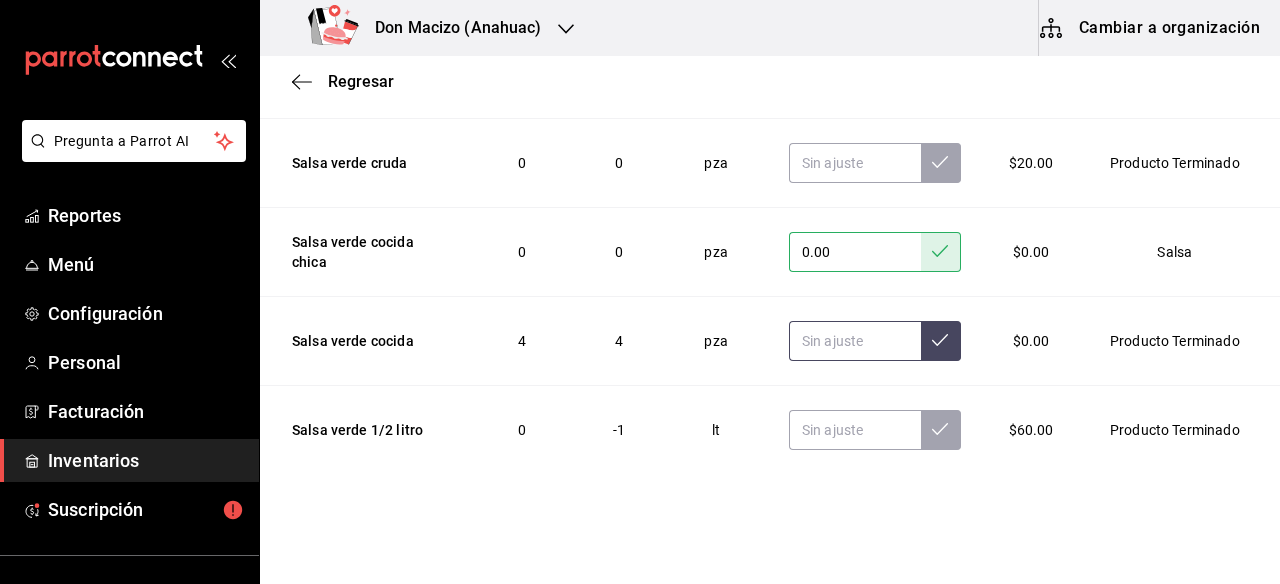 scroll, scrollTop: 3530, scrollLeft: 0, axis: vertical 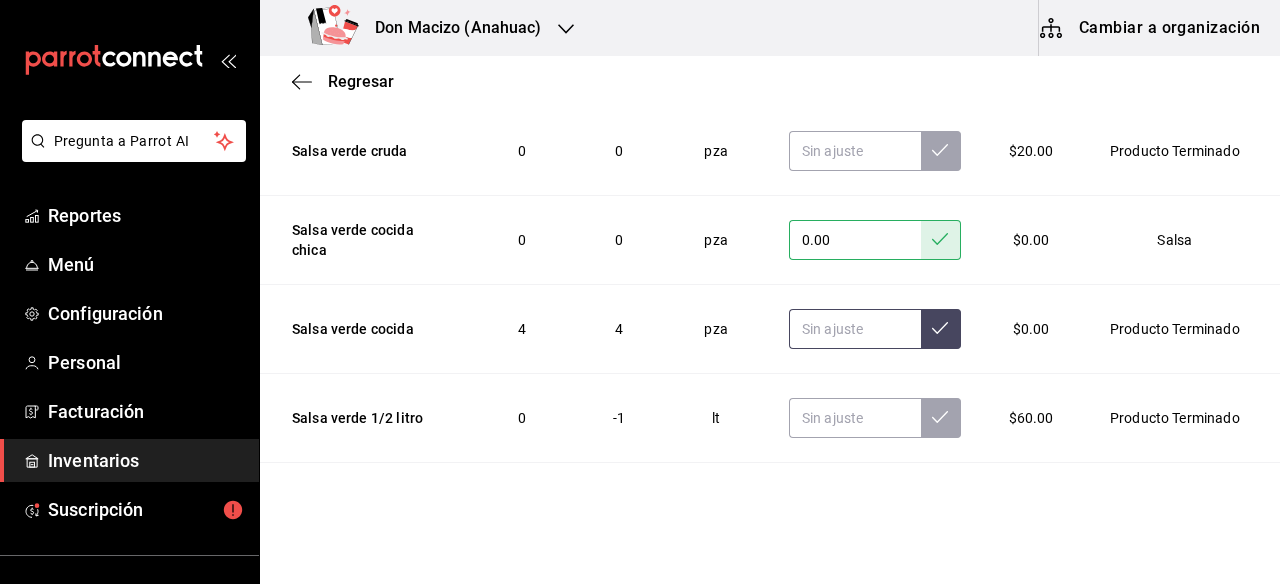 click at bounding box center [855, 329] 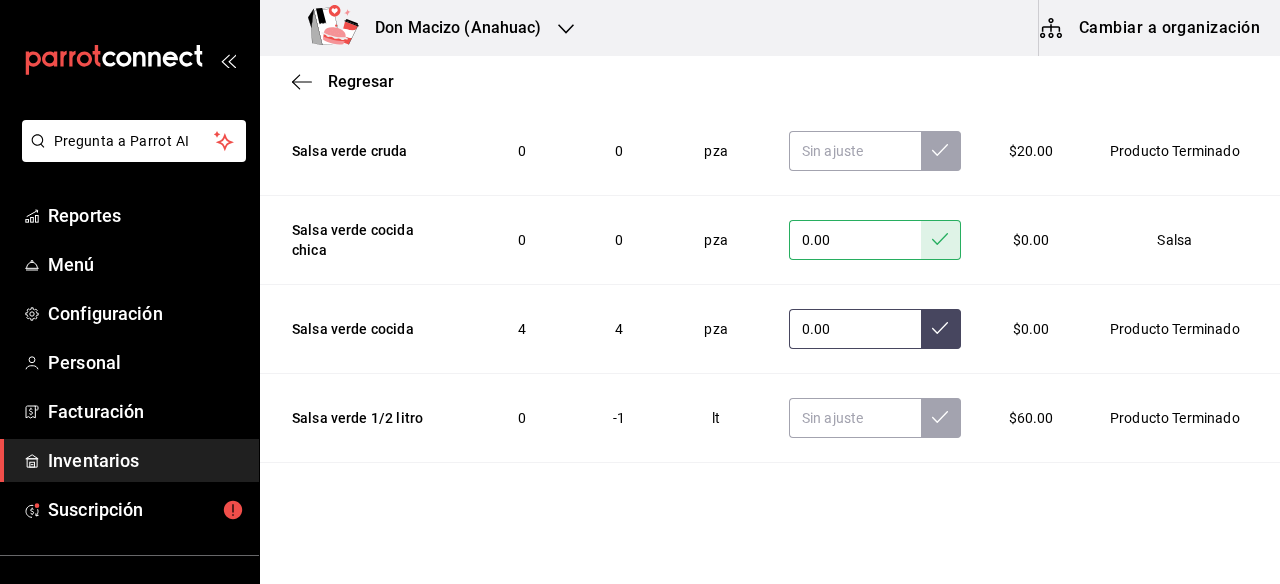 type on "0.00" 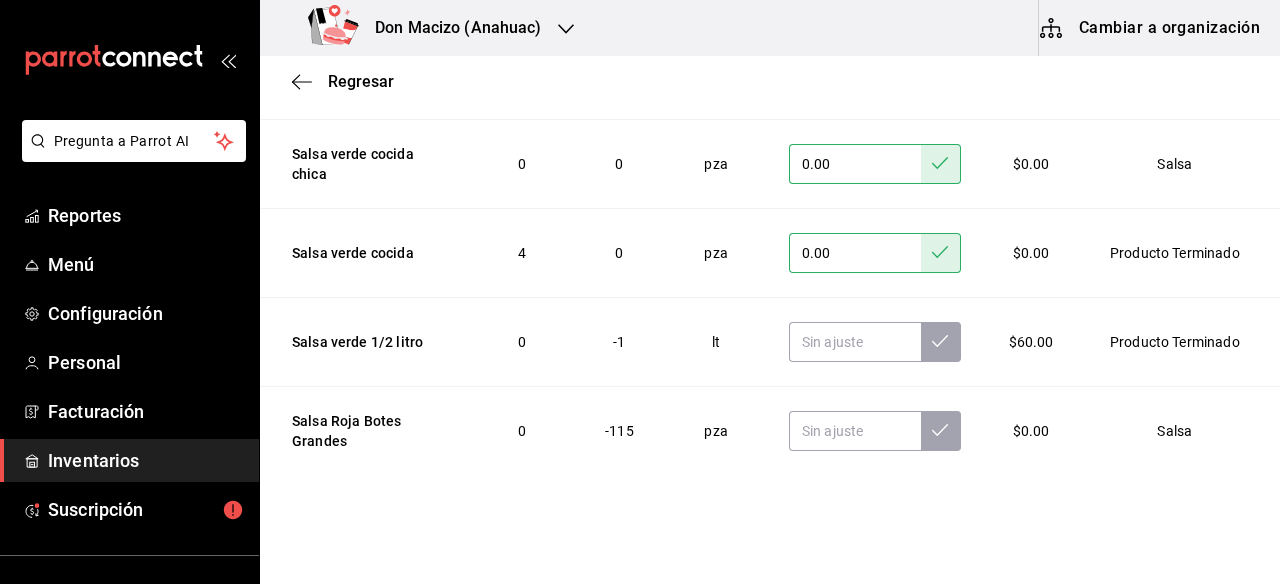 scroll, scrollTop: 3640, scrollLeft: 0, axis: vertical 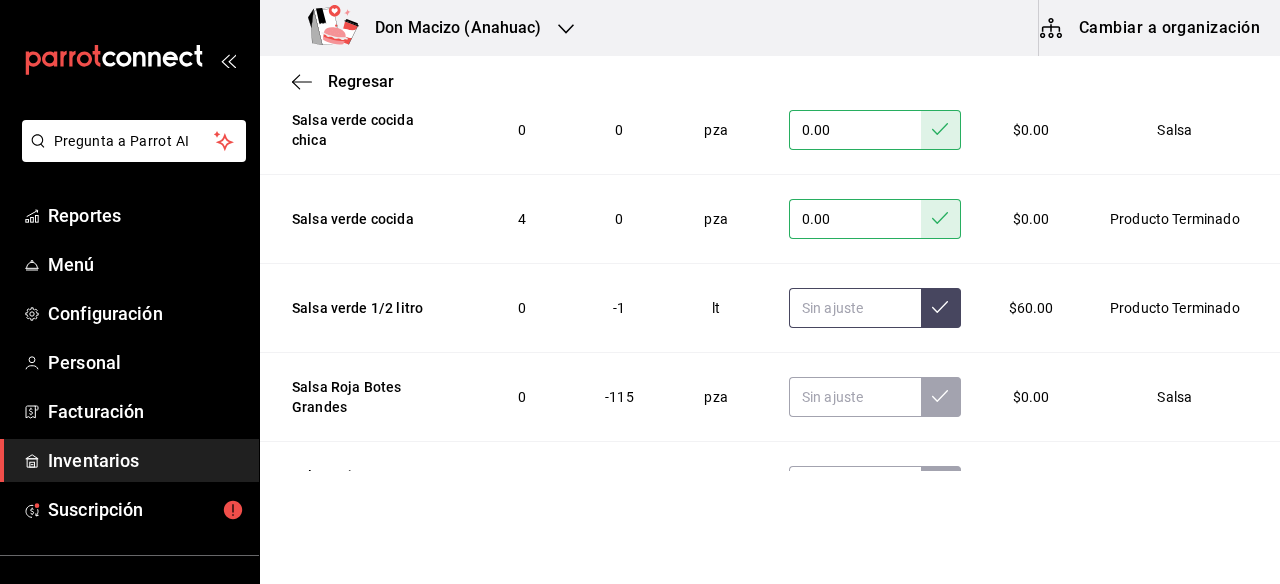 click at bounding box center [855, 308] 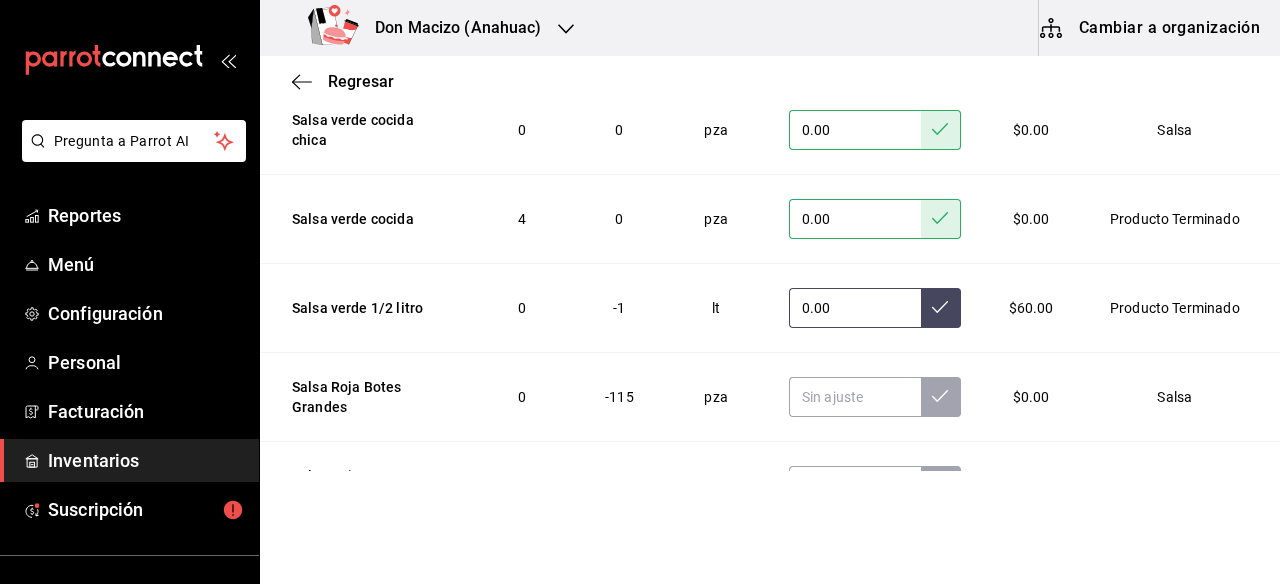 type on "0.00" 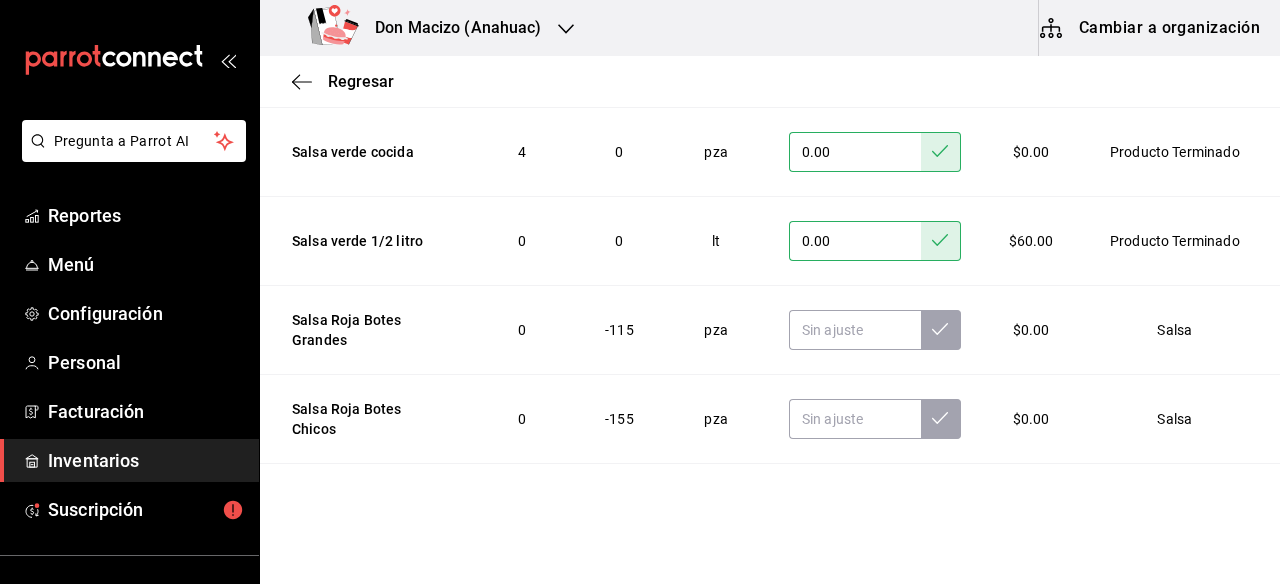 scroll, scrollTop: 3743, scrollLeft: 0, axis: vertical 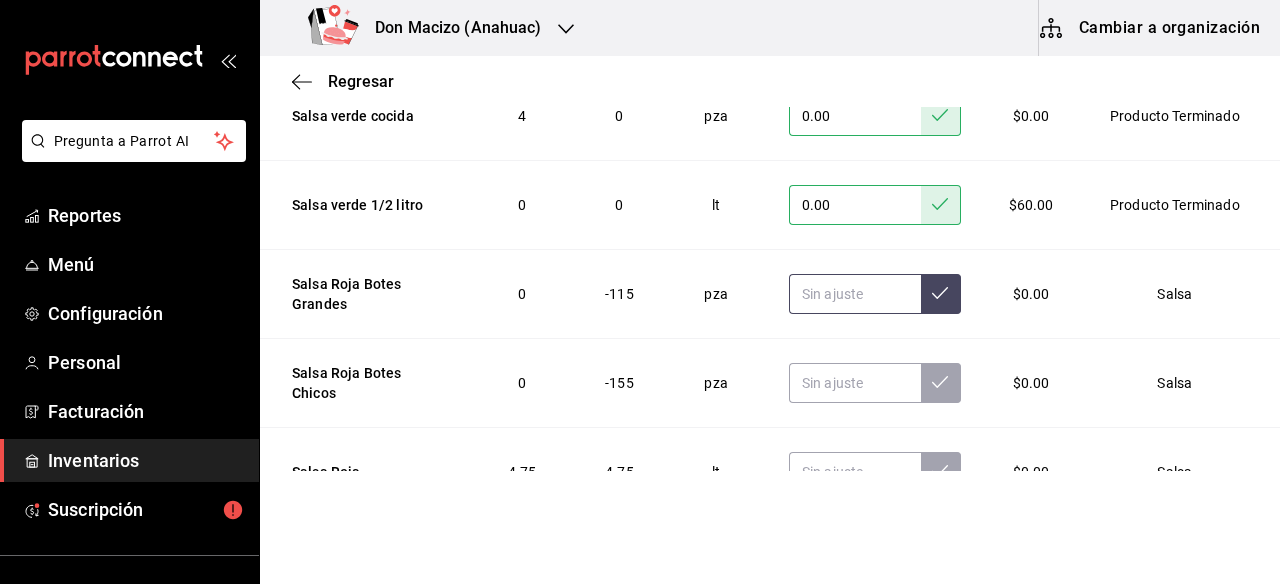 click at bounding box center (855, 294) 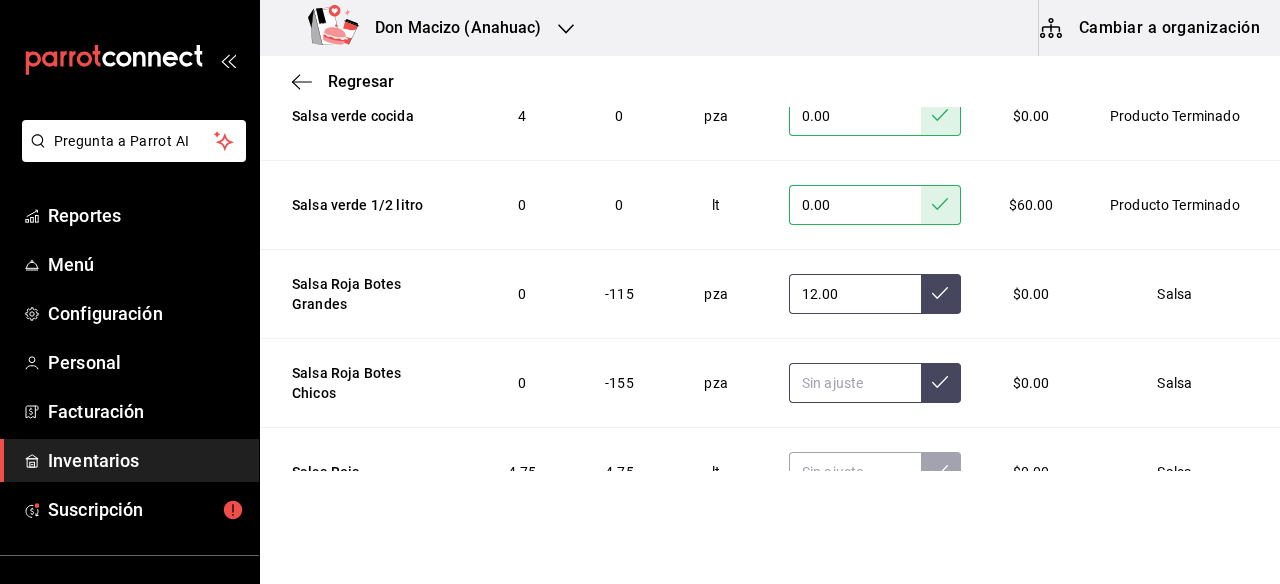 type on "12.00" 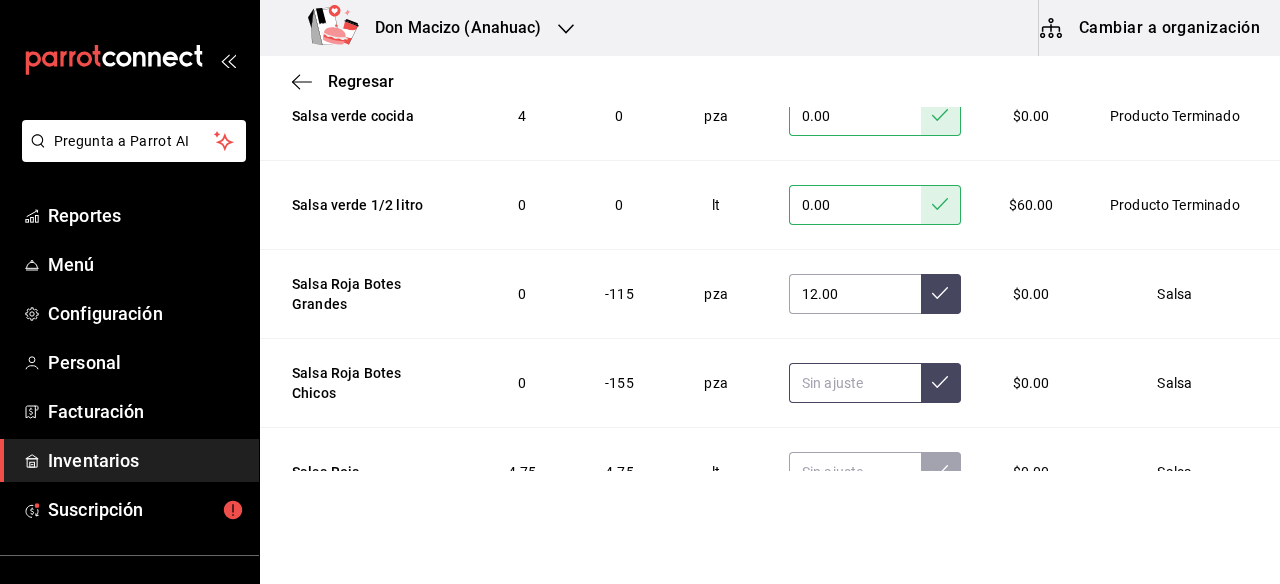 click at bounding box center (855, 383) 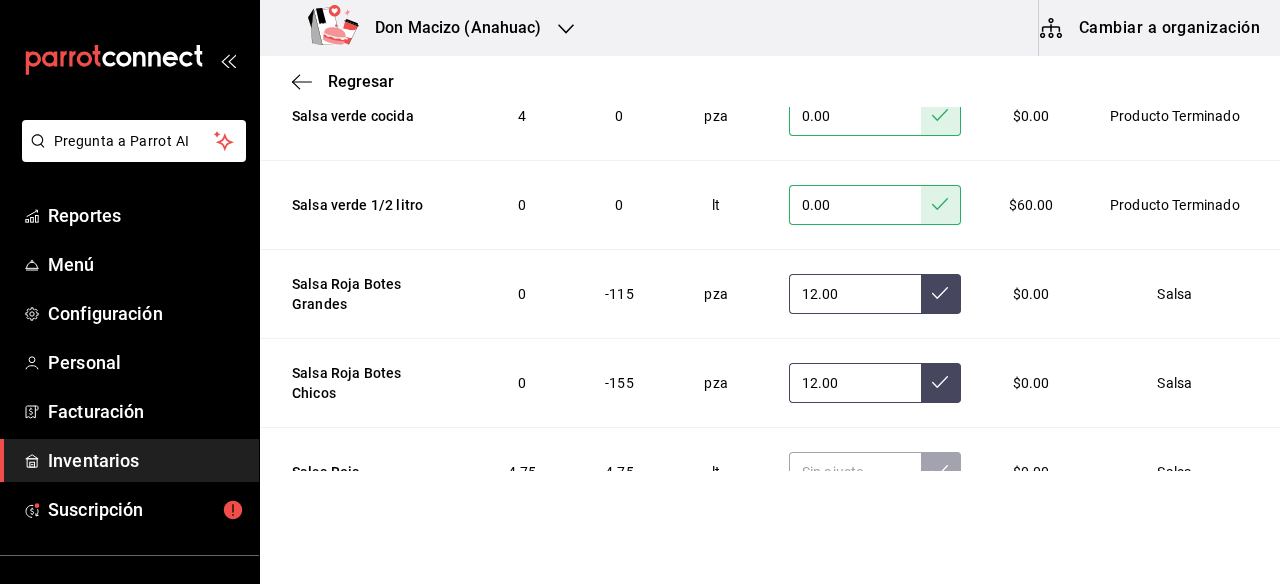 type on "12.00" 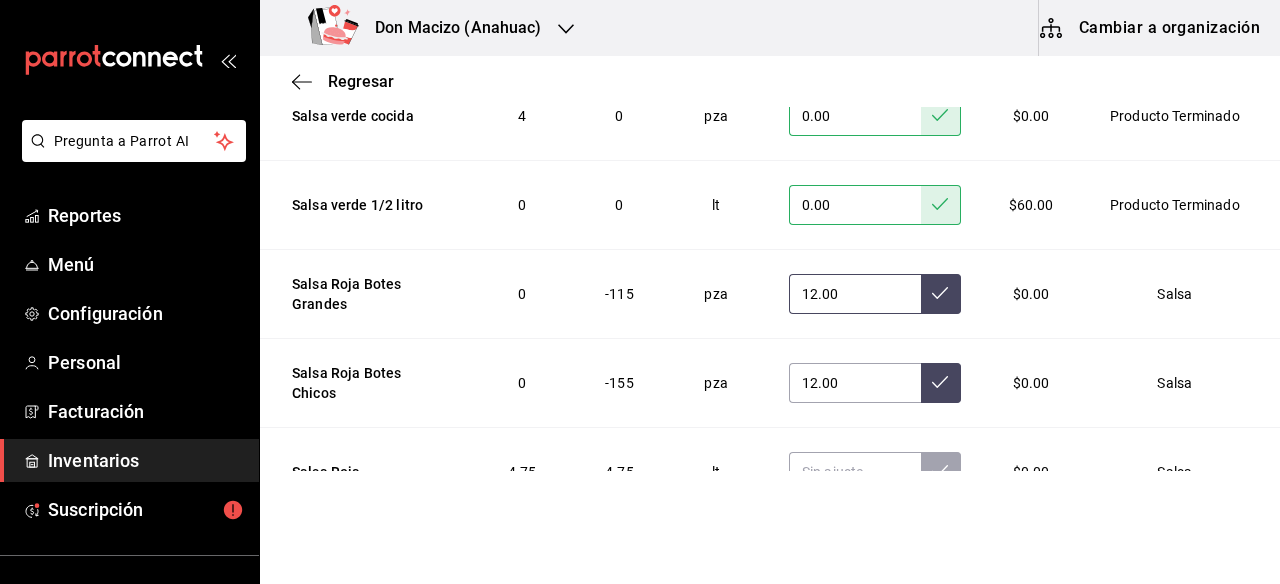 click 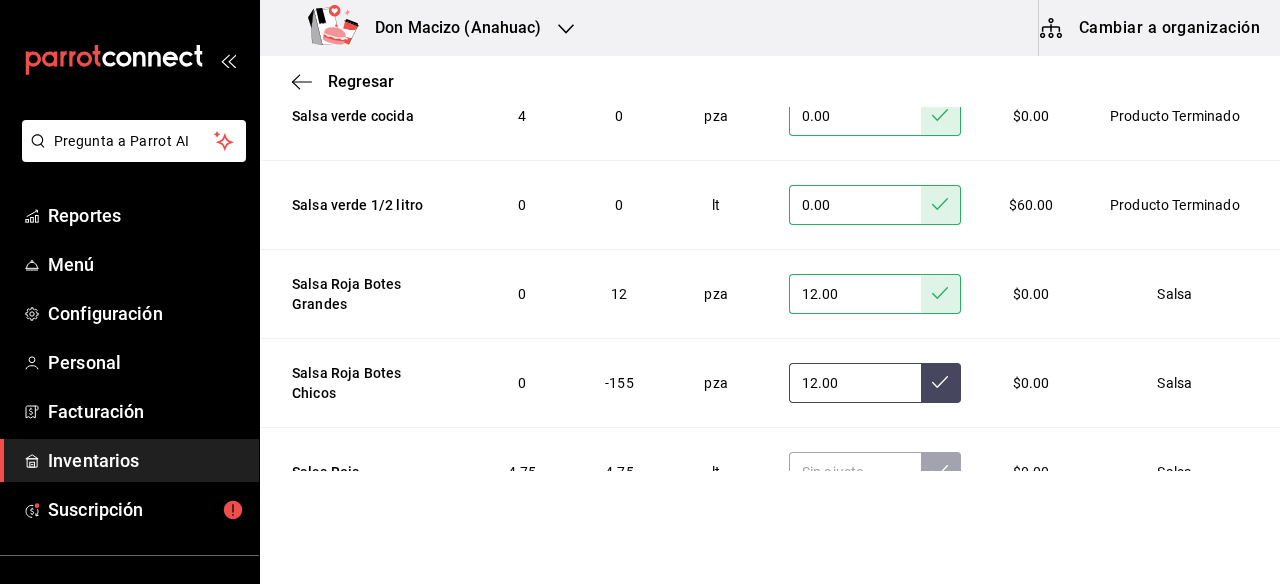 click at bounding box center (941, 383) 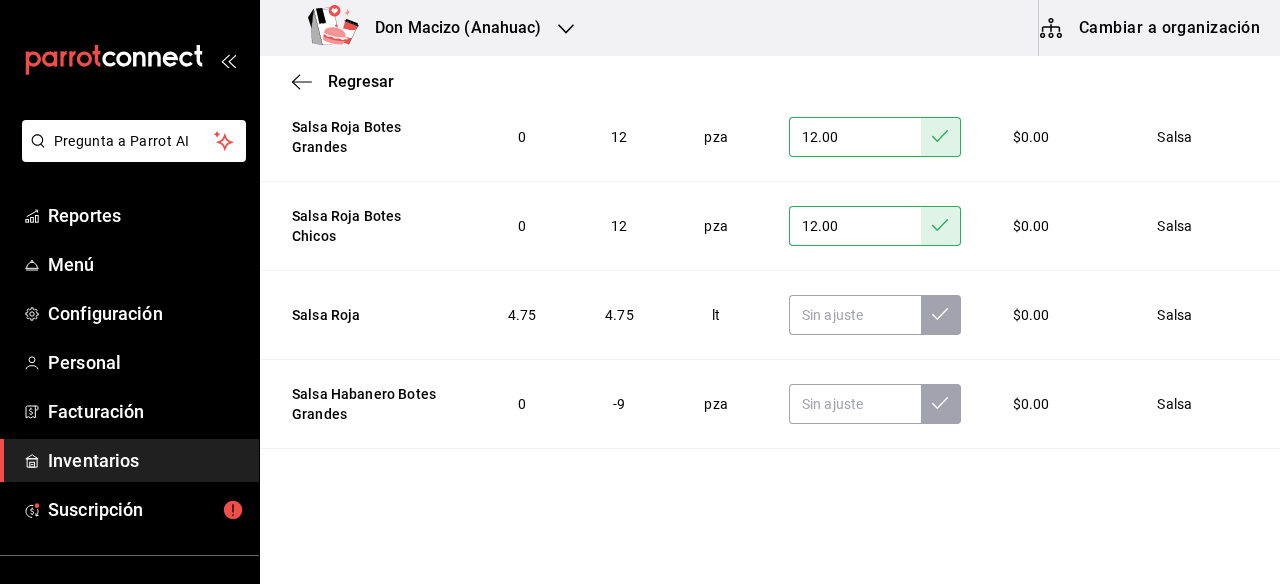 scroll, scrollTop: 3959, scrollLeft: 0, axis: vertical 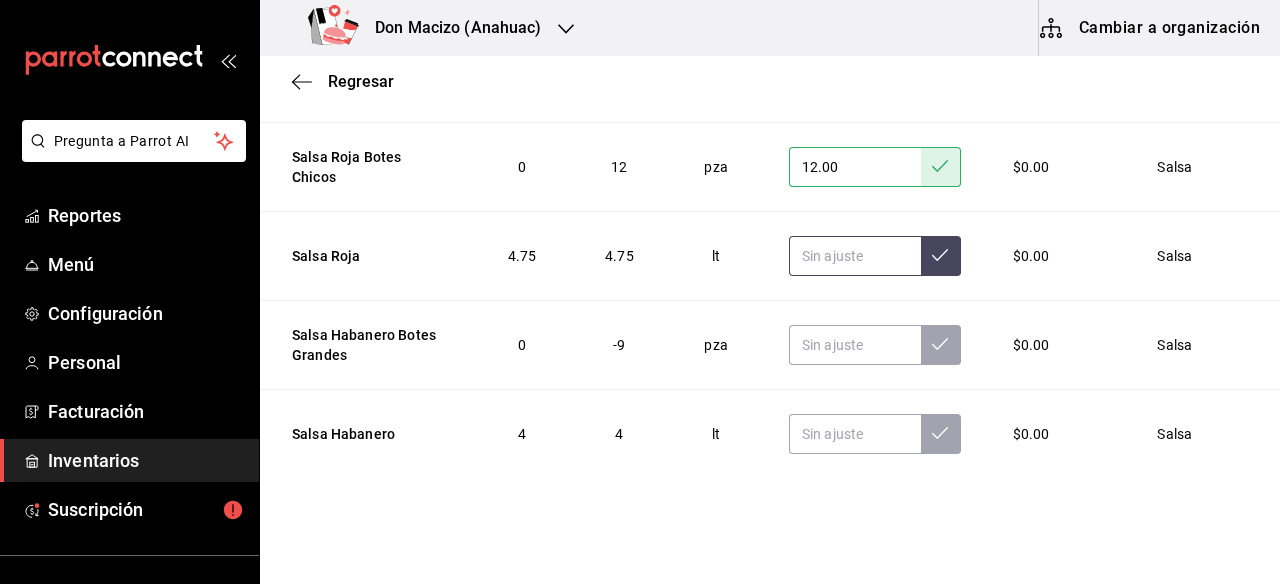 click at bounding box center [855, 256] 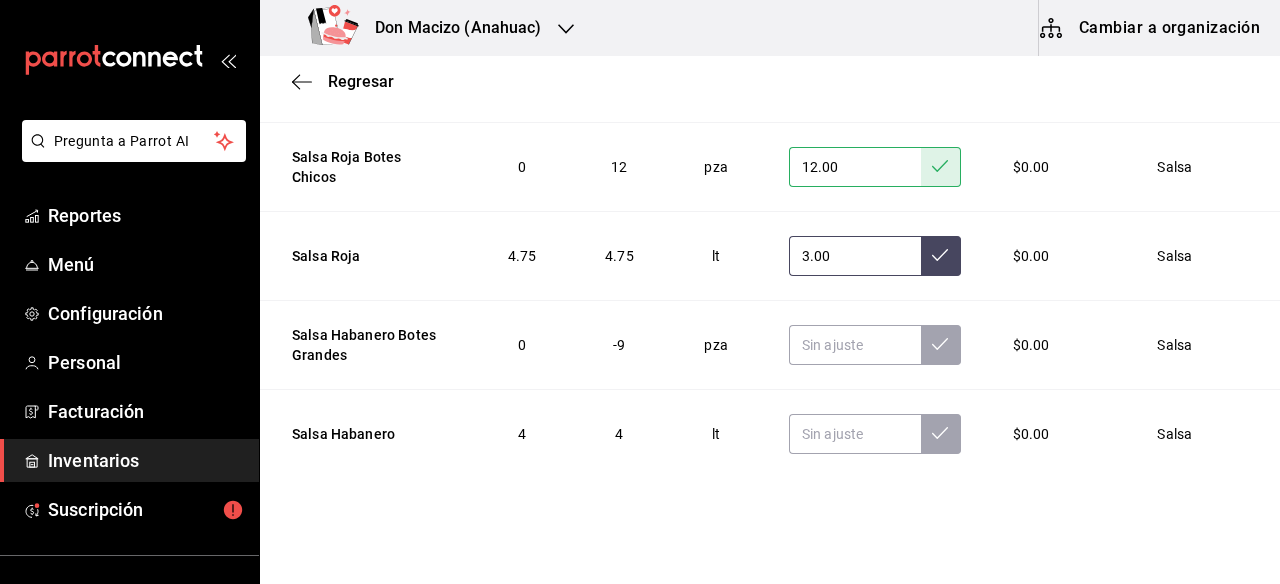 type on "3.00" 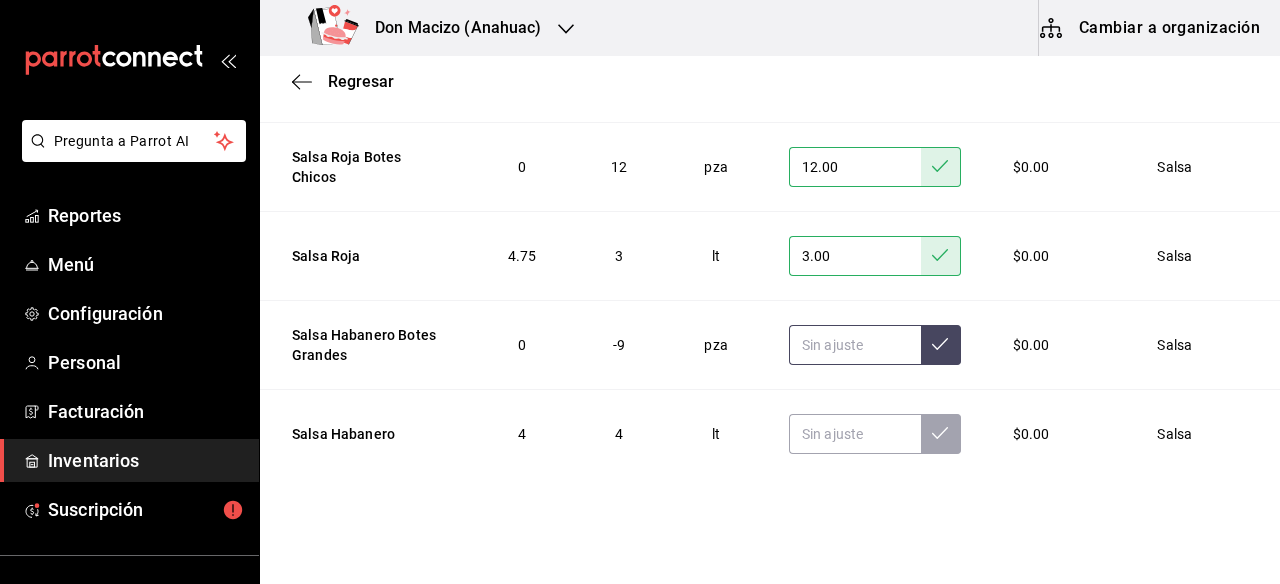 click at bounding box center (855, 345) 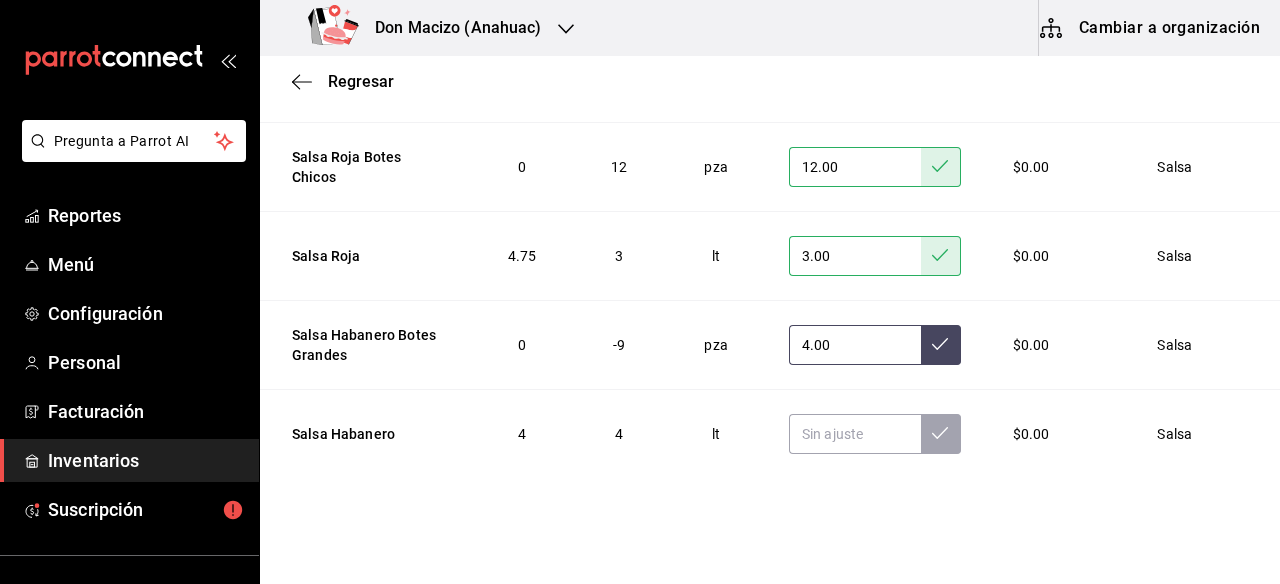 type on "4.00" 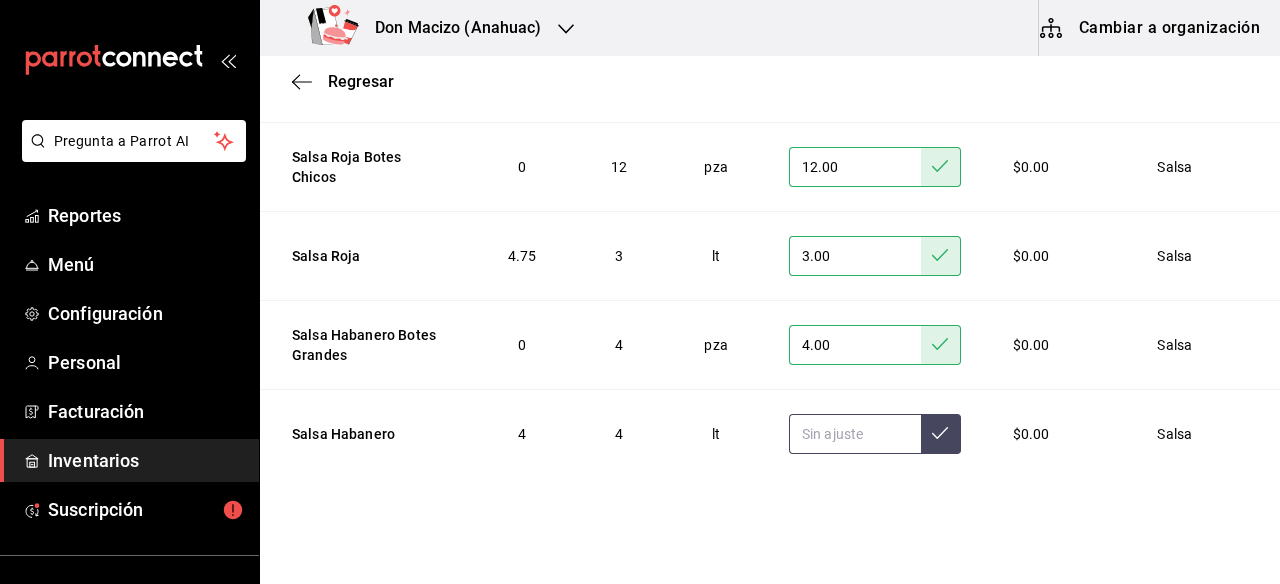 click at bounding box center (855, 434) 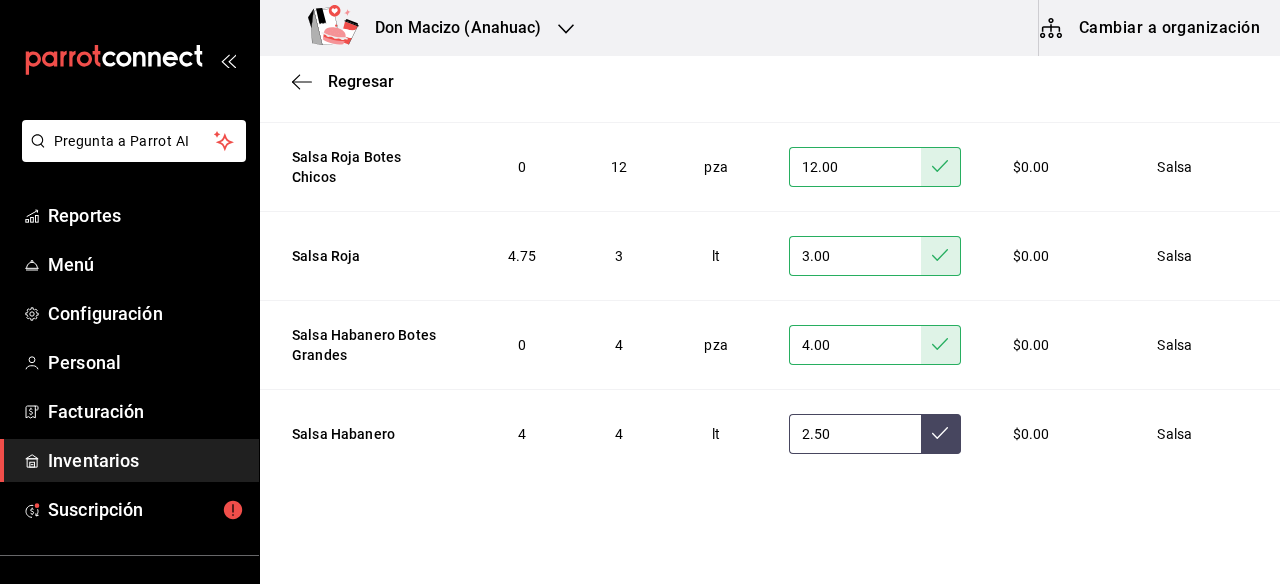 type on "2.50" 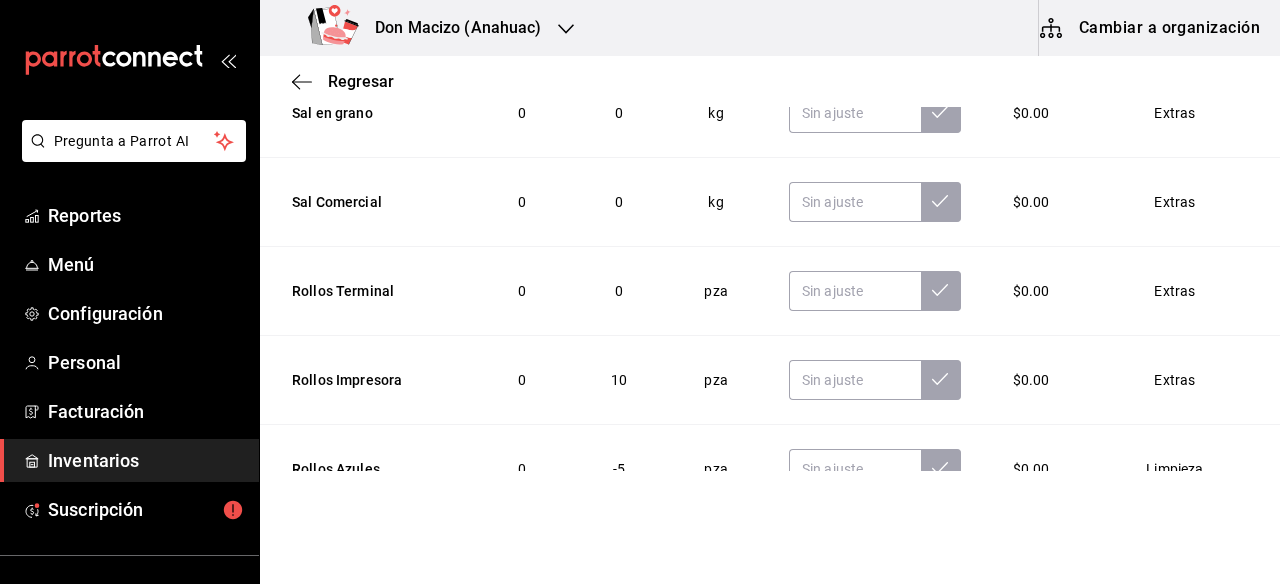 scroll, scrollTop: 4563, scrollLeft: 0, axis: vertical 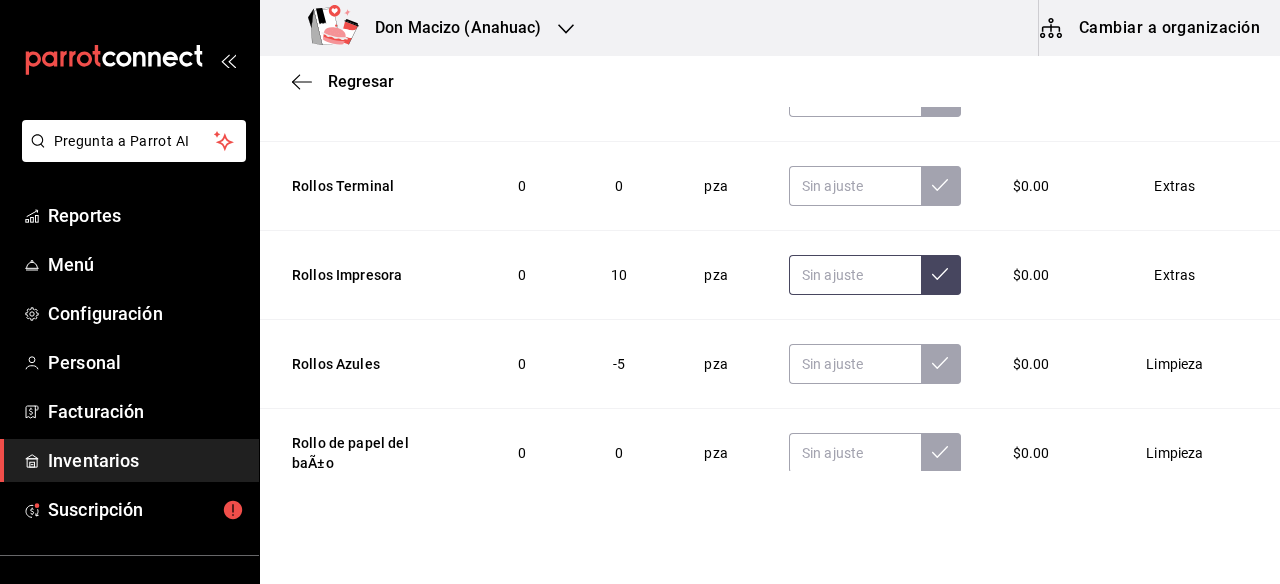 click at bounding box center [855, 275] 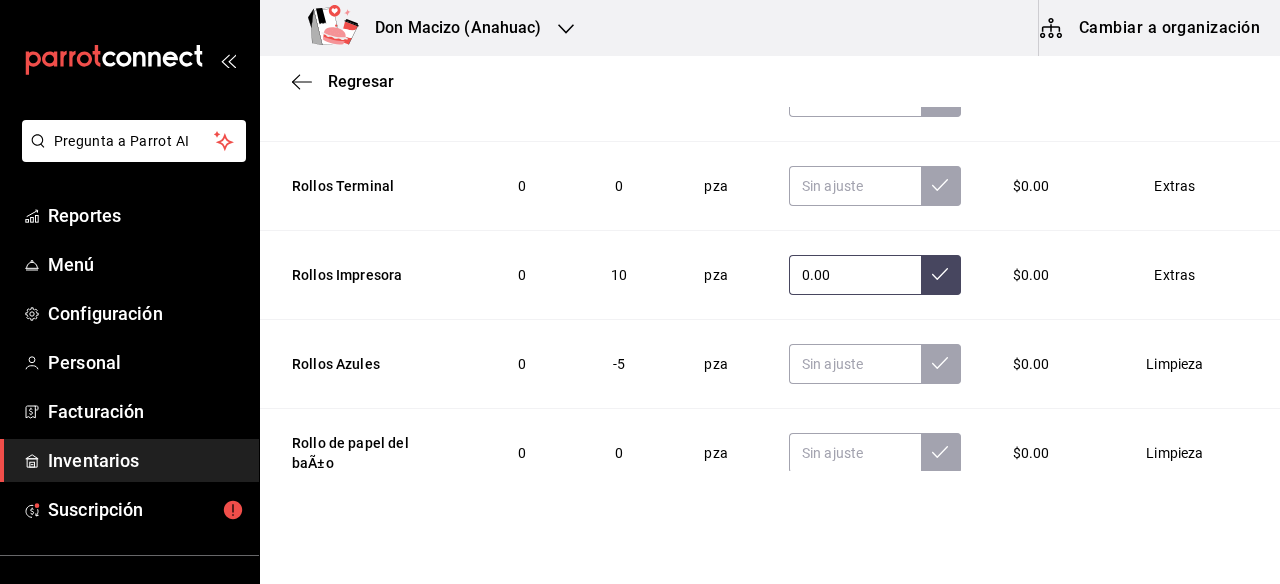 type on "0.00" 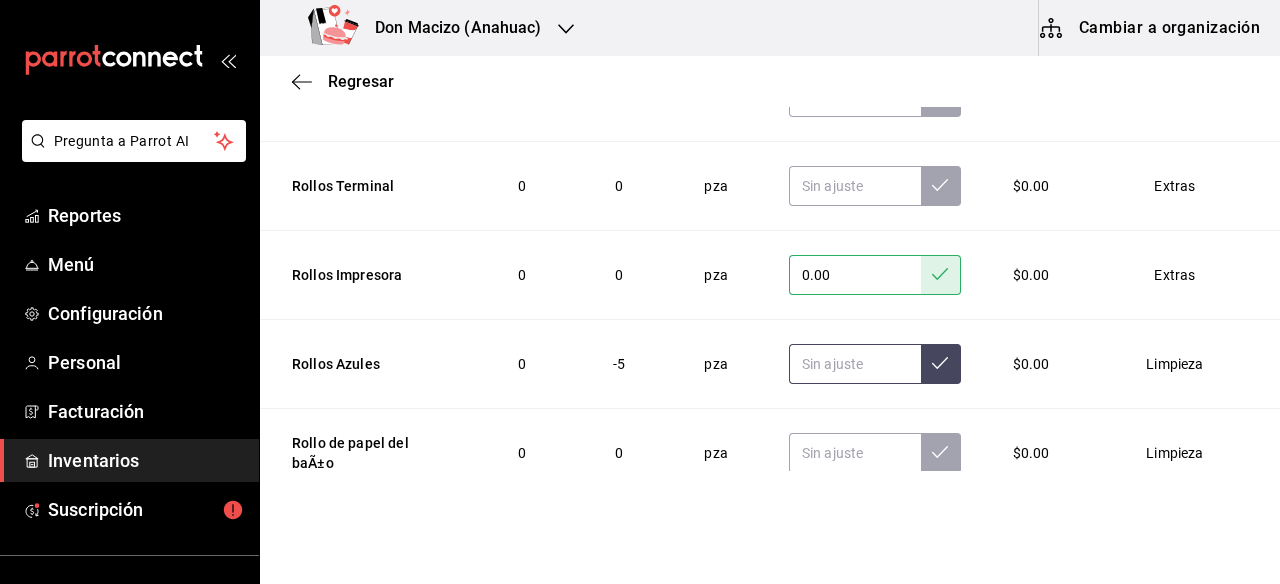 click at bounding box center (855, 364) 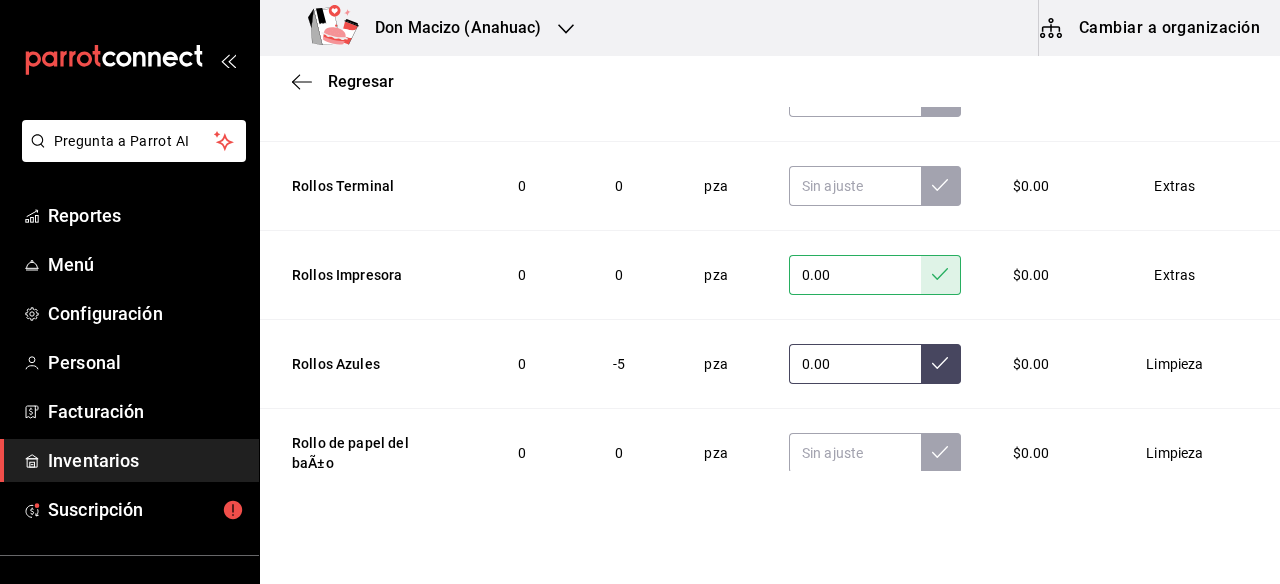 type on "0.00" 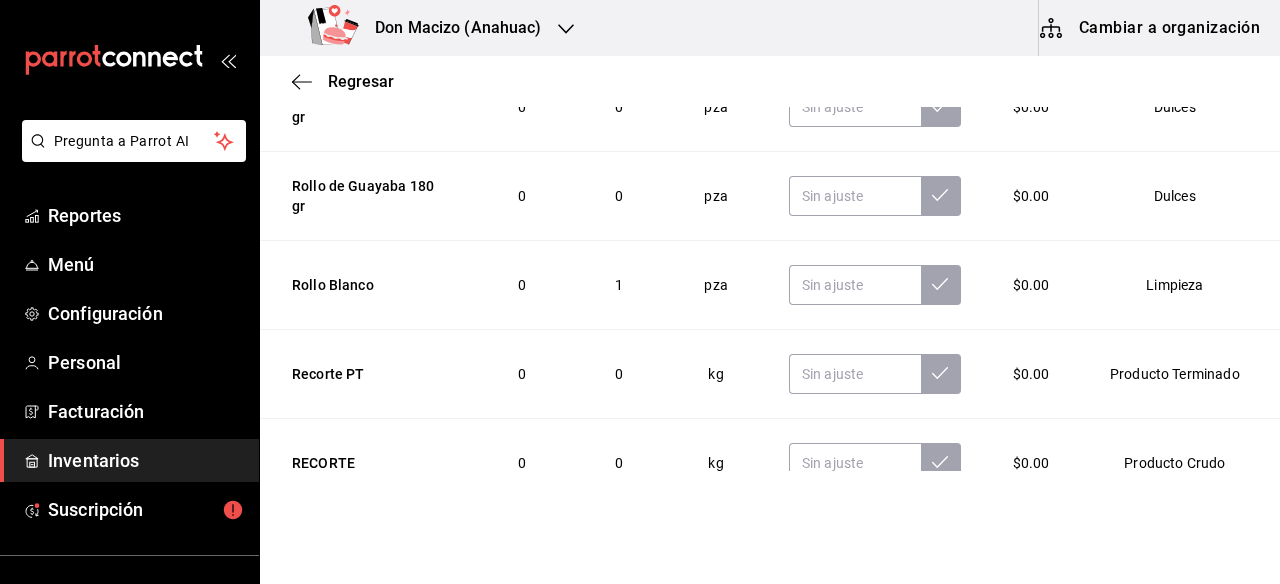 scroll, scrollTop: 4997, scrollLeft: 0, axis: vertical 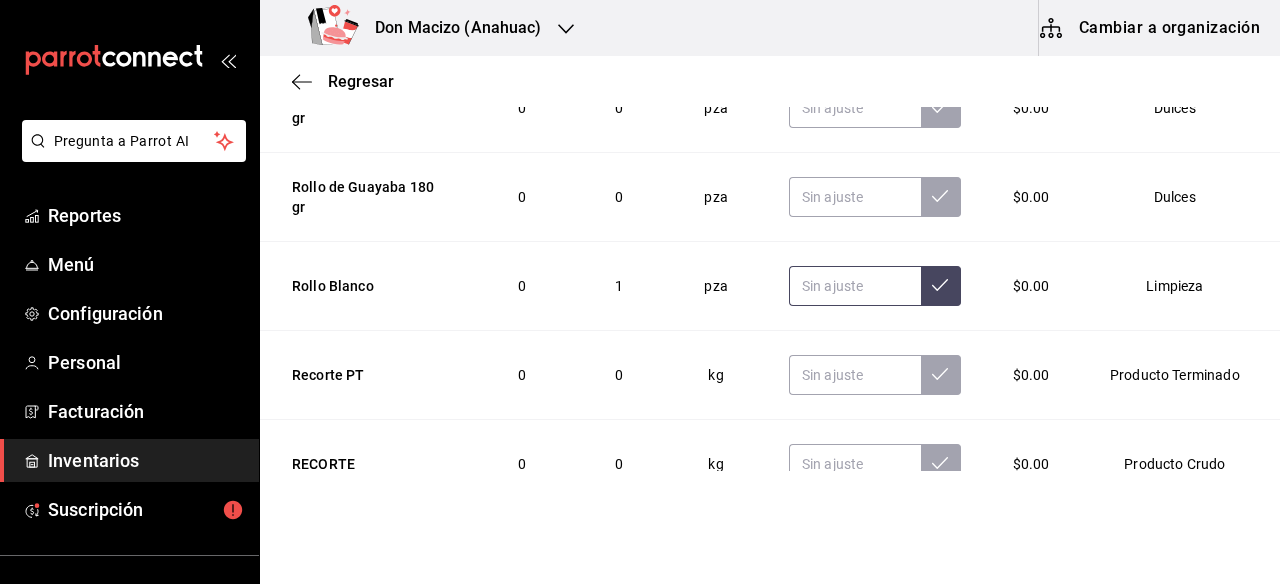 click at bounding box center (855, 286) 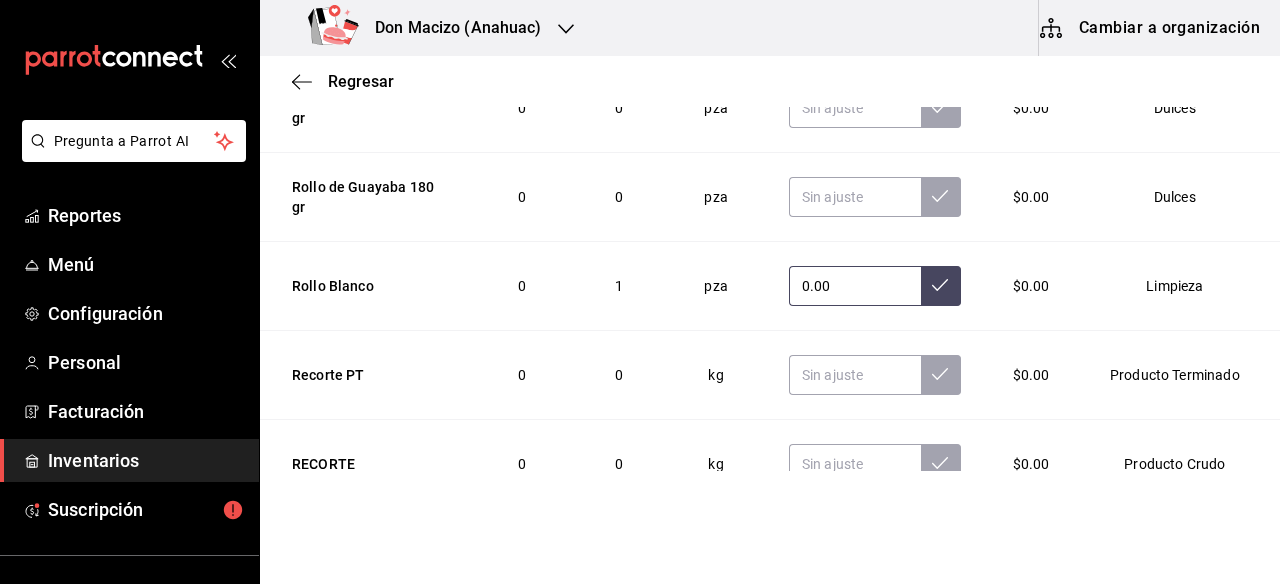 type on "0.00" 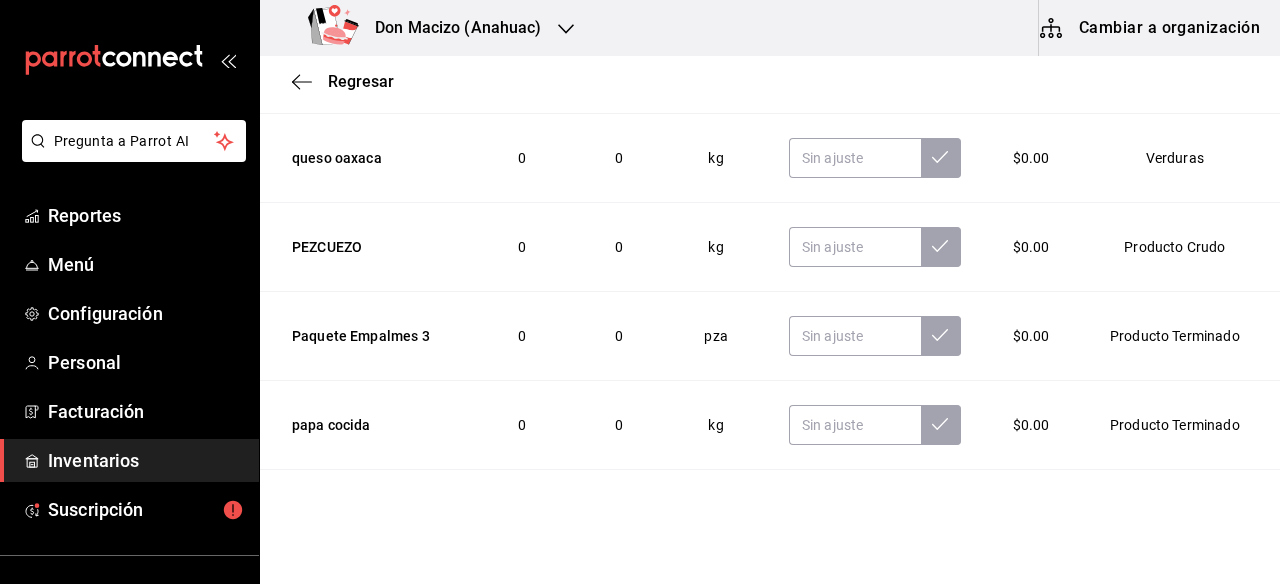 scroll, scrollTop: 5369, scrollLeft: 0, axis: vertical 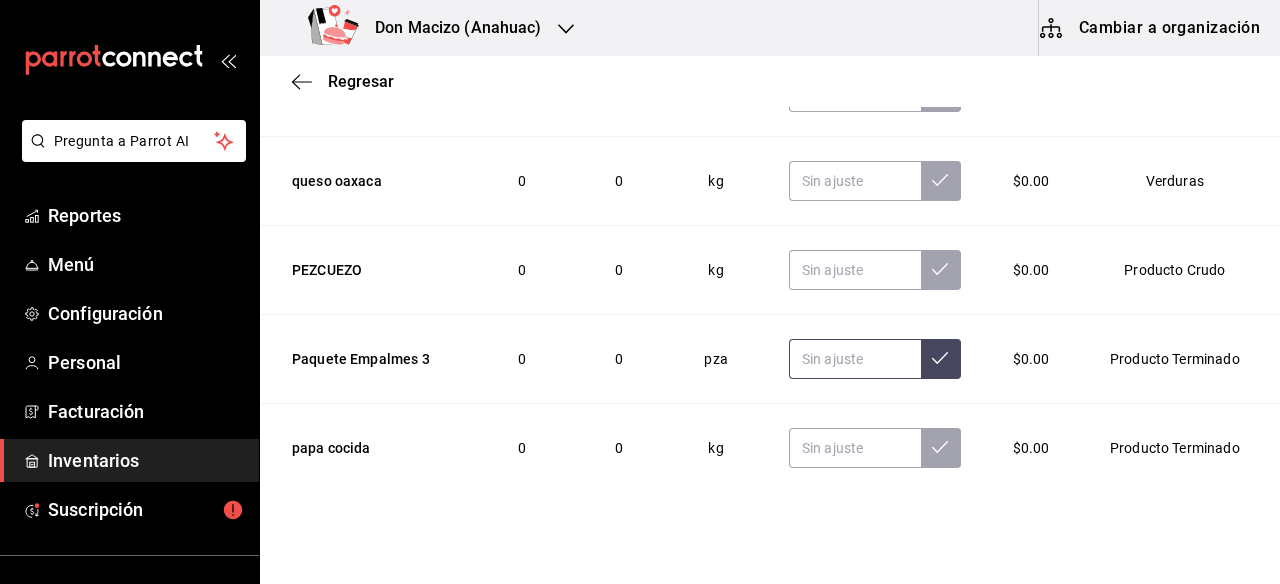 click at bounding box center [855, 359] 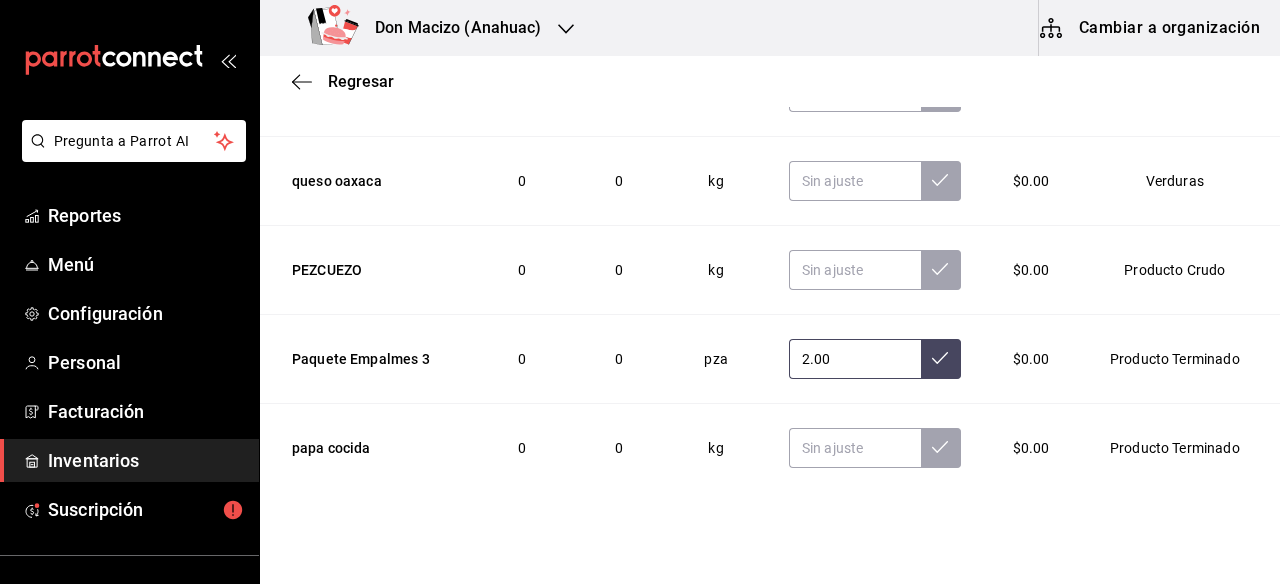 type on "2.00" 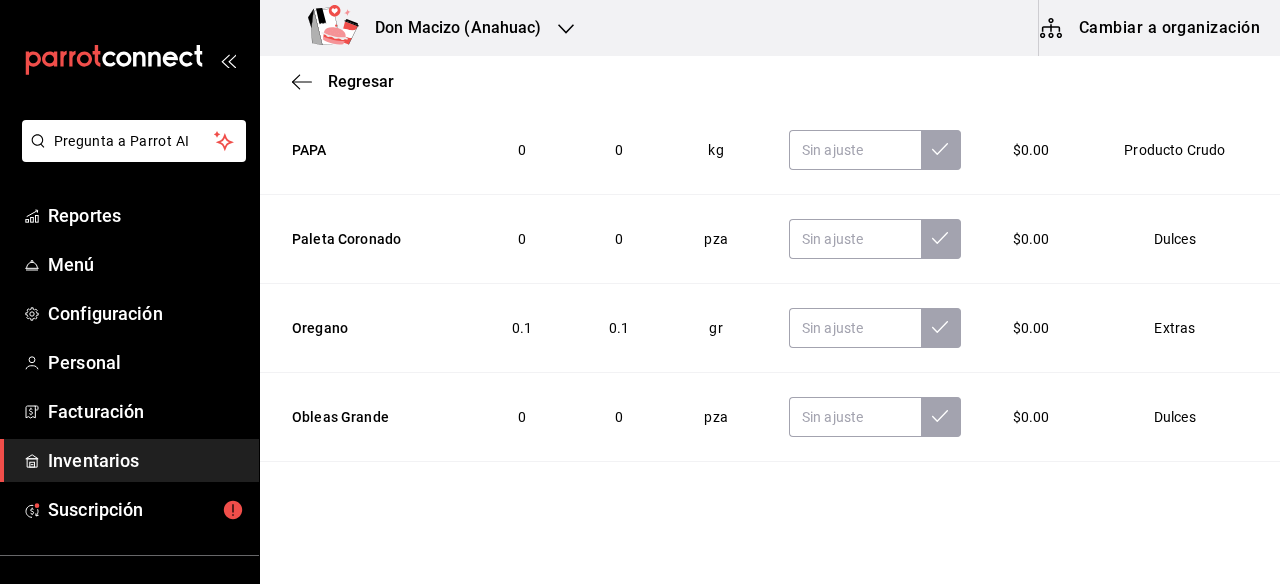 scroll, scrollTop: 5790, scrollLeft: 0, axis: vertical 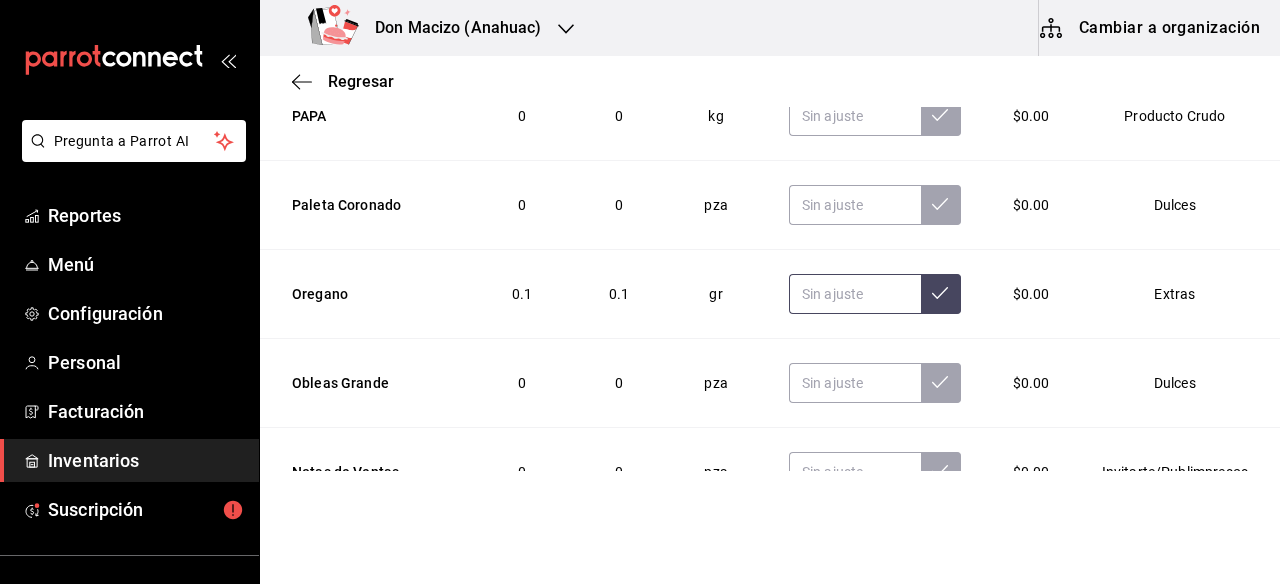 click at bounding box center [855, 294] 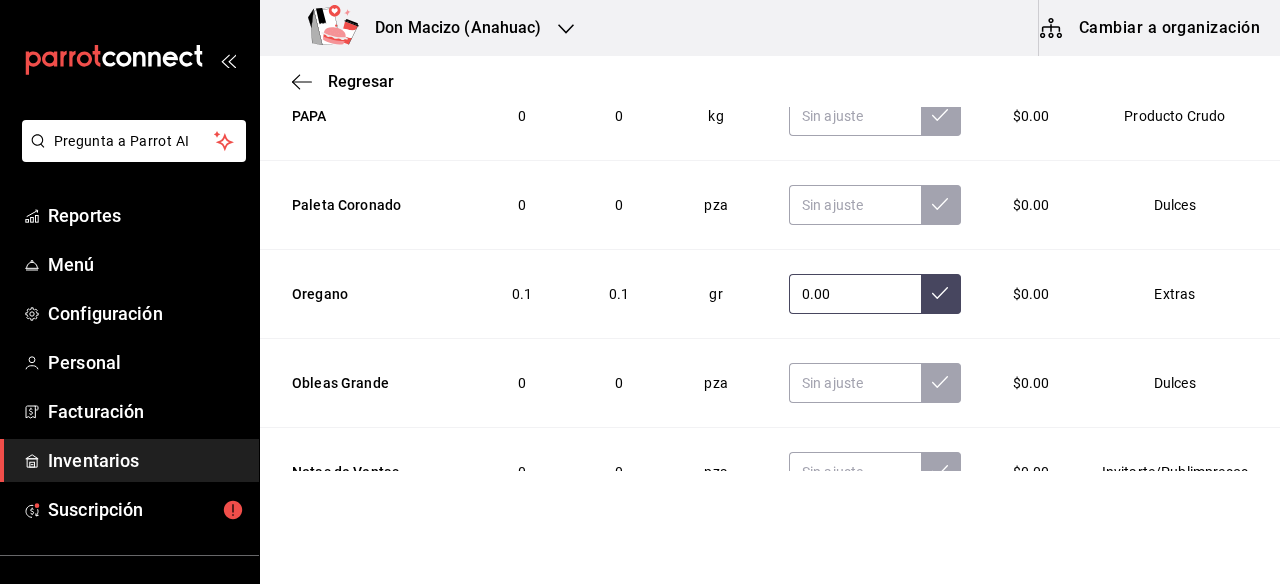 type on "0.00" 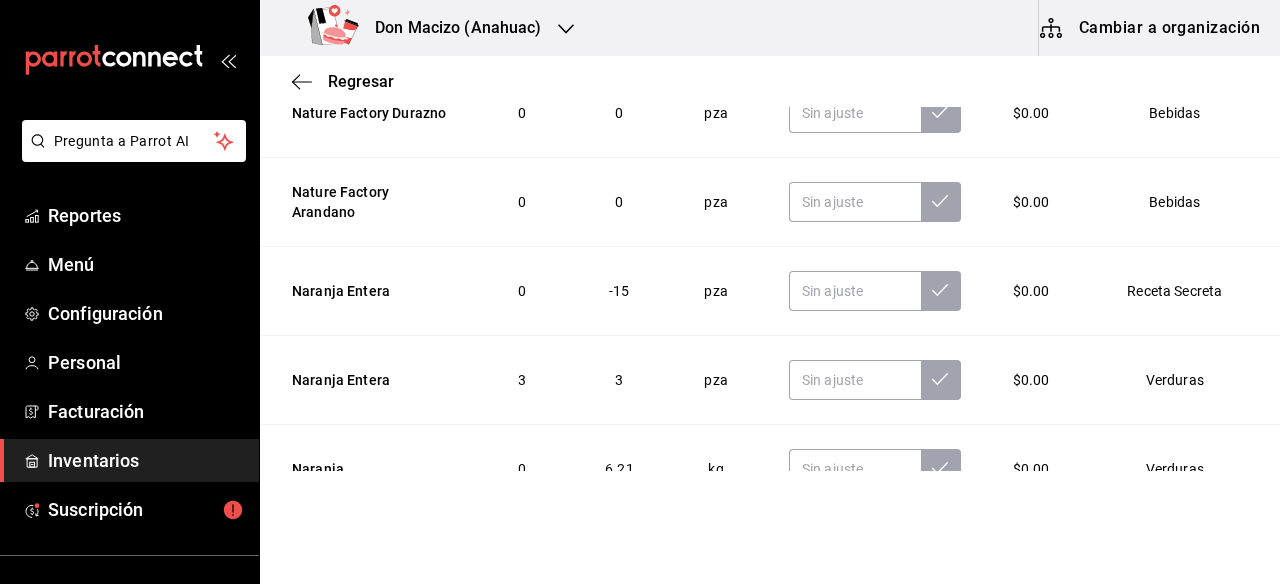 scroll, scrollTop: 6600, scrollLeft: 0, axis: vertical 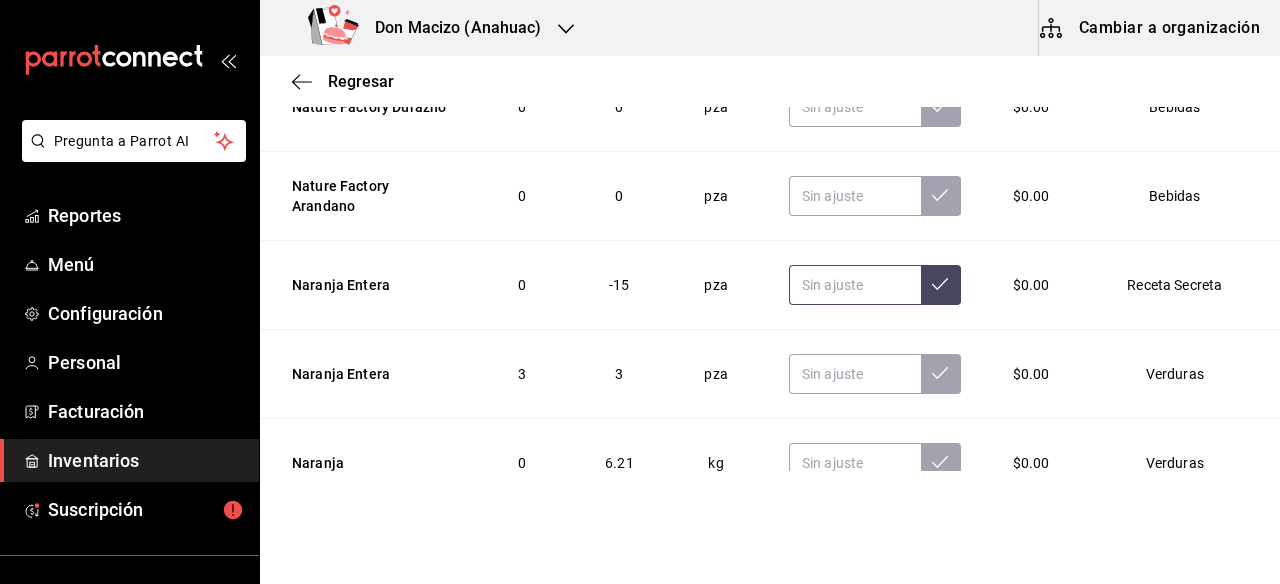 click at bounding box center [855, 285] 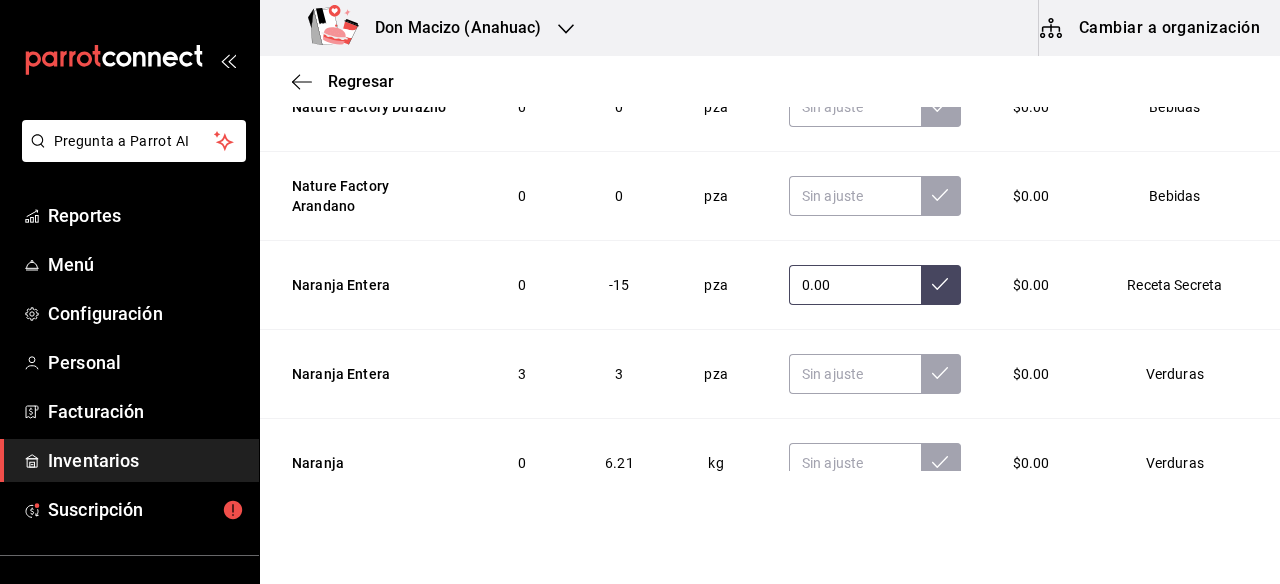 type on "0.00" 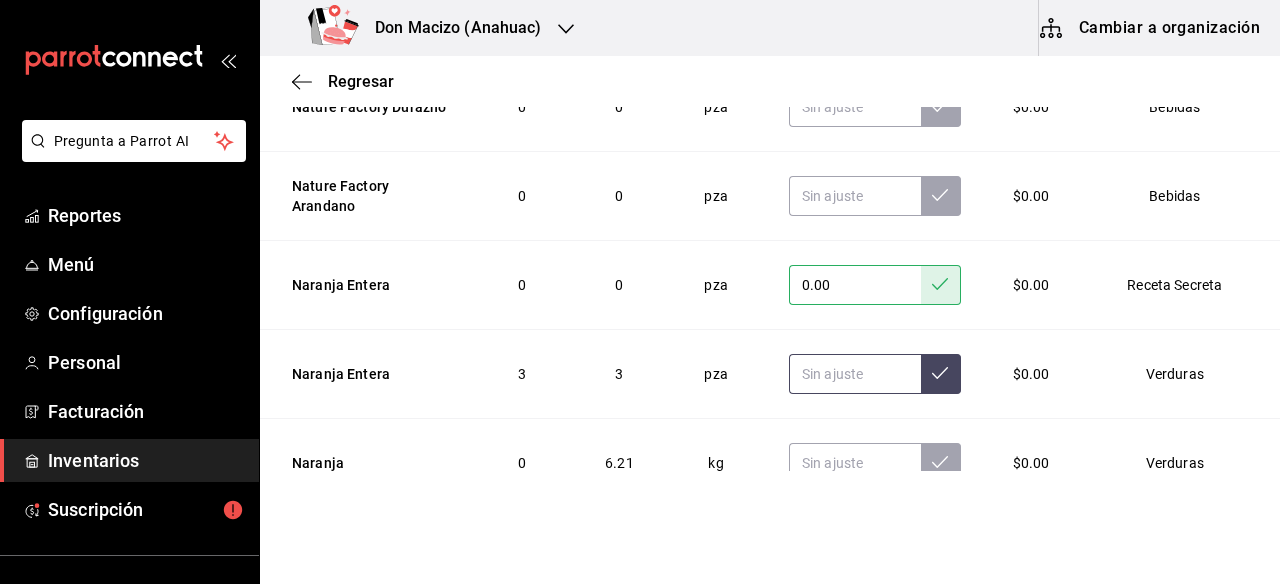 click at bounding box center (855, 374) 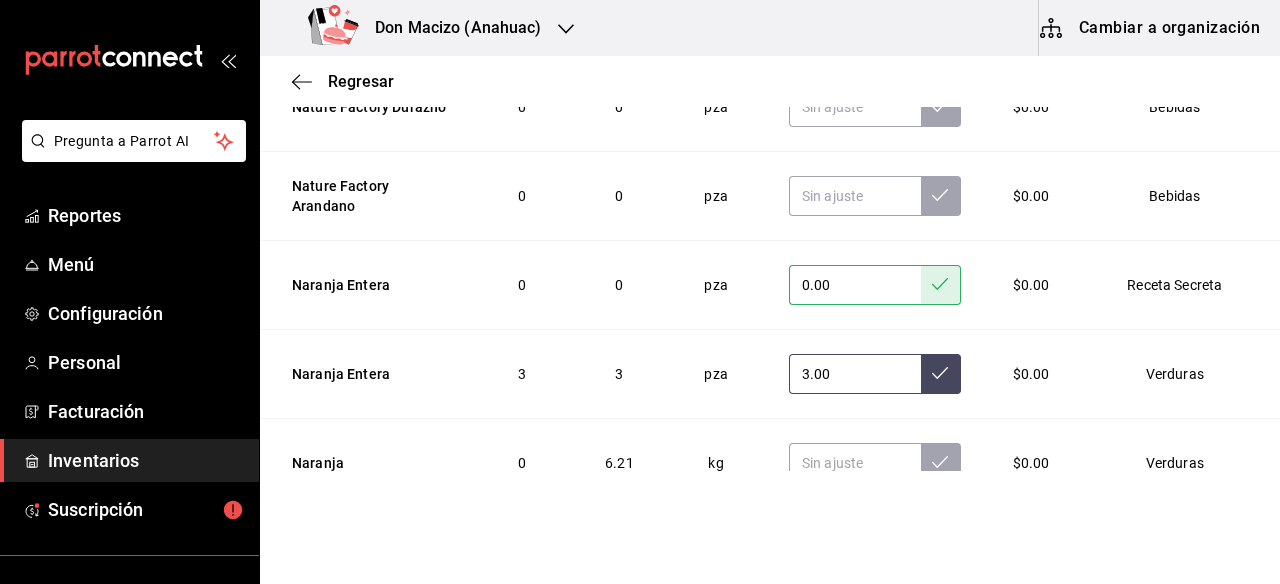 type on "3.00" 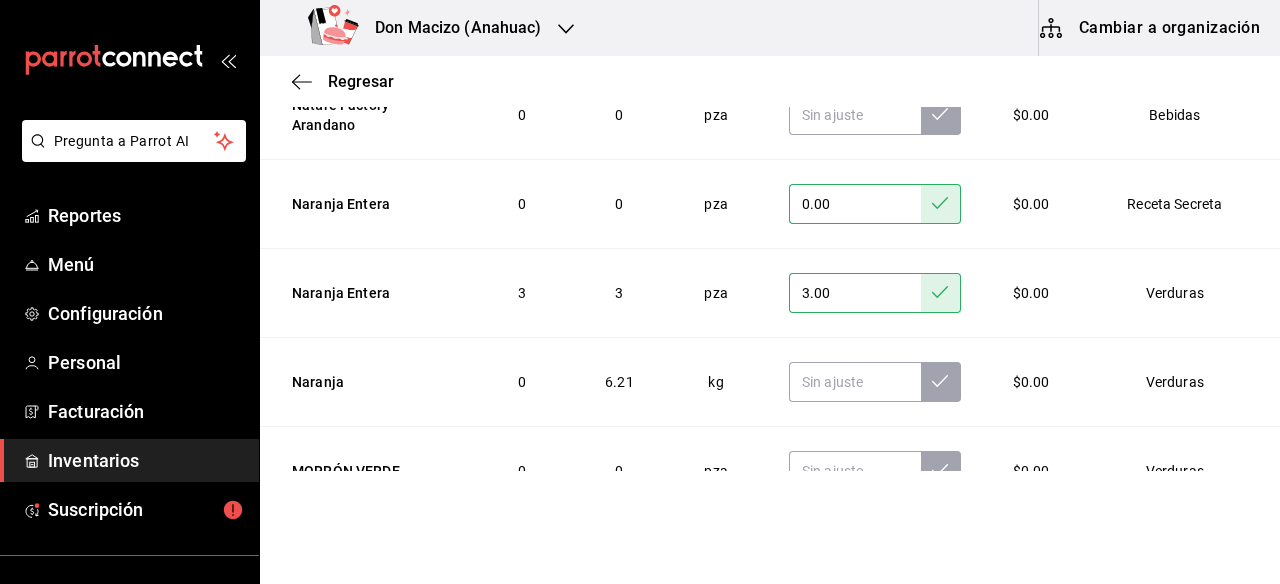 scroll, scrollTop: 6714, scrollLeft: 0, axis: vertical 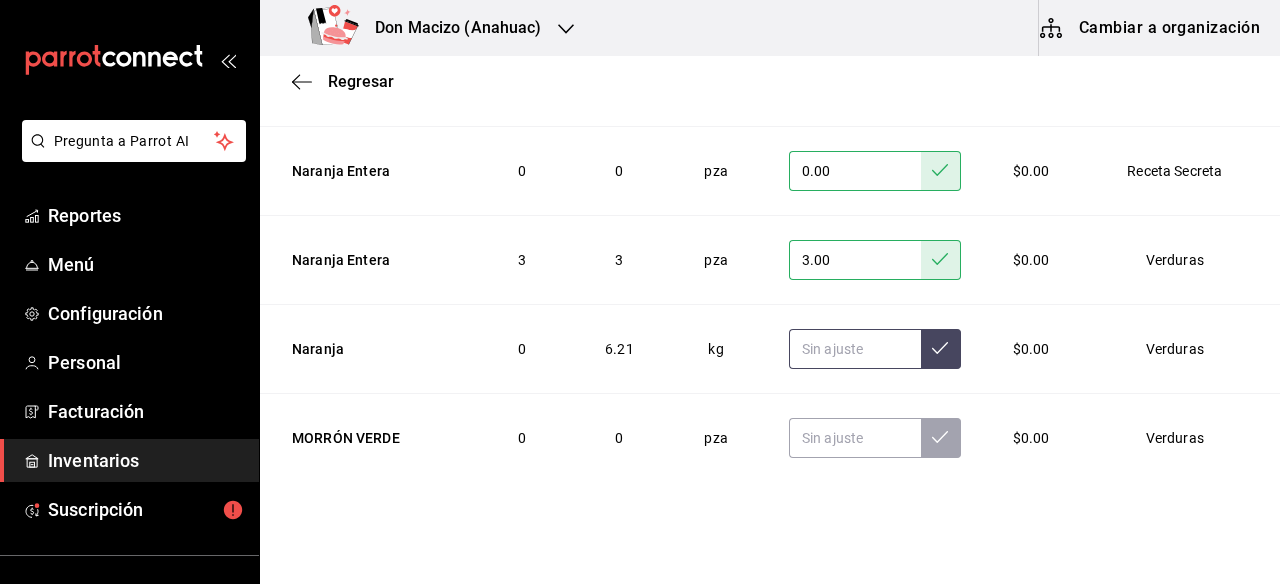 click at bounding box center [855, 349] 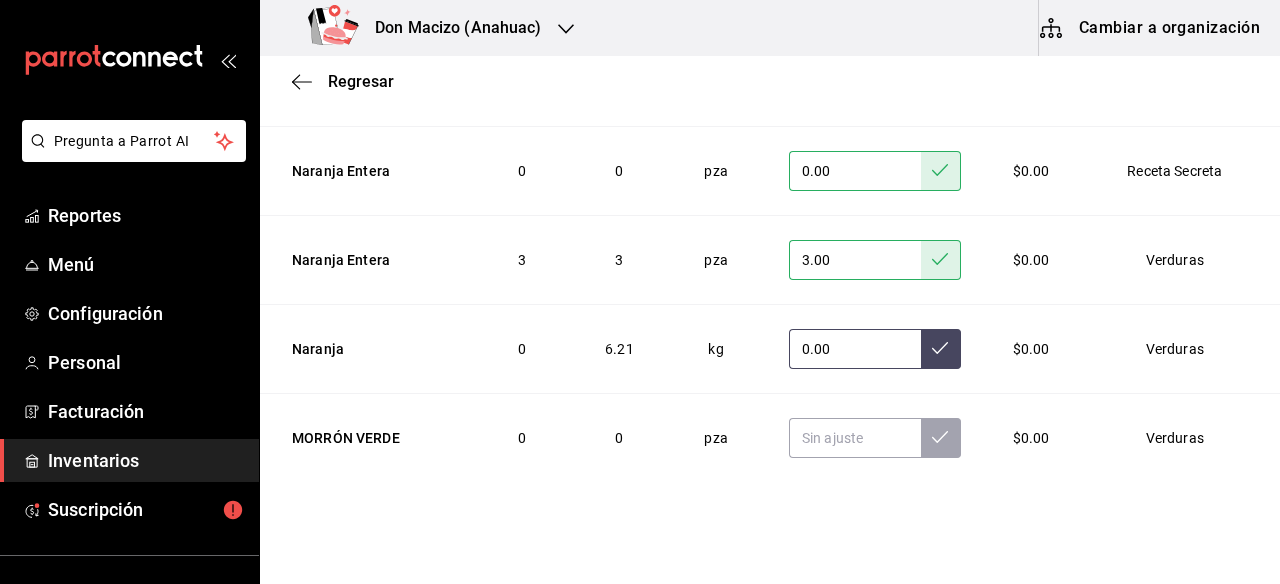 type on "0.00" 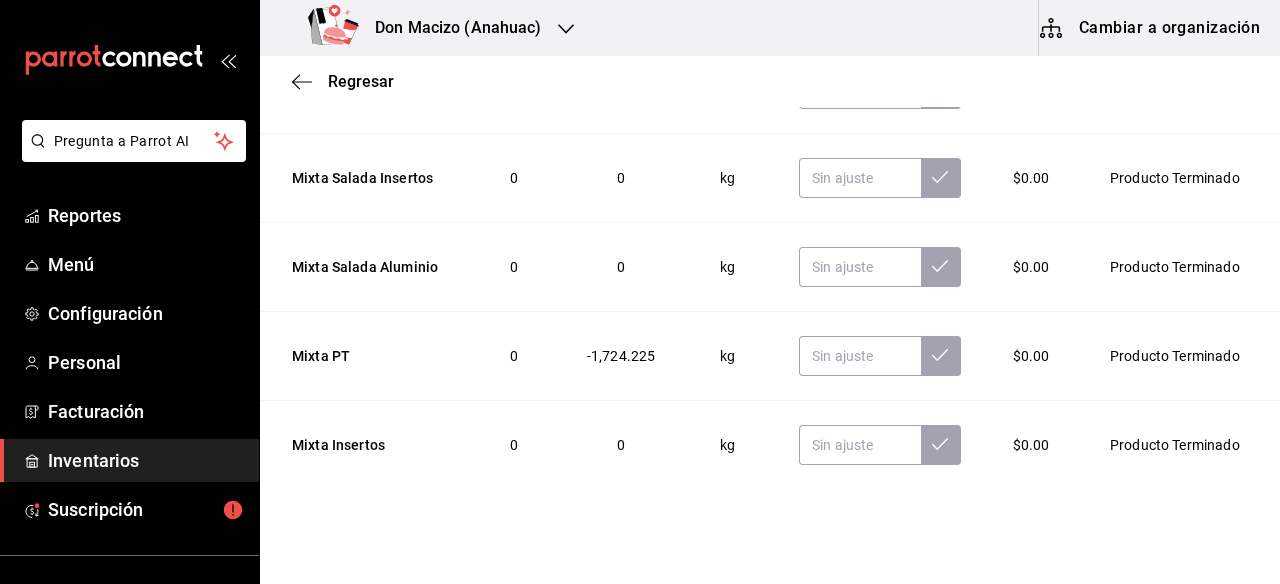scroll, scrollTop: 7347, scrollLeft: 0, axis: vertical 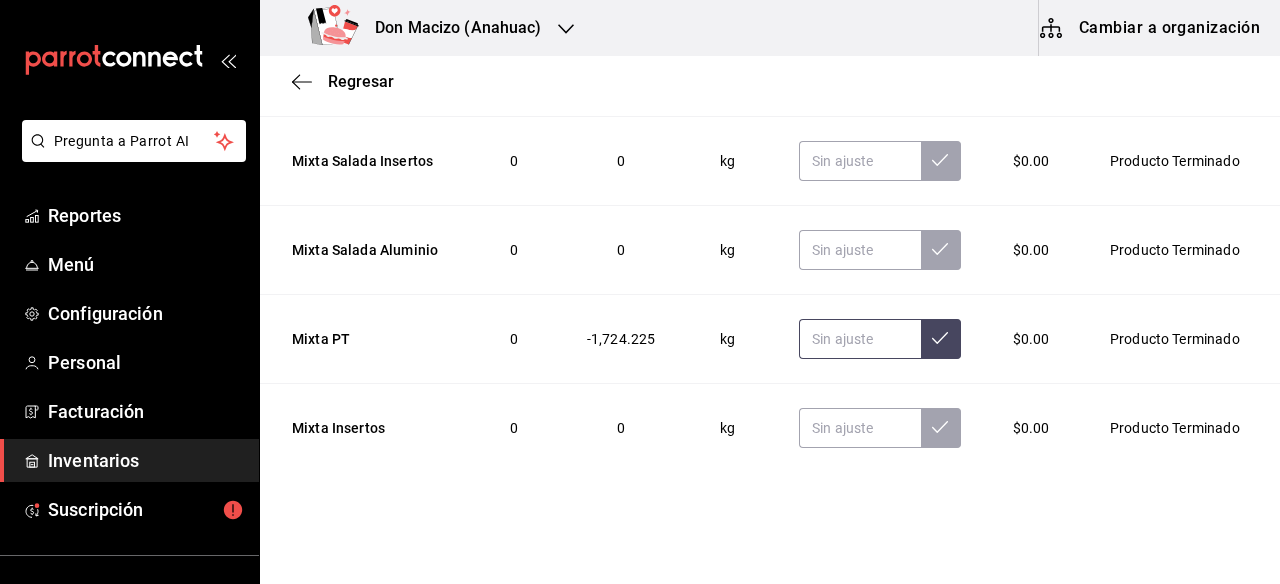 click at bounding box center [860, 339] 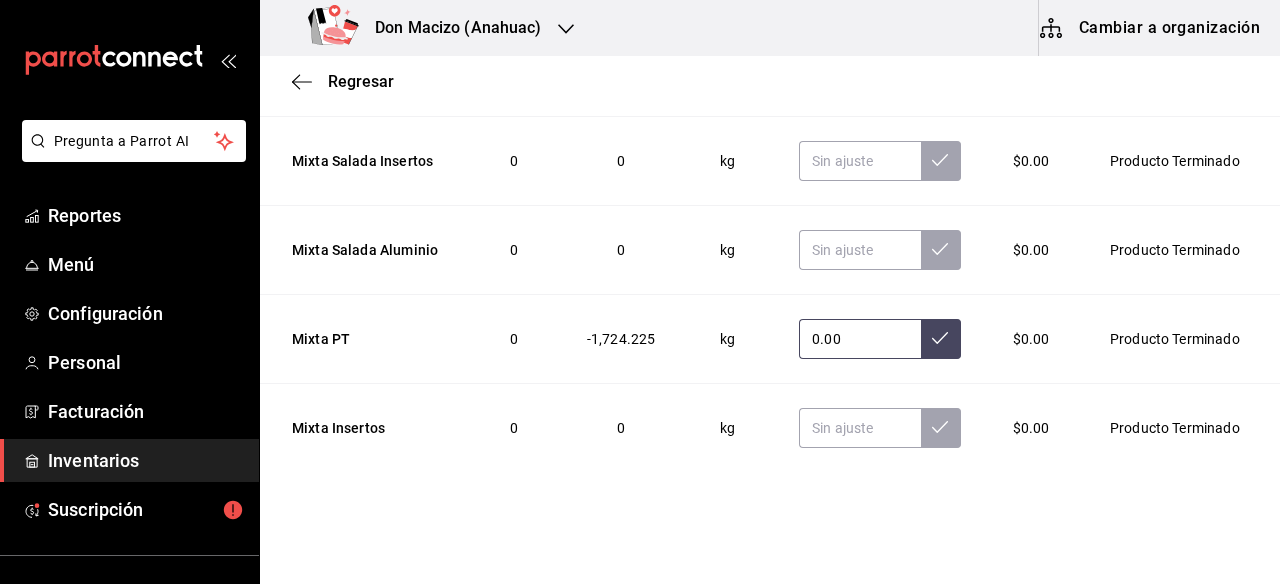 type on "0.00" 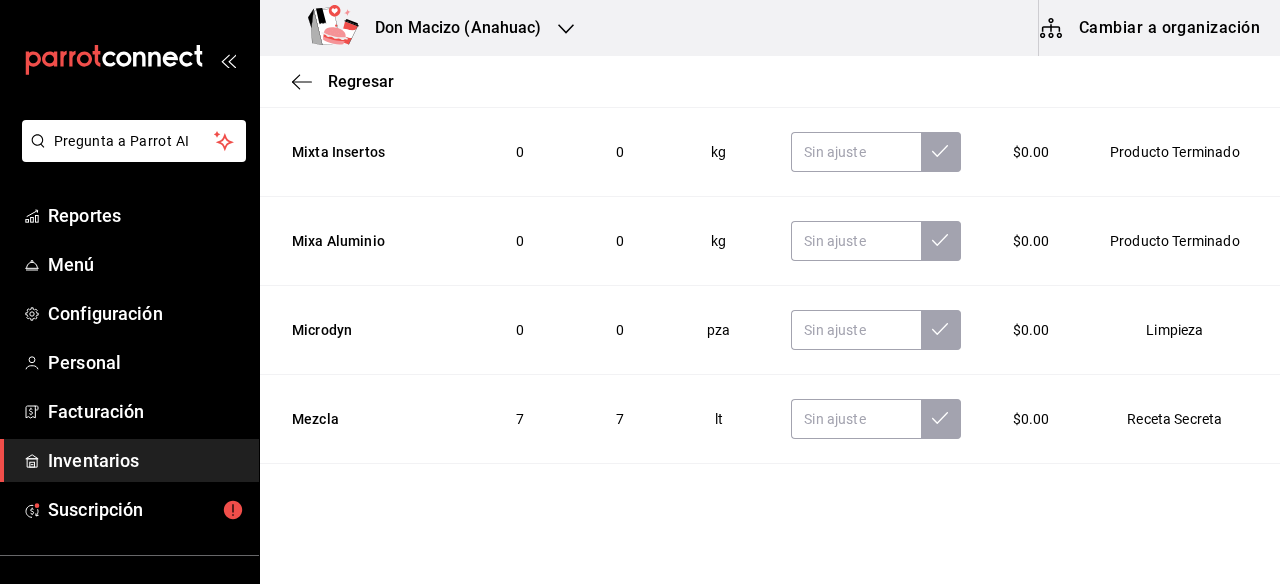 scroll, scrollTop: 7720, scrollLeft: 0, axis: vertical 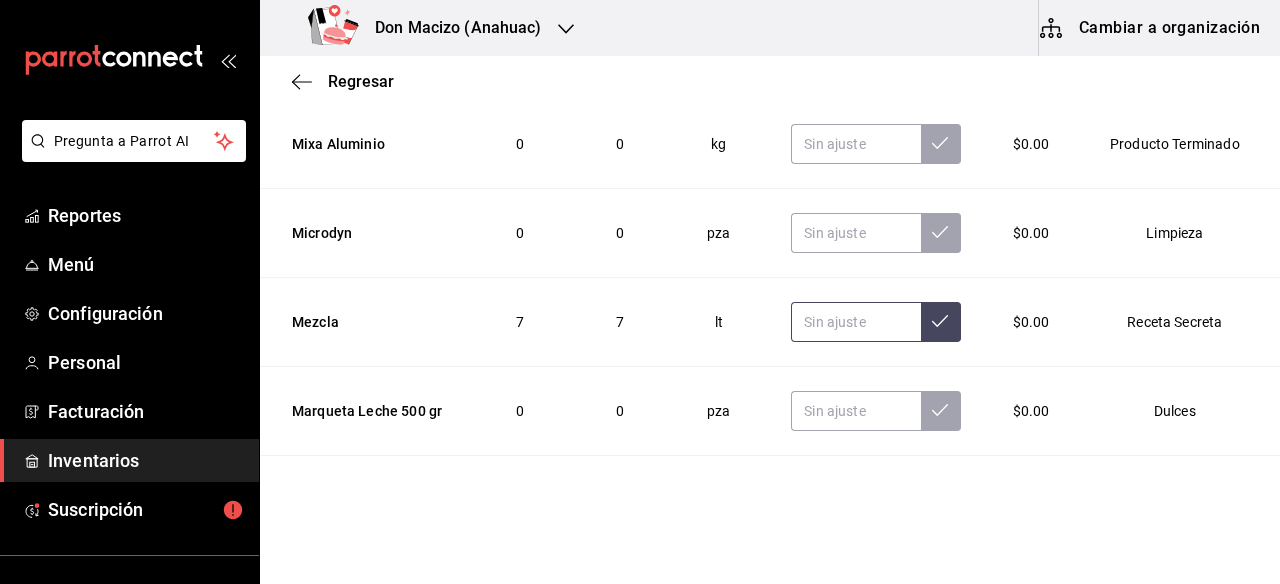 click at bounding box center [855, 322] 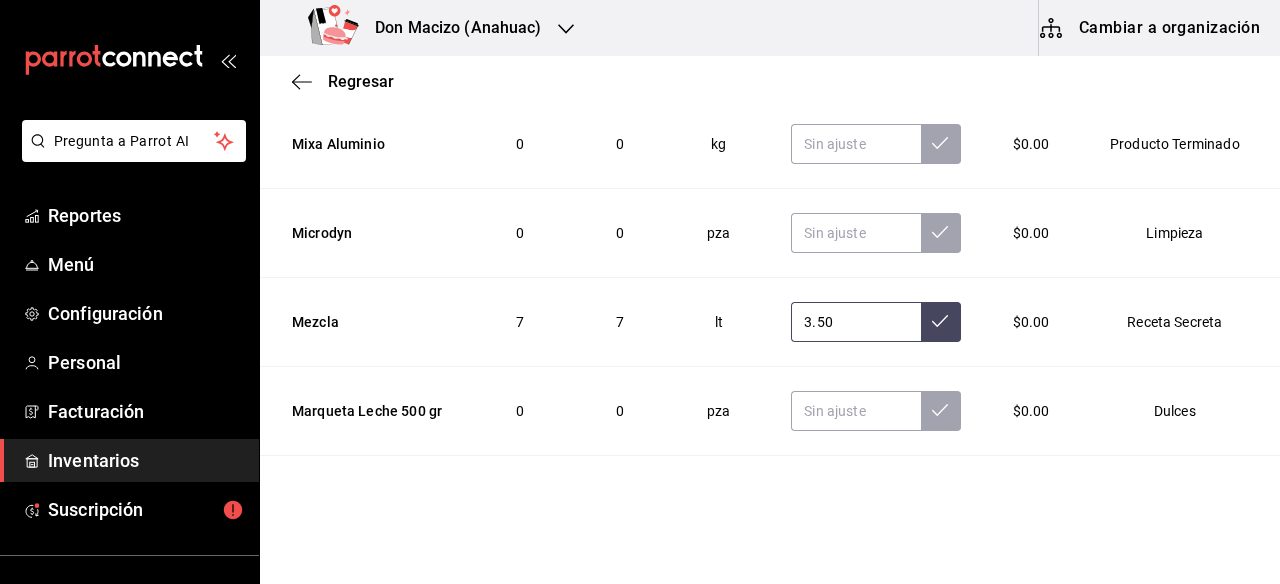type on "3.50" 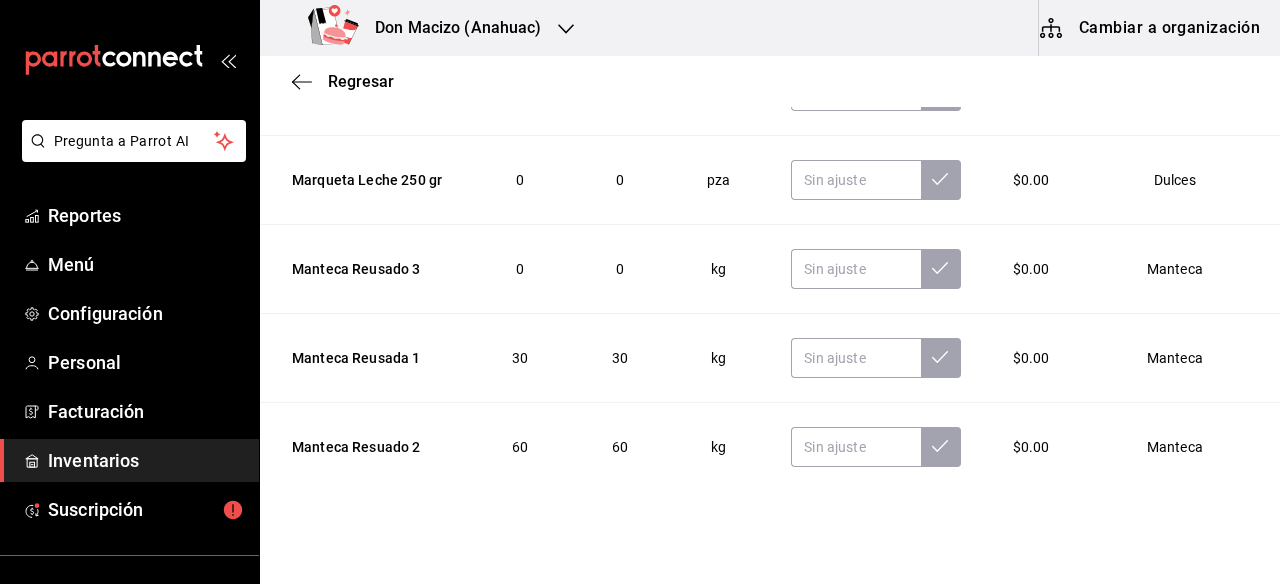 scroll, scrollTop: 8044, scrollLeft: 0, axis: vertical 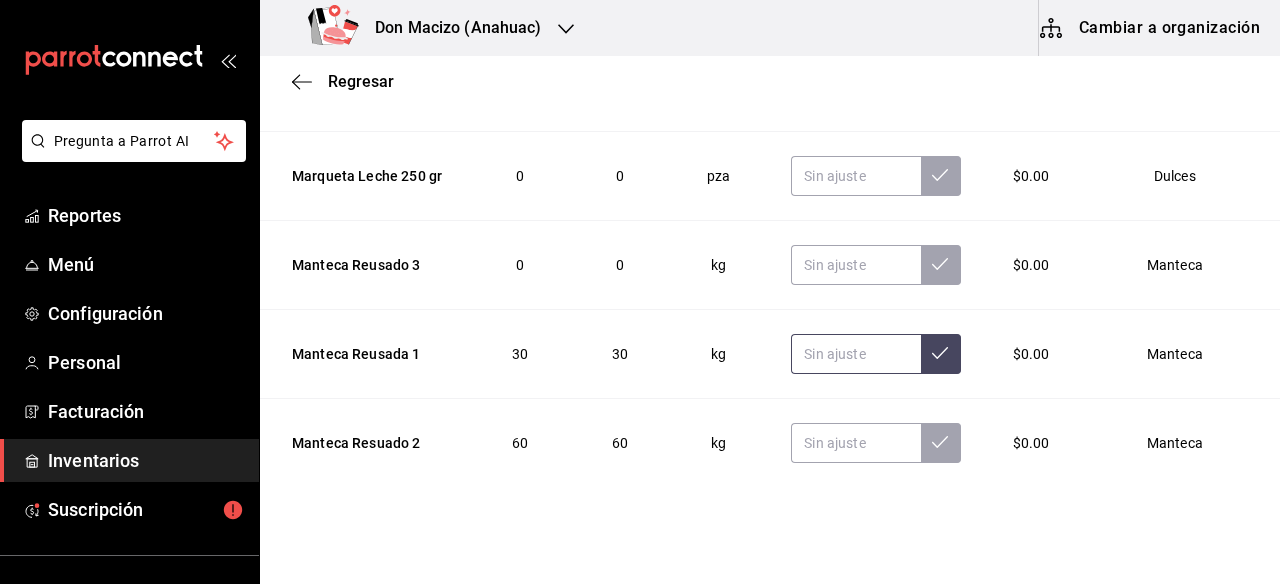 click at bounding box center [855, 354] 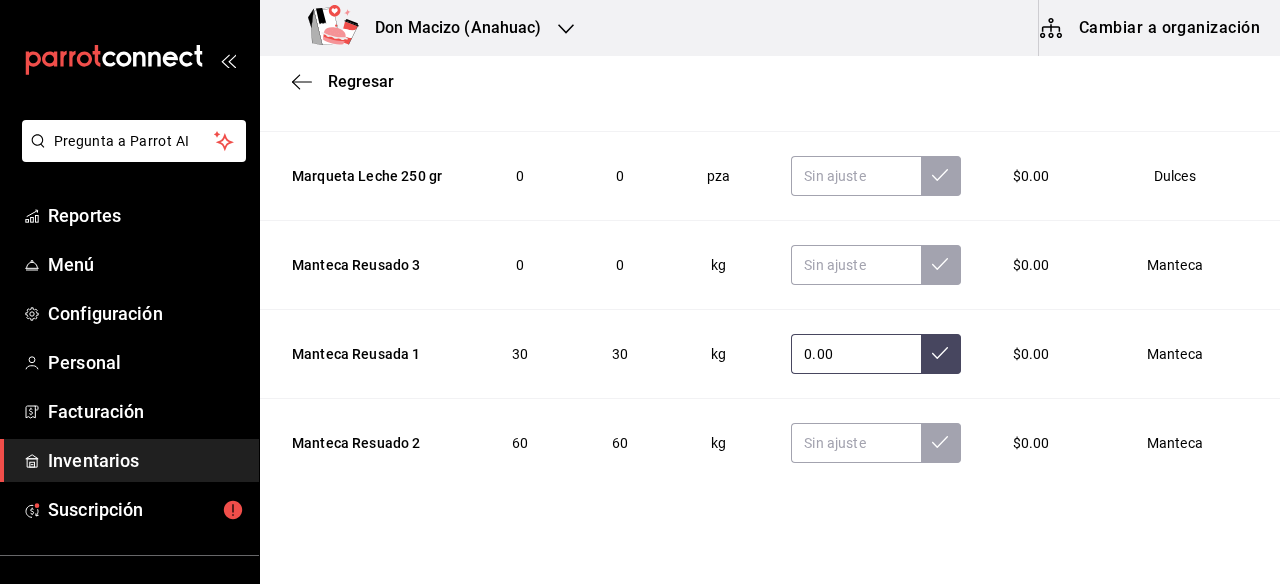 type on "0.00" 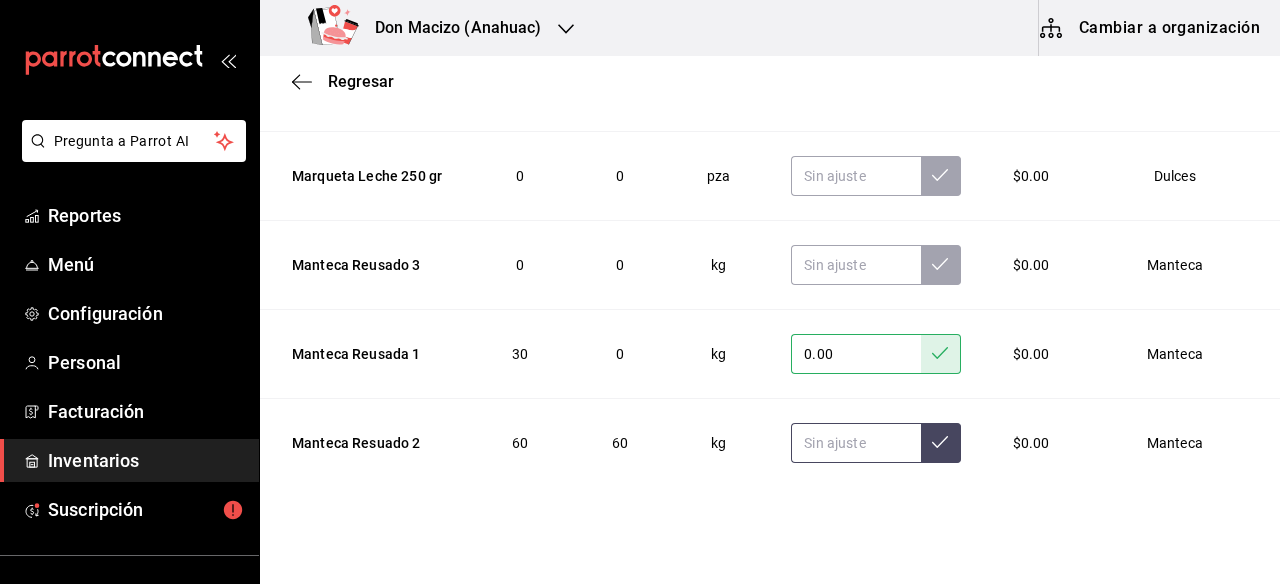 click at bounding box center [855, 443] 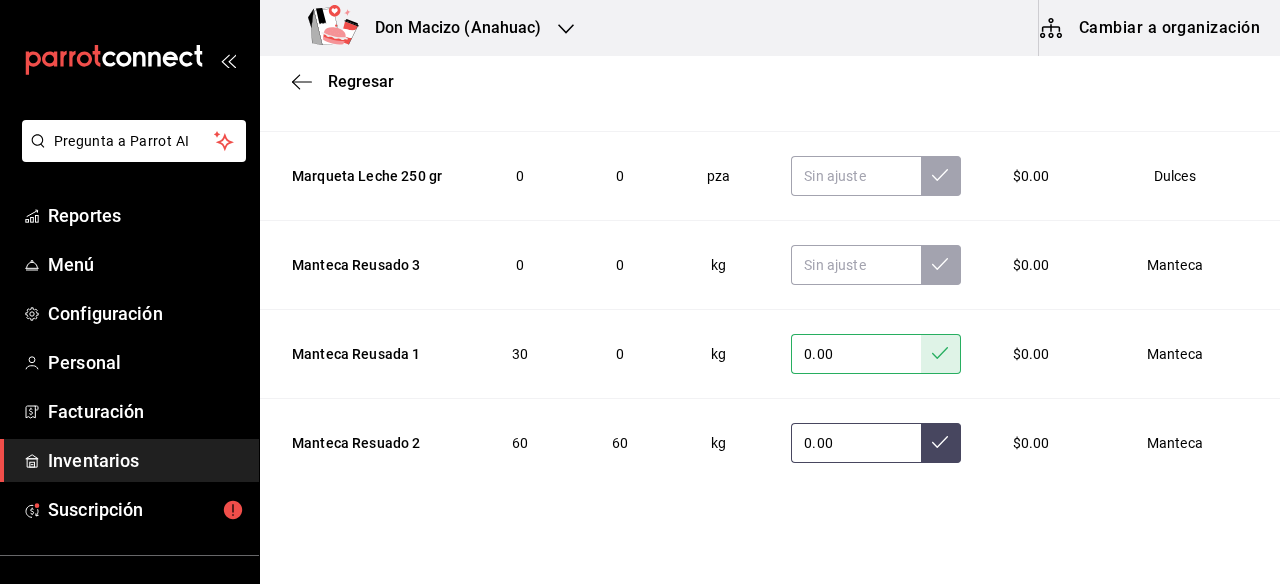 type on "0.00" 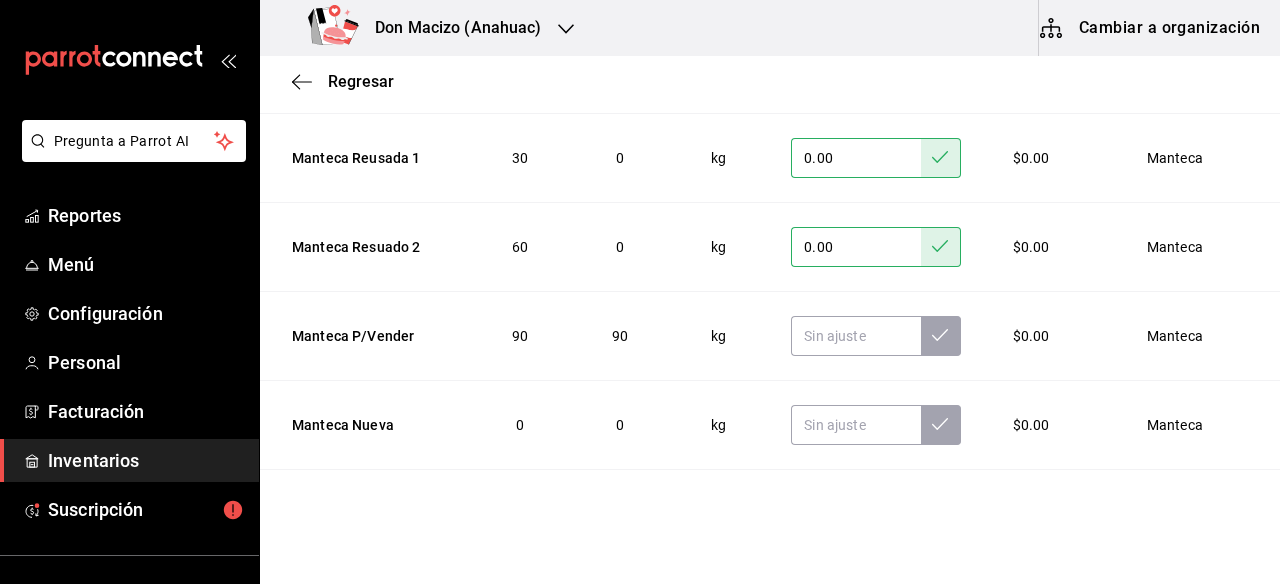 scroll, scrollTop: 8246, scrollLeft: 0, axis: vertical 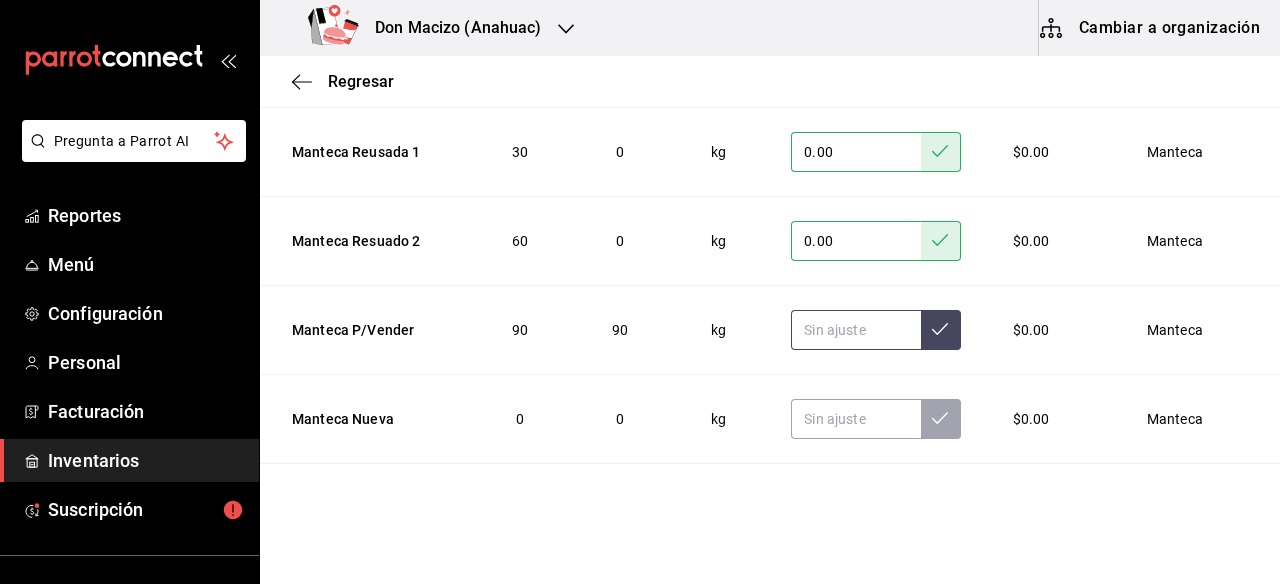 click at bounding box center (855, 330) 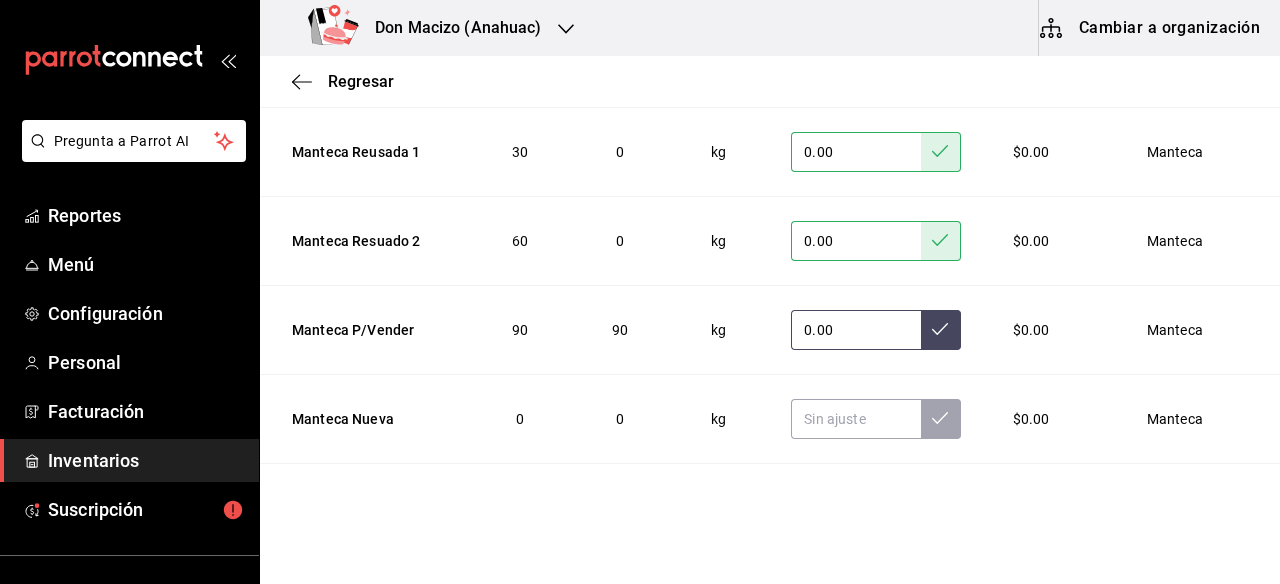 type on "0.00" 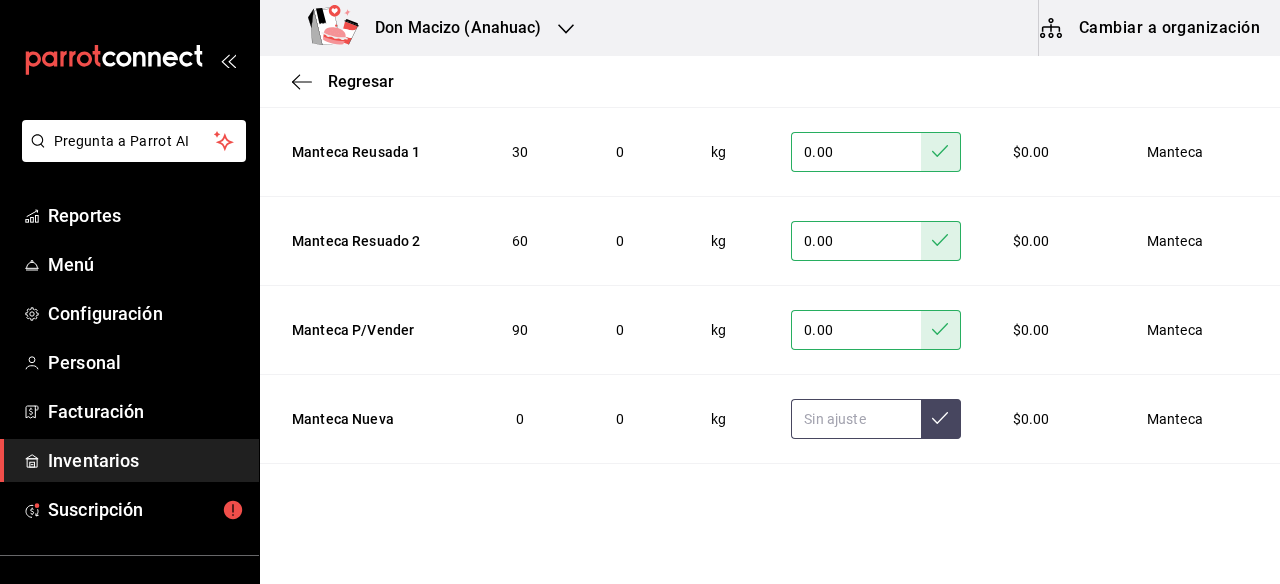 click at bounding box center (855, 419) 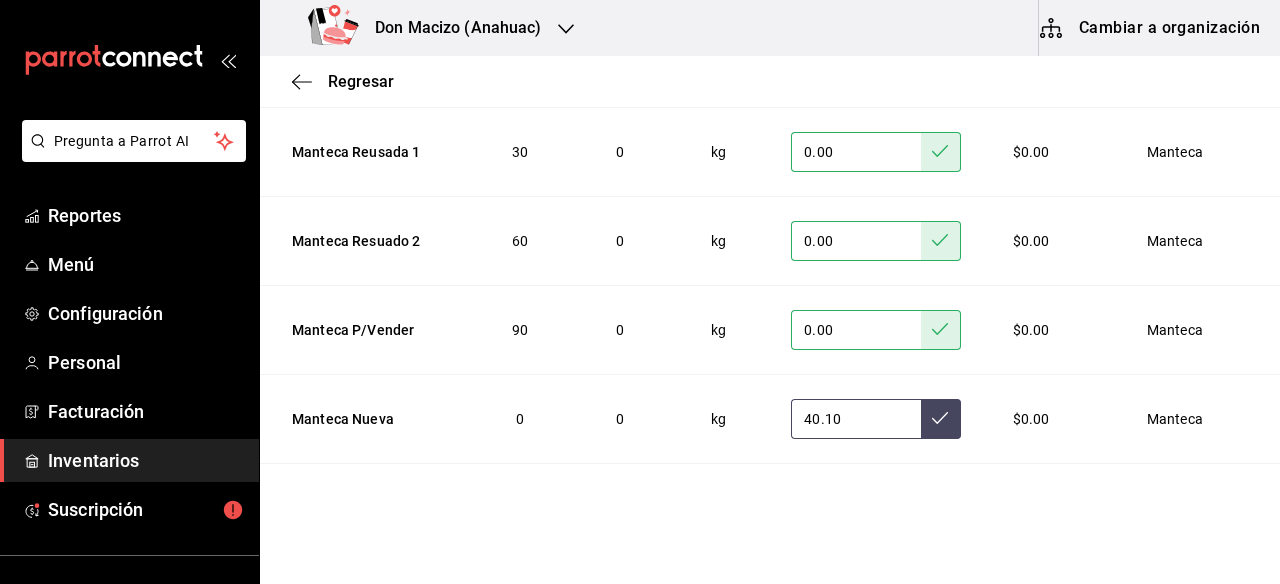 type on "40.10" 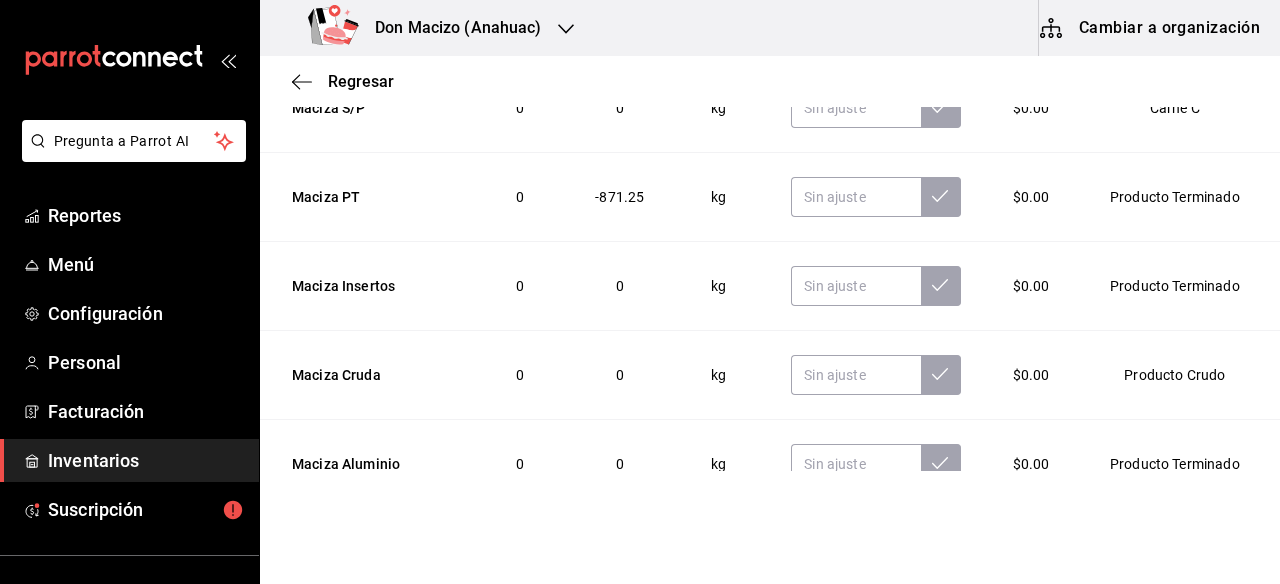 scroll, scrollTop: 8757, scrollLeft: 0, axis: vertical 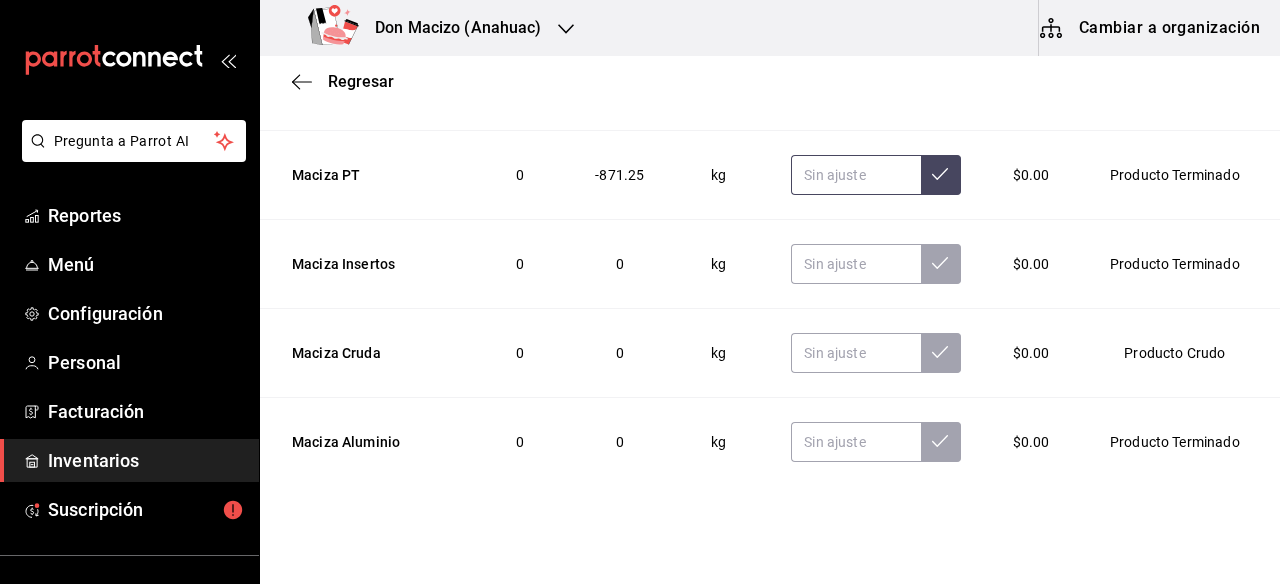 click at bounding box center (855, 175) 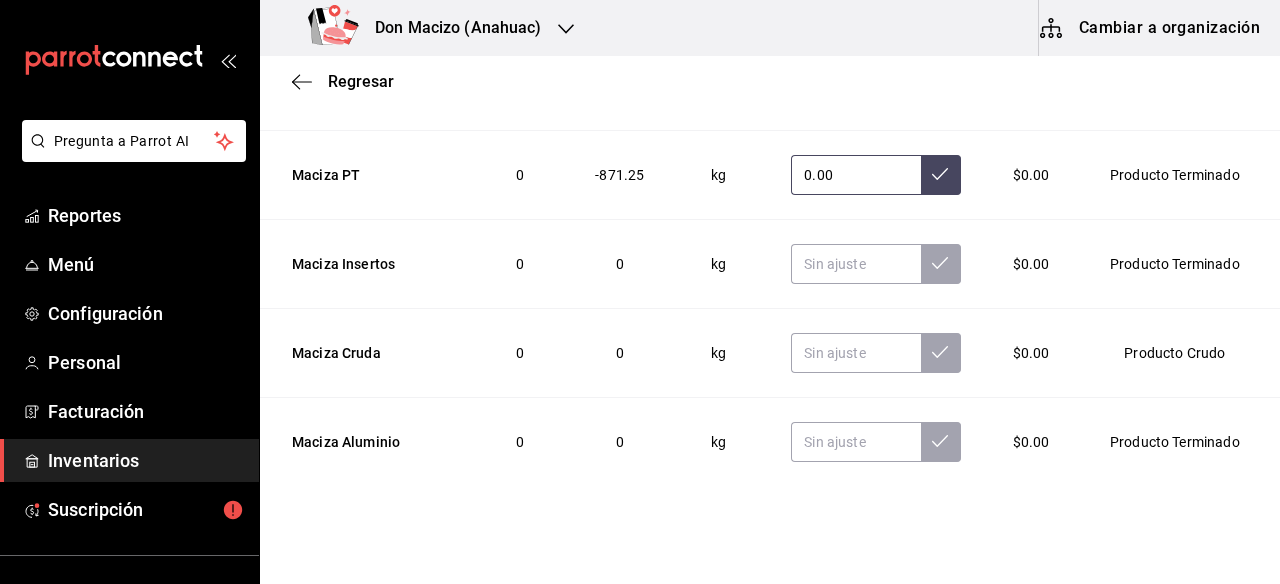 type on "0.00" 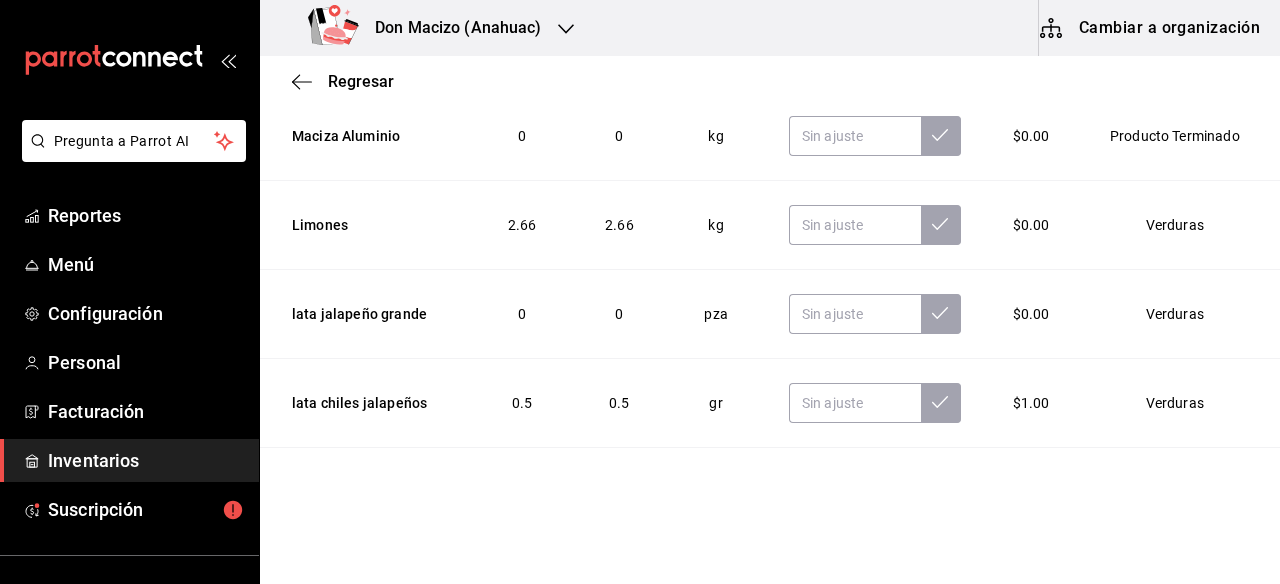 scroll, scrollTop: 9076, scrollLeft: 0, axis: vertical 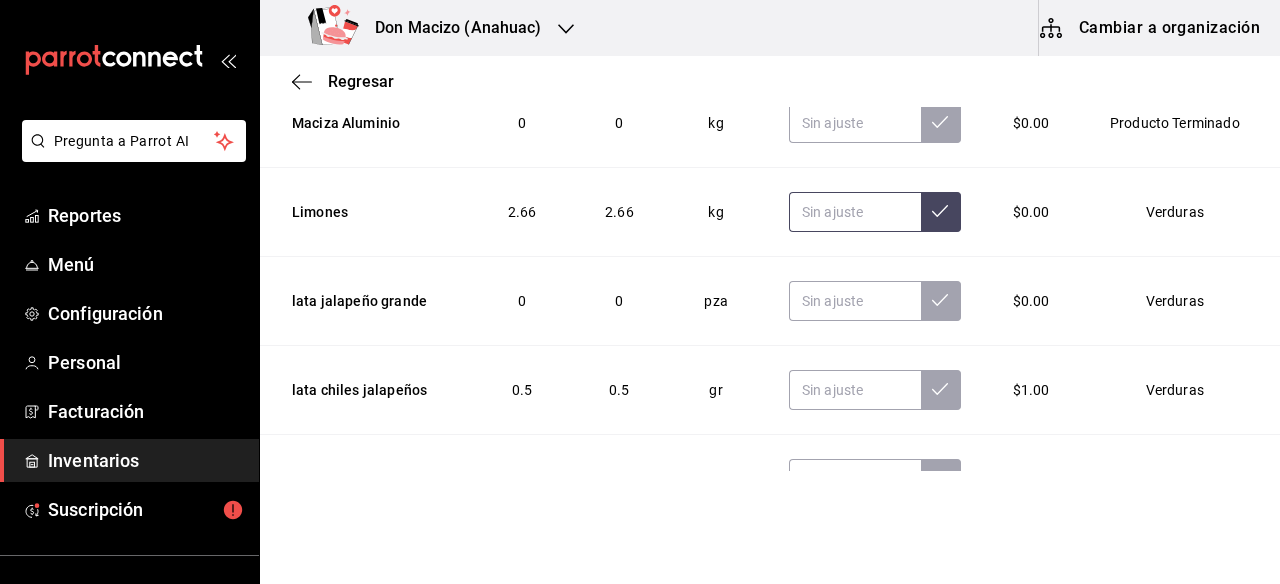 click at bounding box center (855, 212) 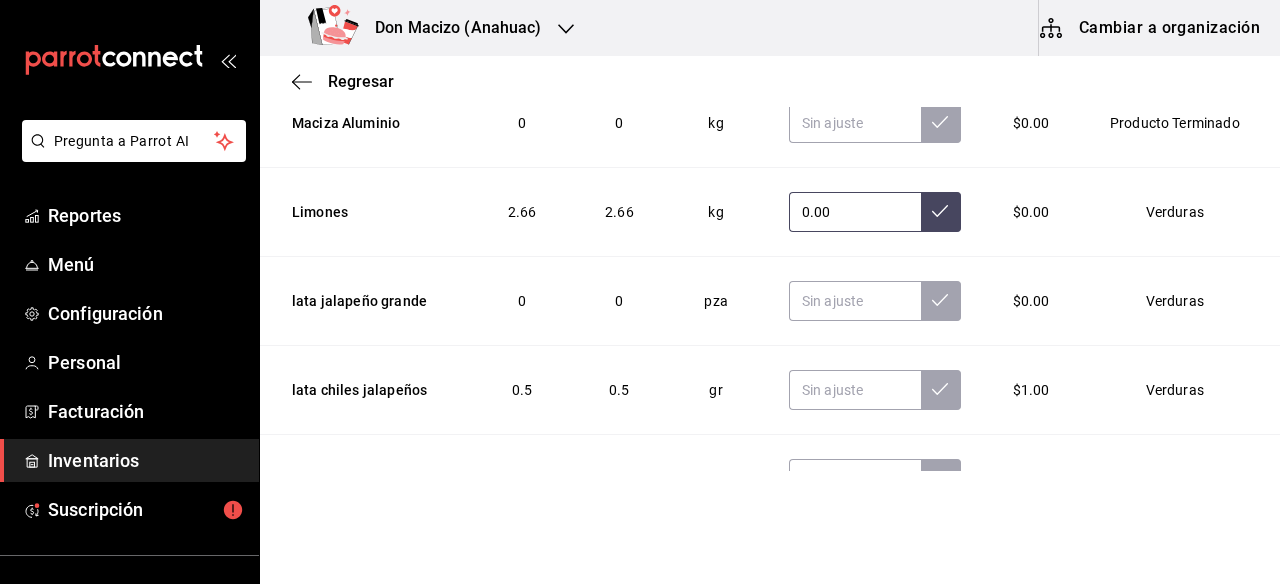 type on "0.00" 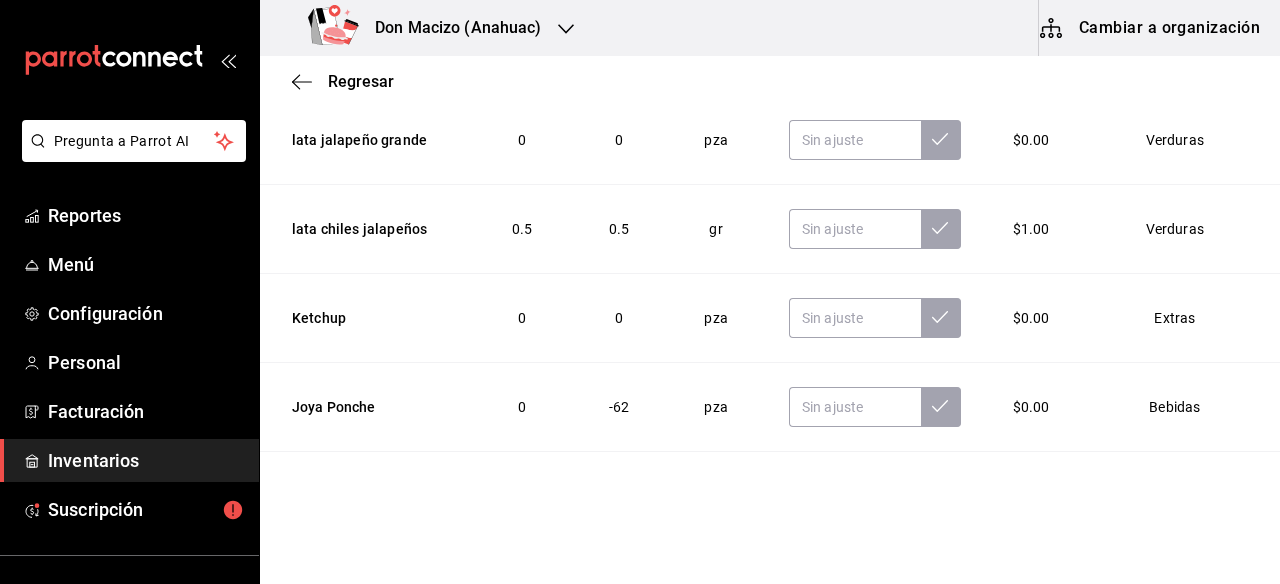 scroll, scrollTop: 9250, scrollLeft: 0, axis: vertical 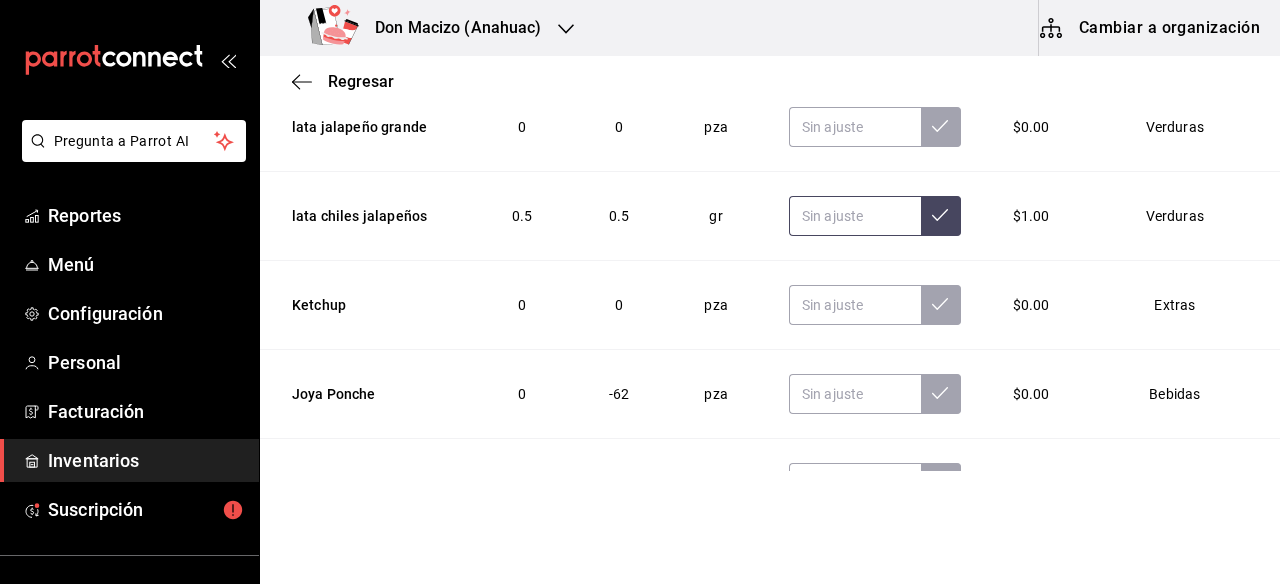 click at bounding box center (855, 216) 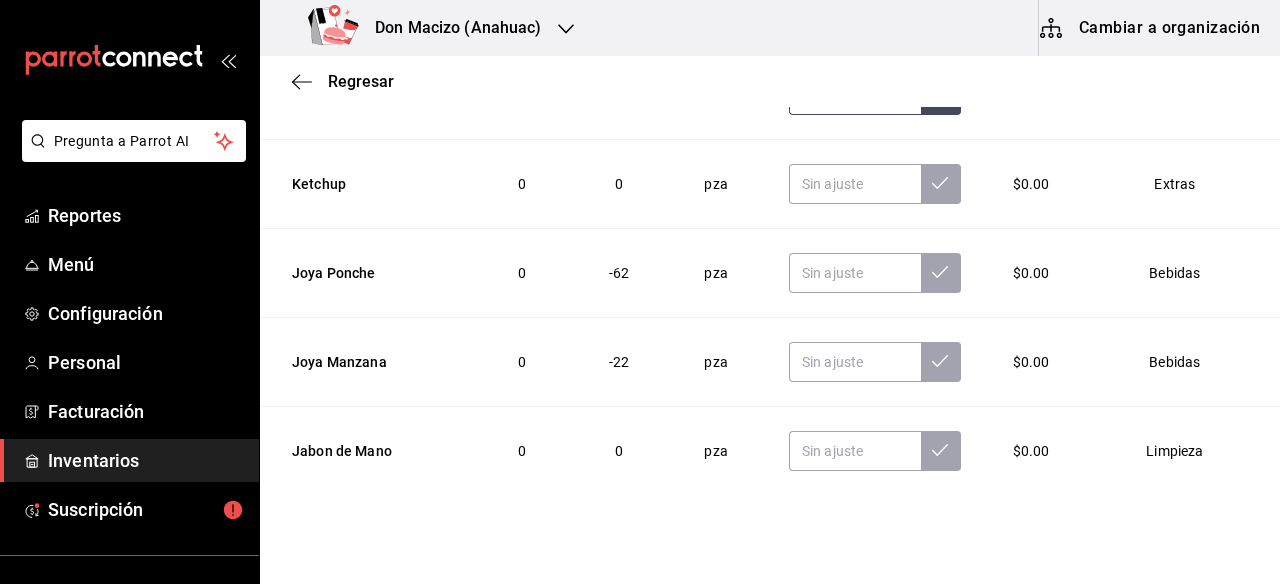 scroll, scrollTop: 9381, scrollLeft: 0, axis: vertical 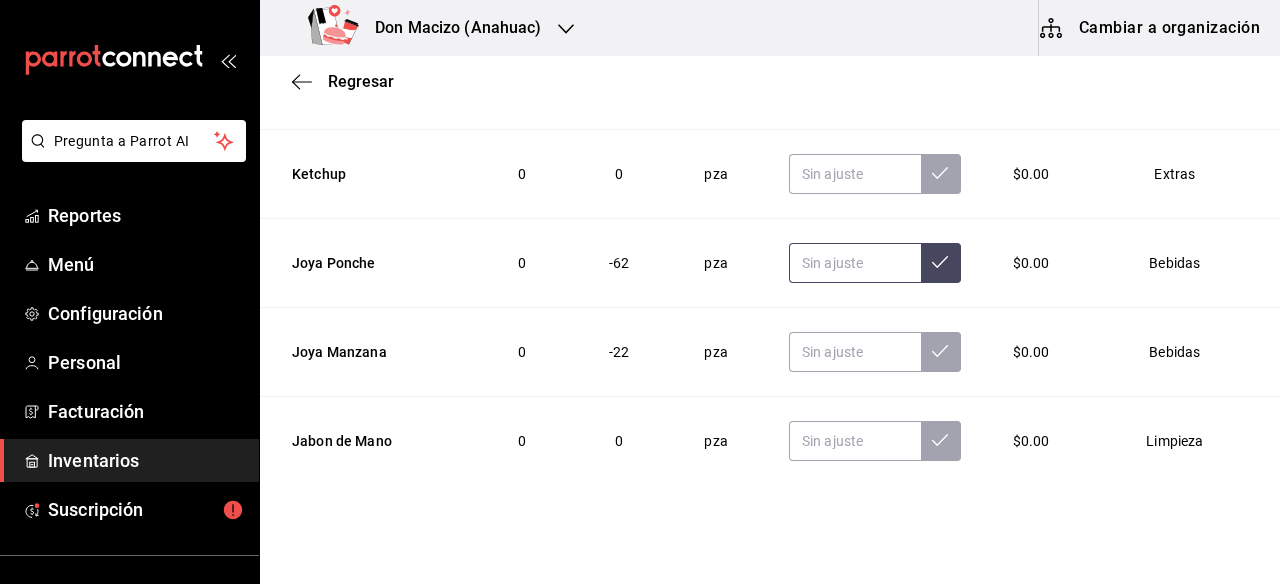 click at bounding box center (855, 263) 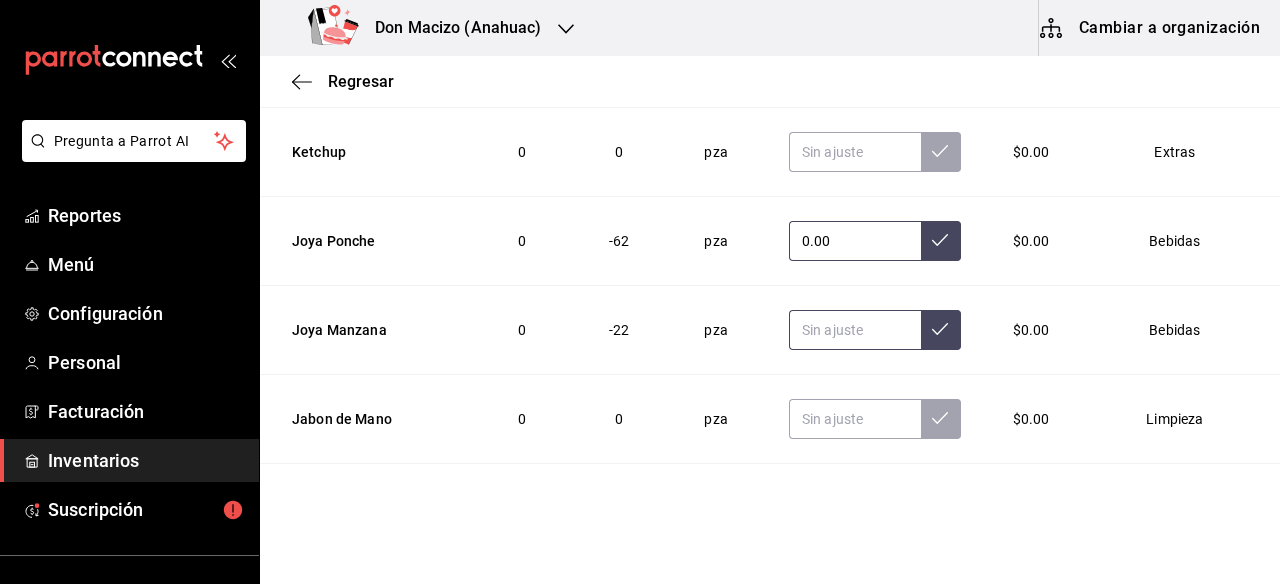 type on "0.00" 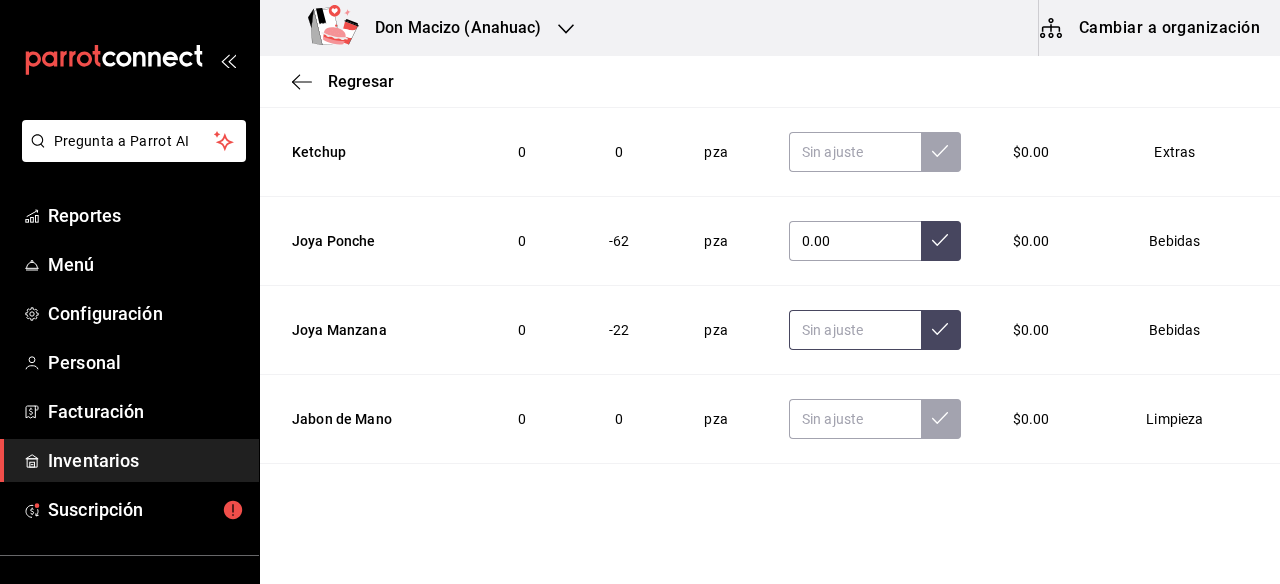 click at bounding box center (855, 330) 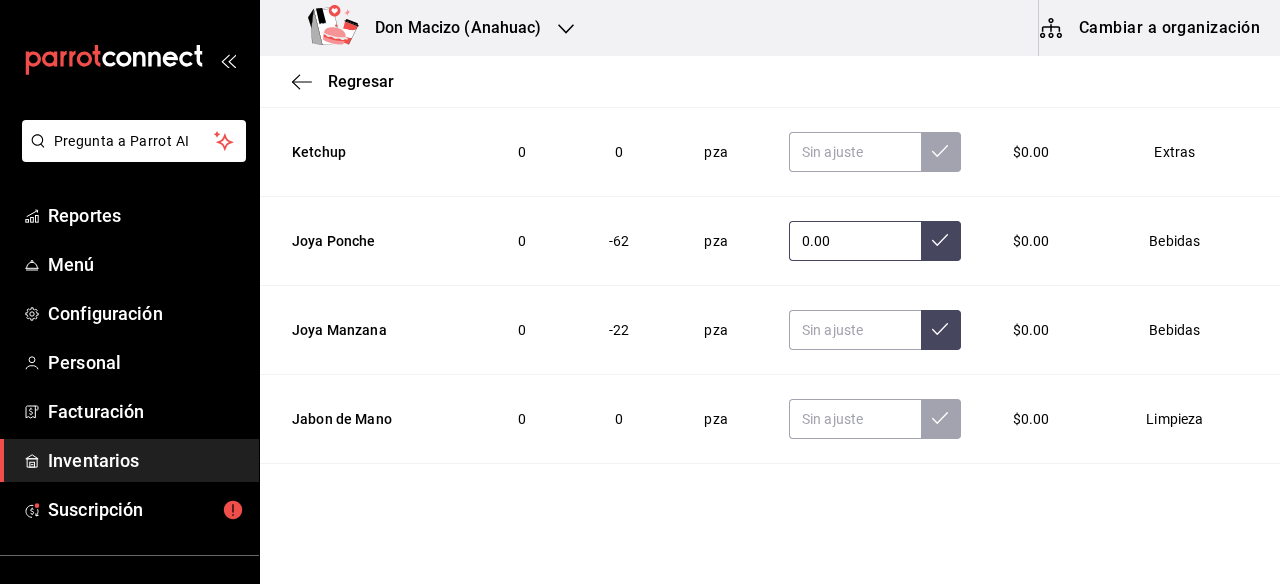 click 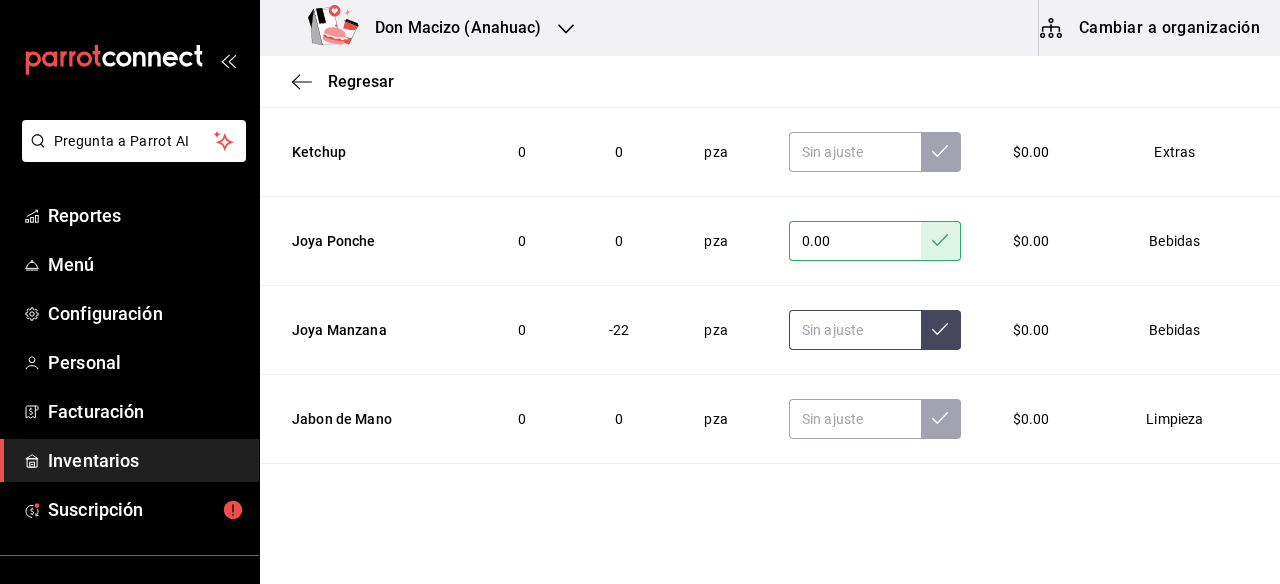 click at bounding box center [855, 330] 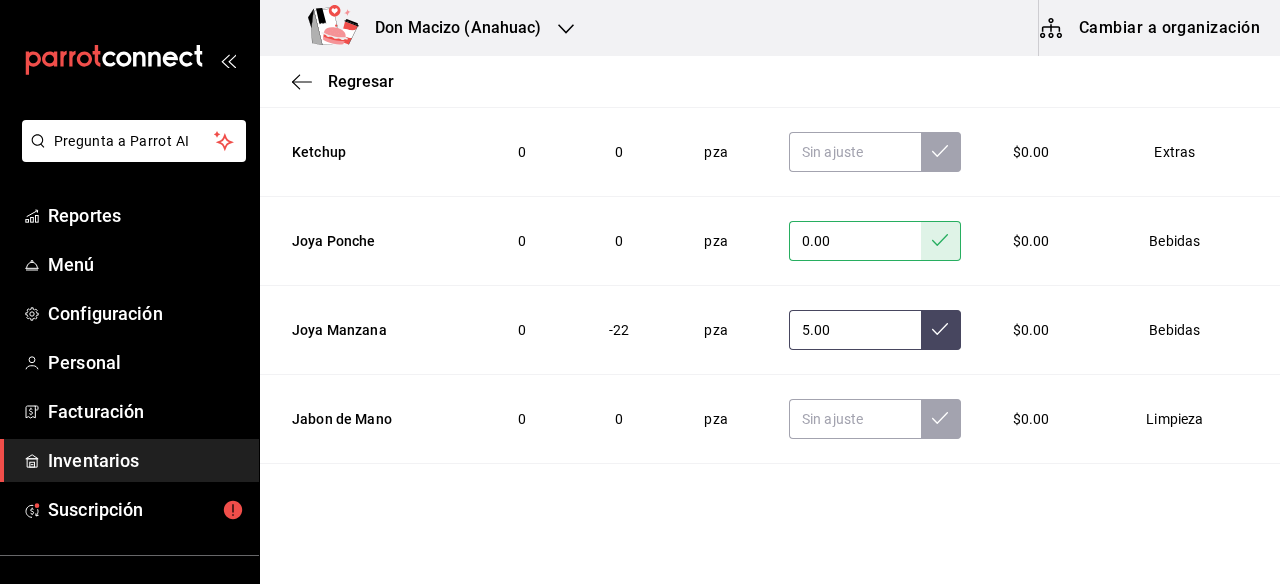 type on "5.00" 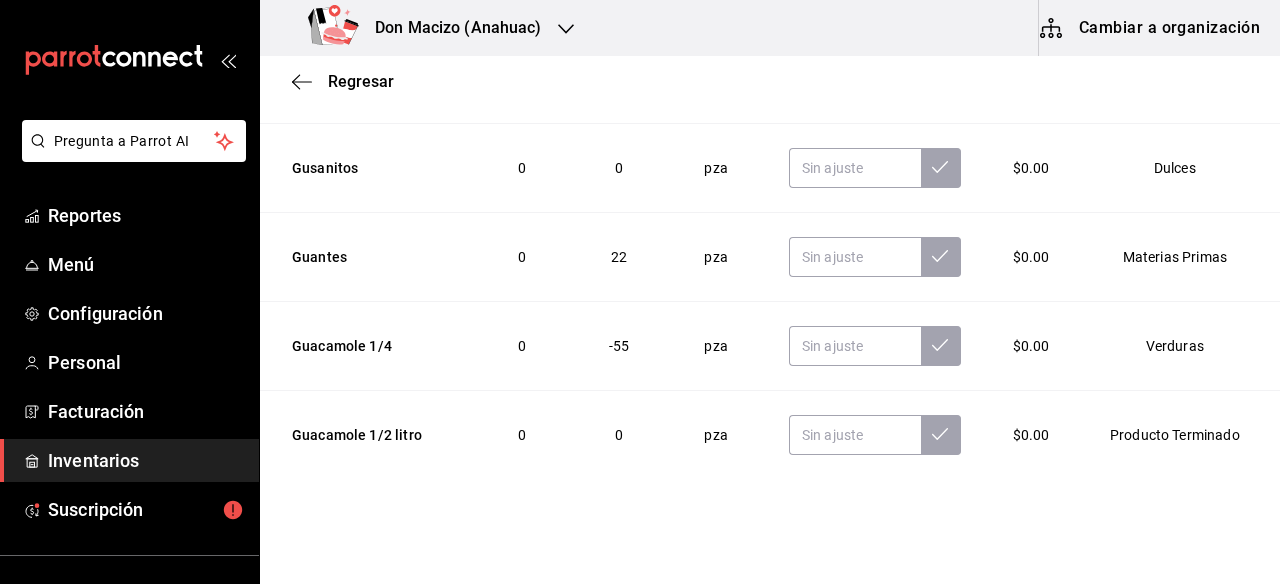 scroll, scrollTop: 10013, scrollLeft: 0, axis: vertical 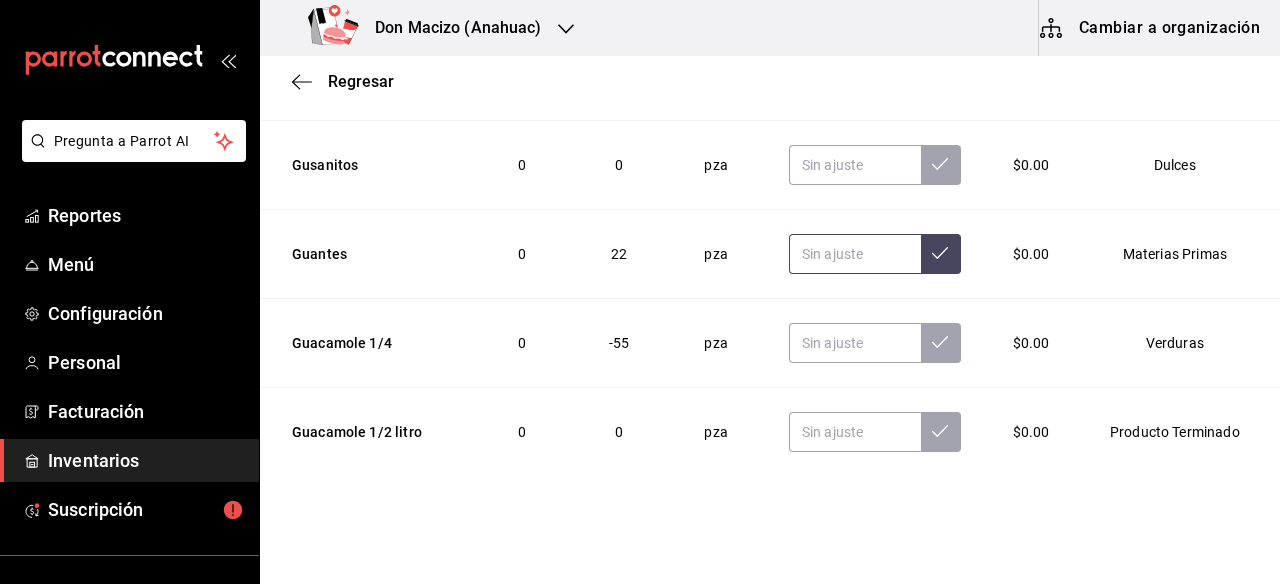 click at bounding box center [855, 254] 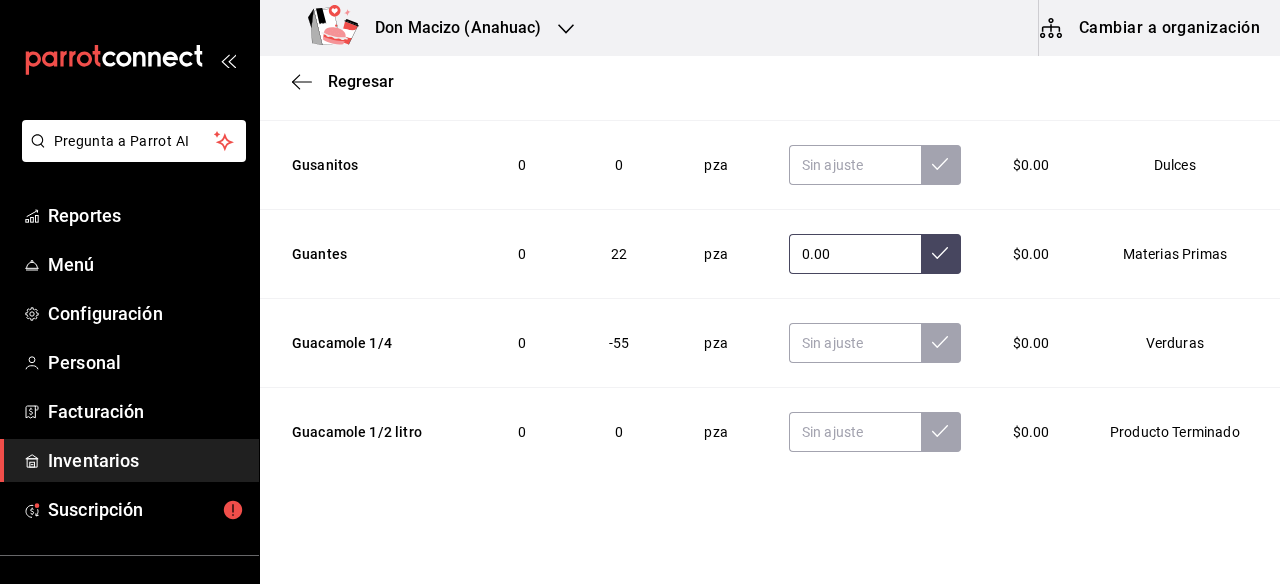 type on "0.00" 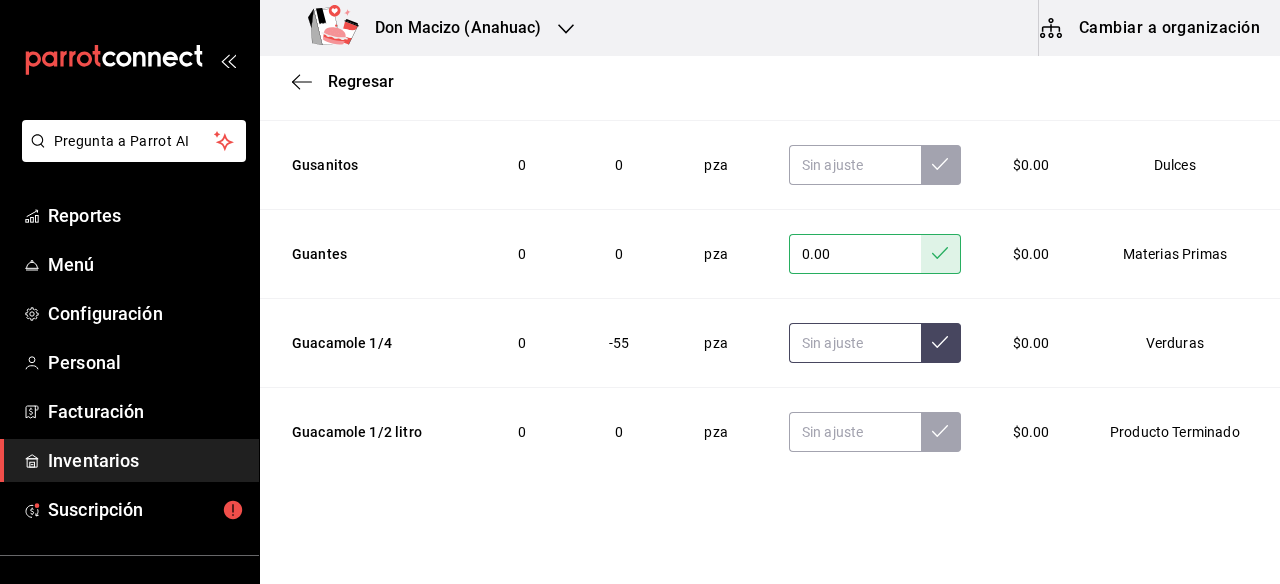 click at bounding box center [855, 343] 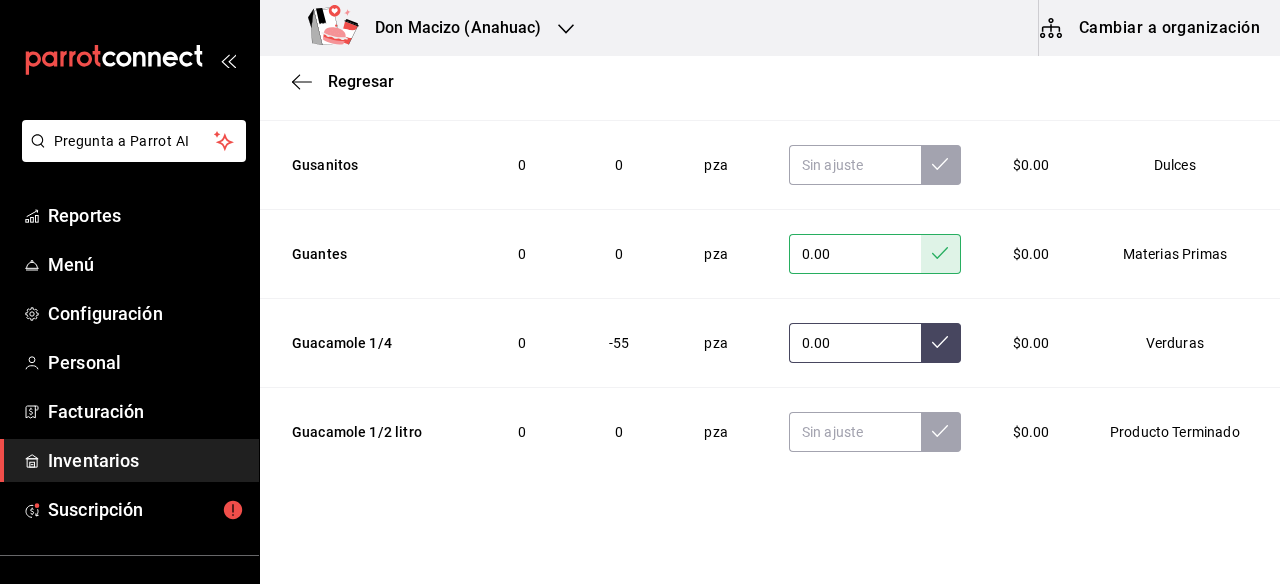type on "0.00" 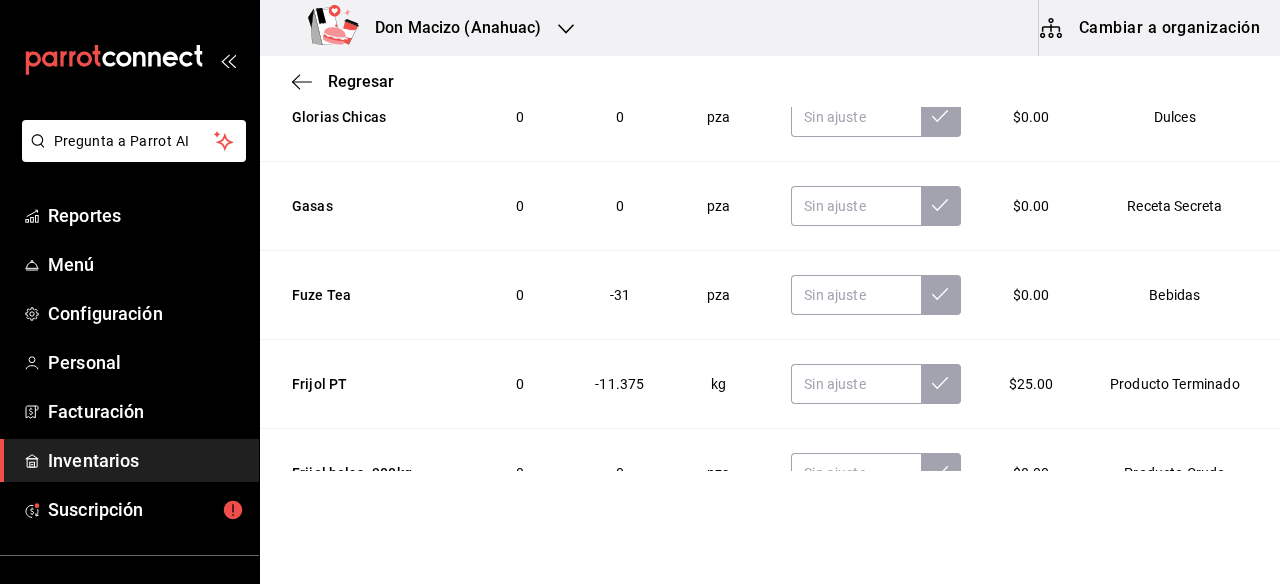 scroll, scrollTop: 10600, scrollLeft: 0, axis: vertical 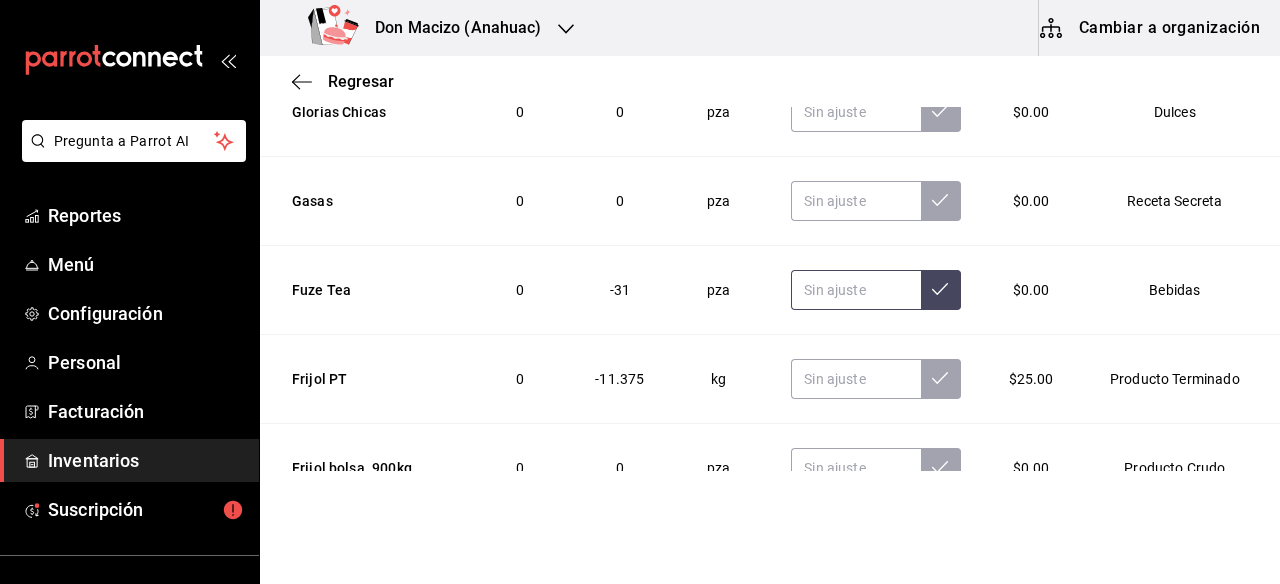click at bounding box center [855, 290] 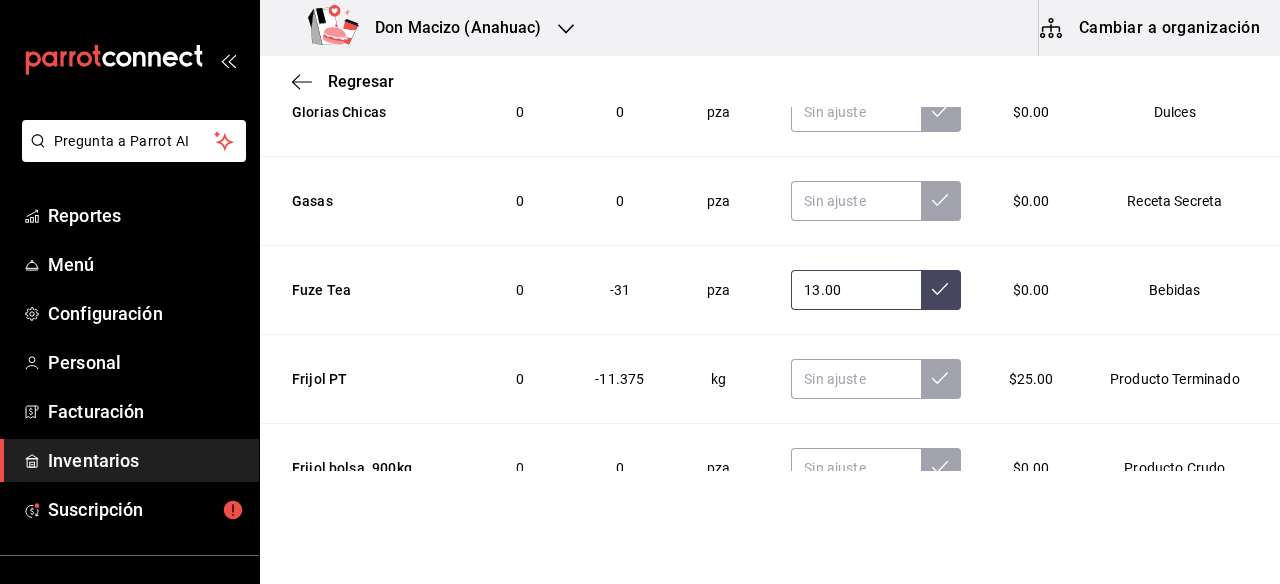 type on "13.00" 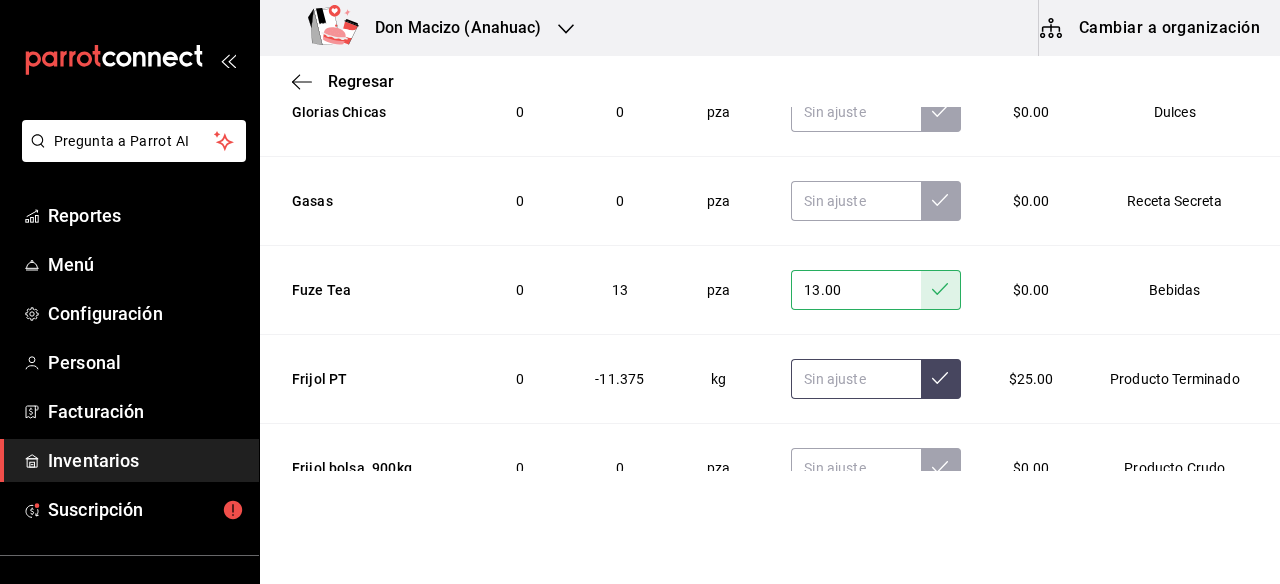 click at bounding box center [855, 379] 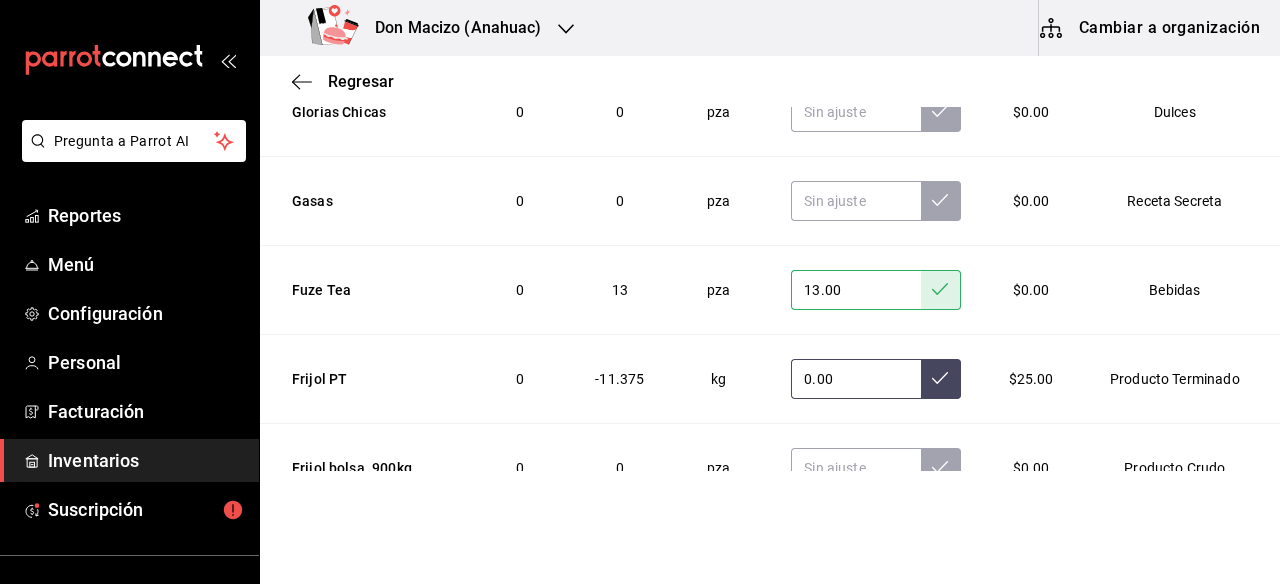type on "0.00" 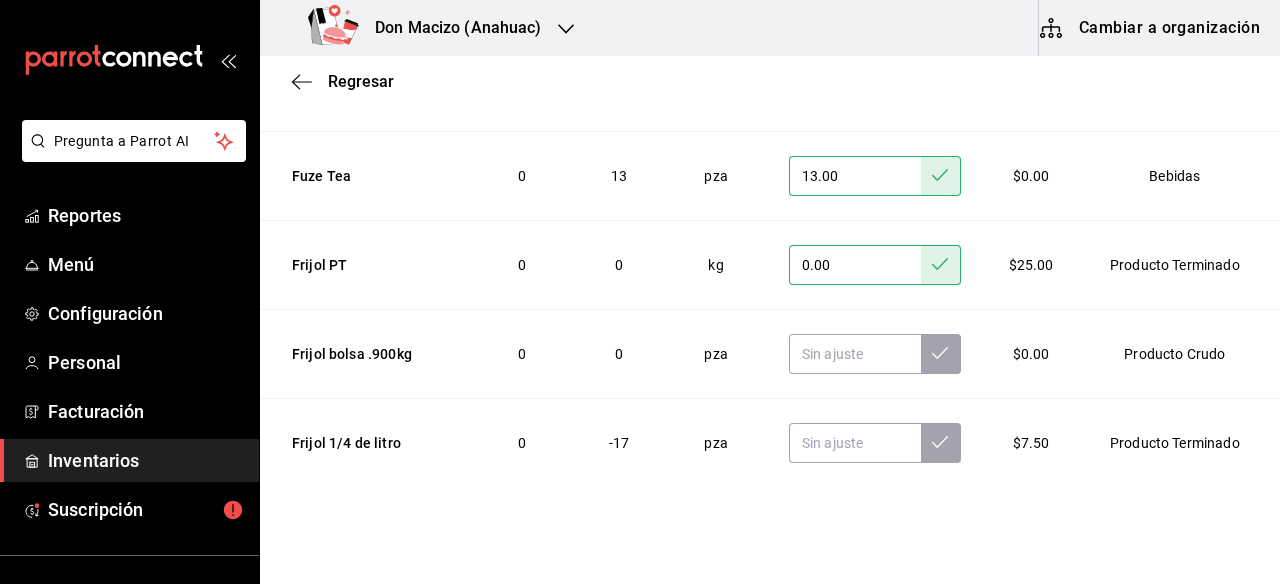 scroll, scrollTop: 10723, scrollLeft: 0, axis: vertical 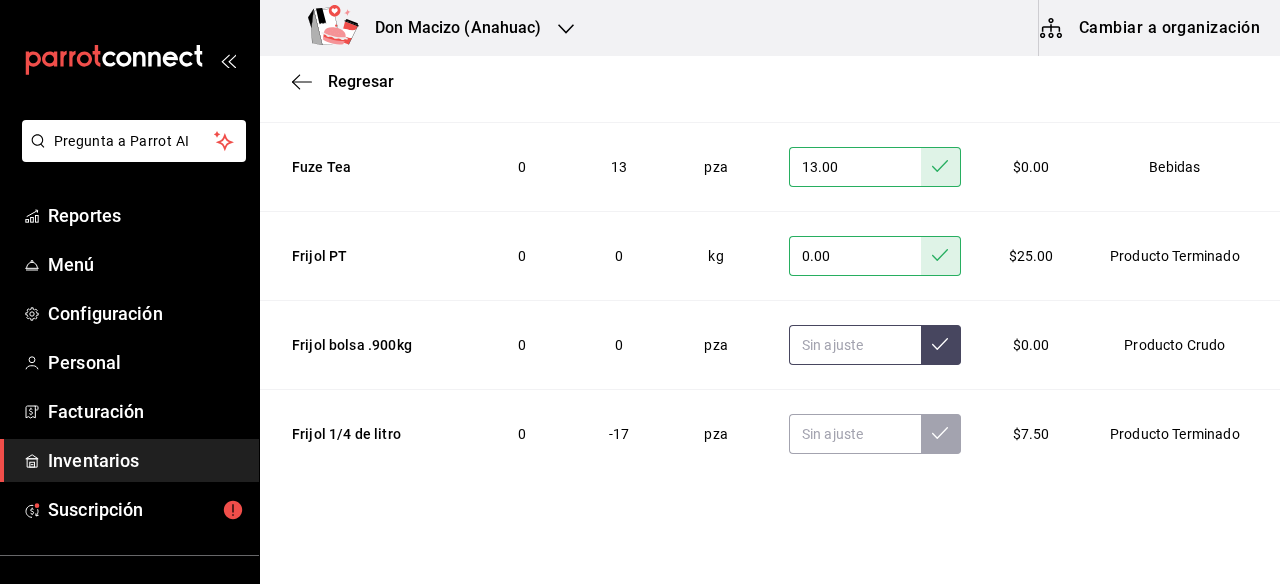 click at bounding box center [855, 345] 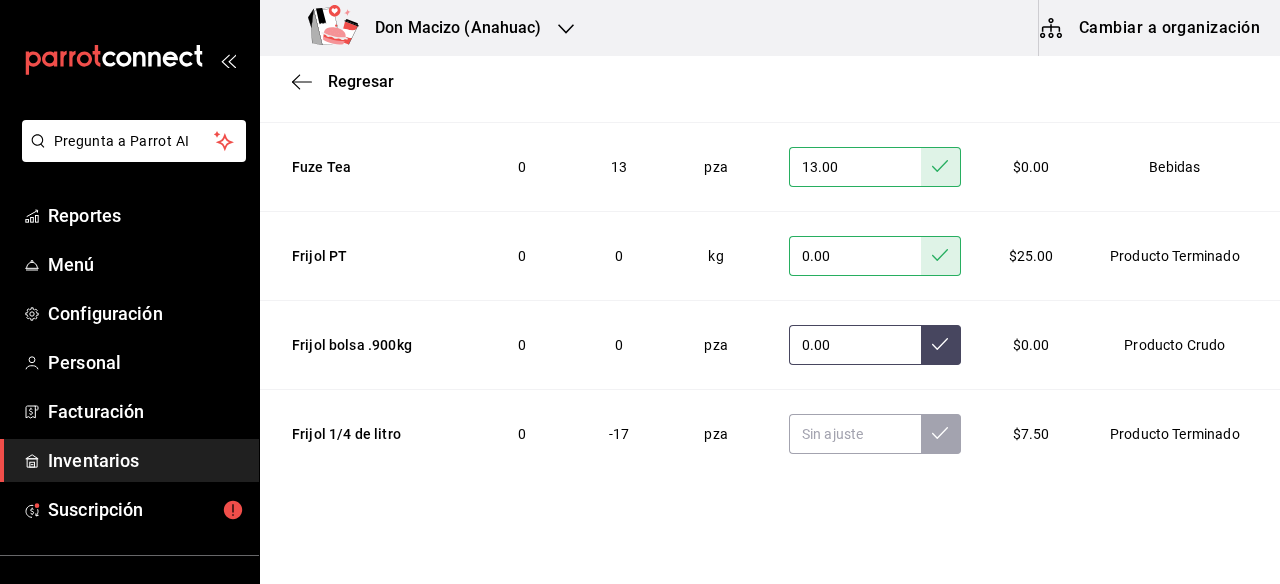 type on "0.00" 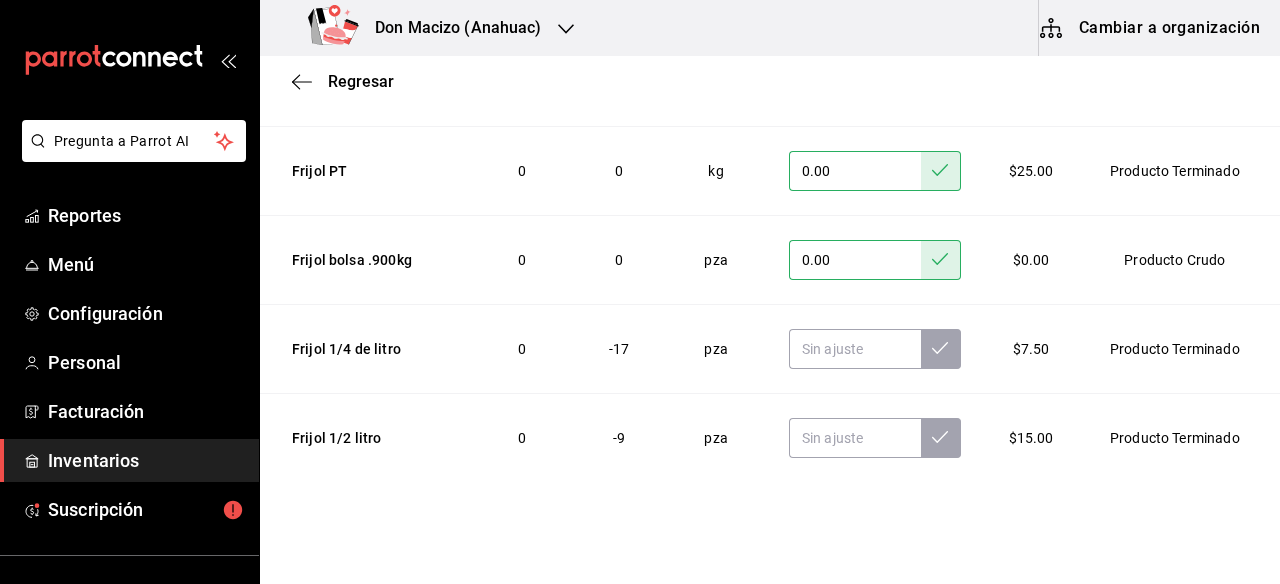scroll, scrollTop: 10831, scrollLeft: 0, axis: vertical 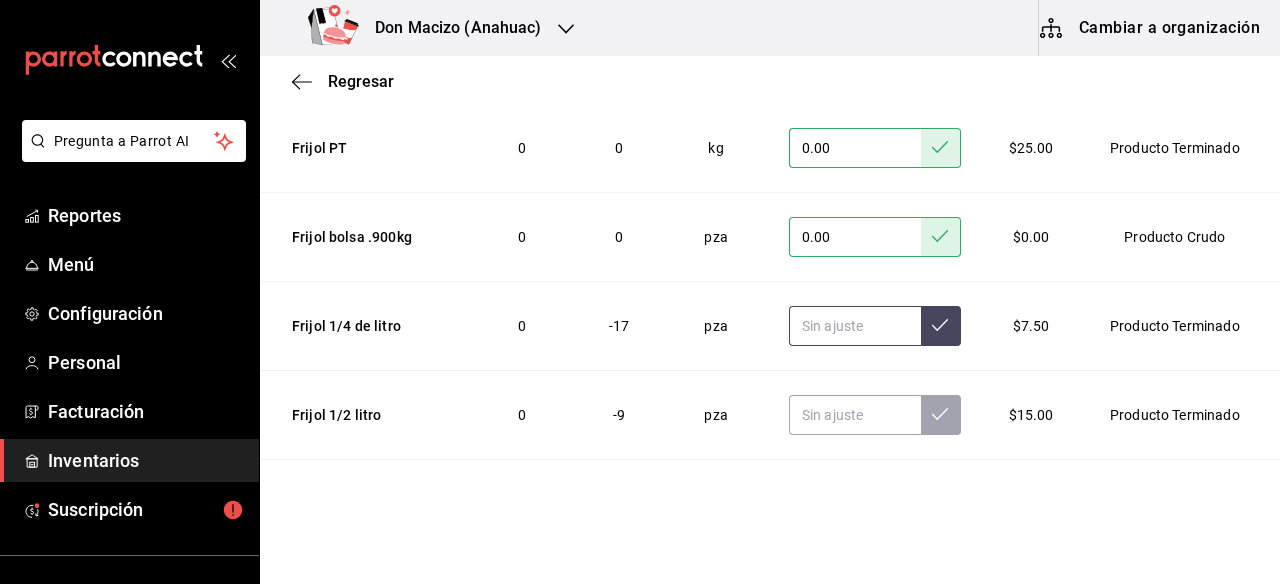 click at bounding box center (855, 326) 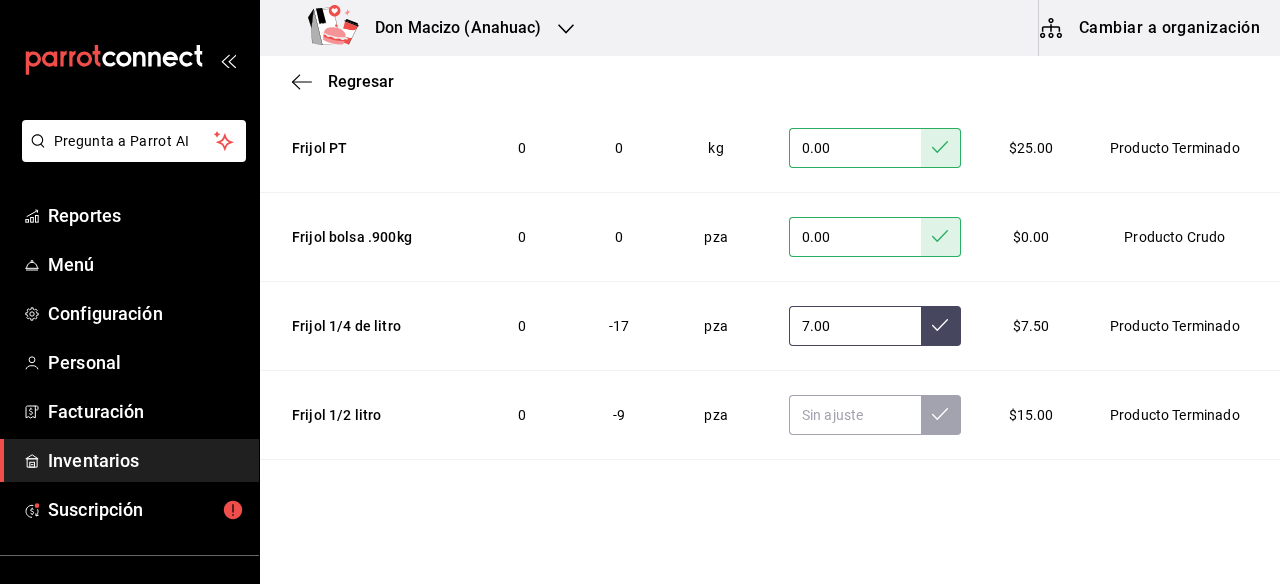 type on "7.00" 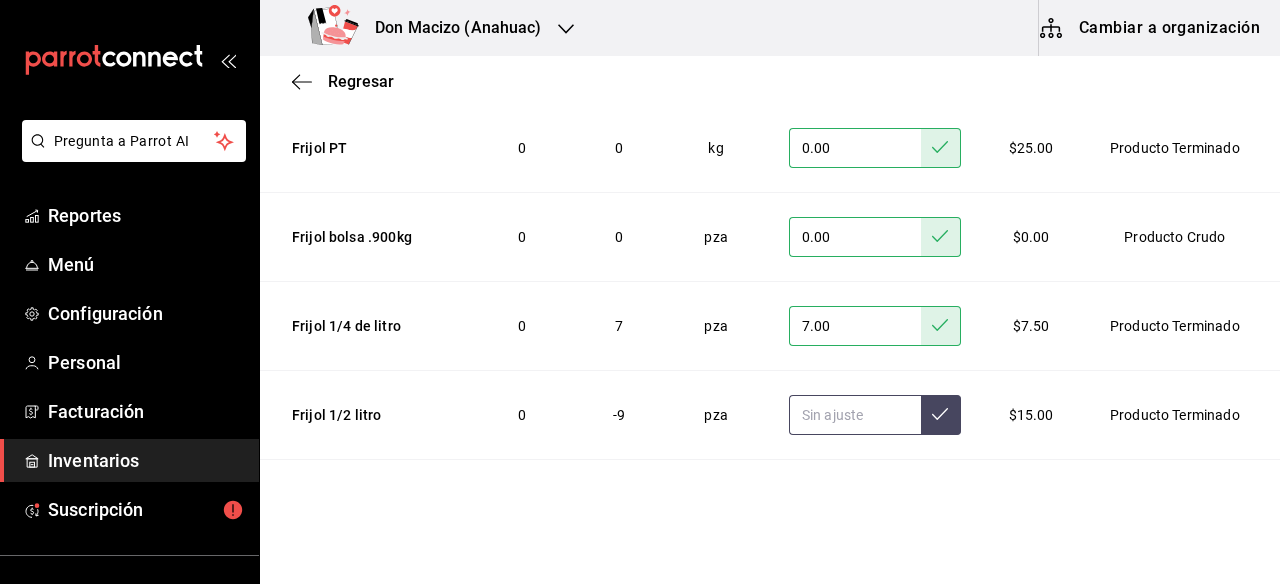 click at bounding box center (855, 415) 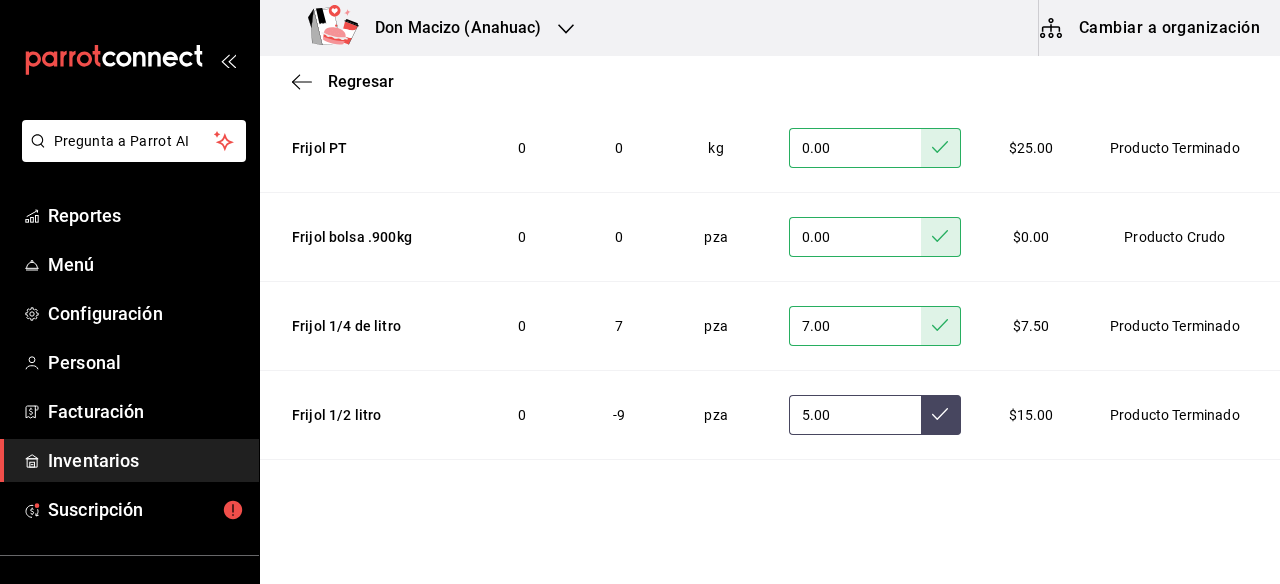 type on "5.00" 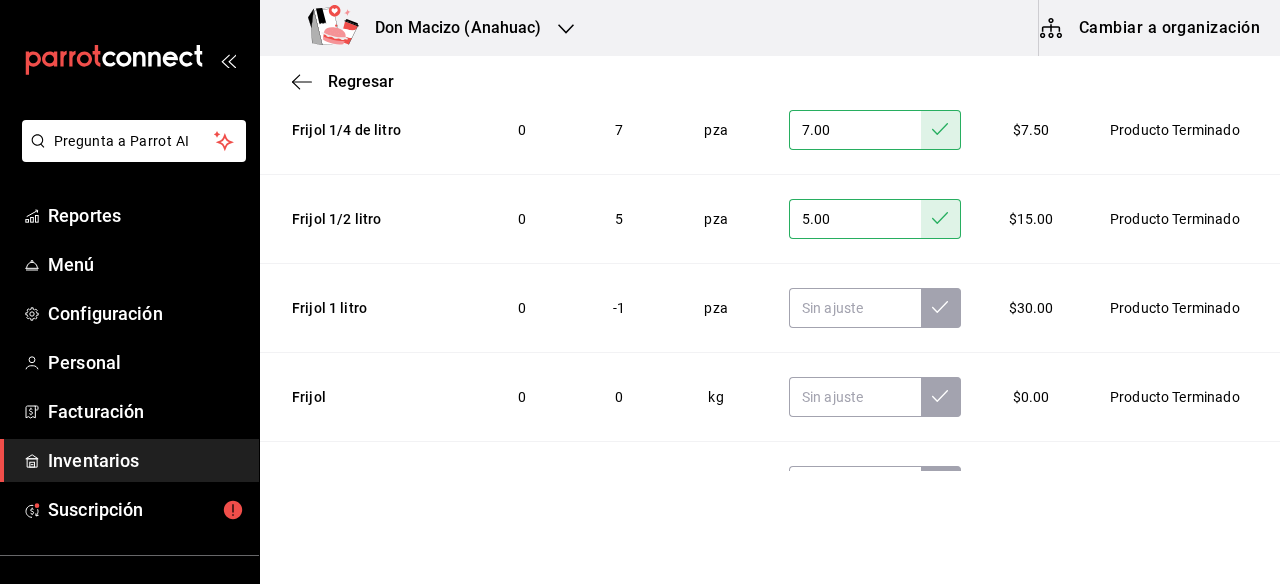 scroll, scrollTop: 11043, scrollLeft: 0, axis: vertical 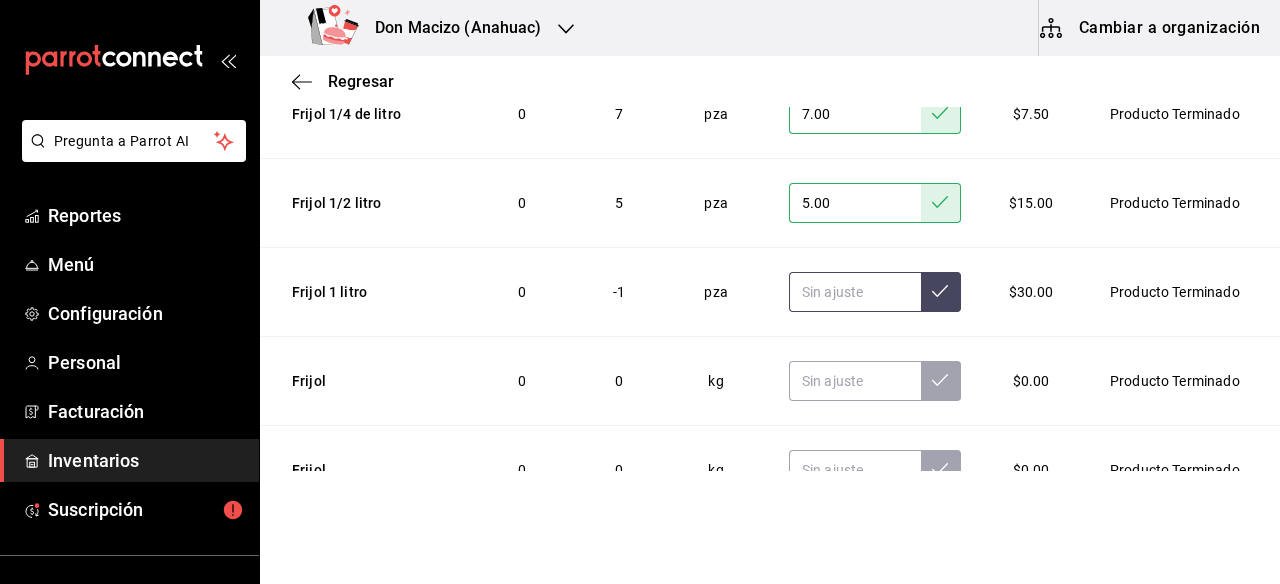 click at bounding box center (855, 292) 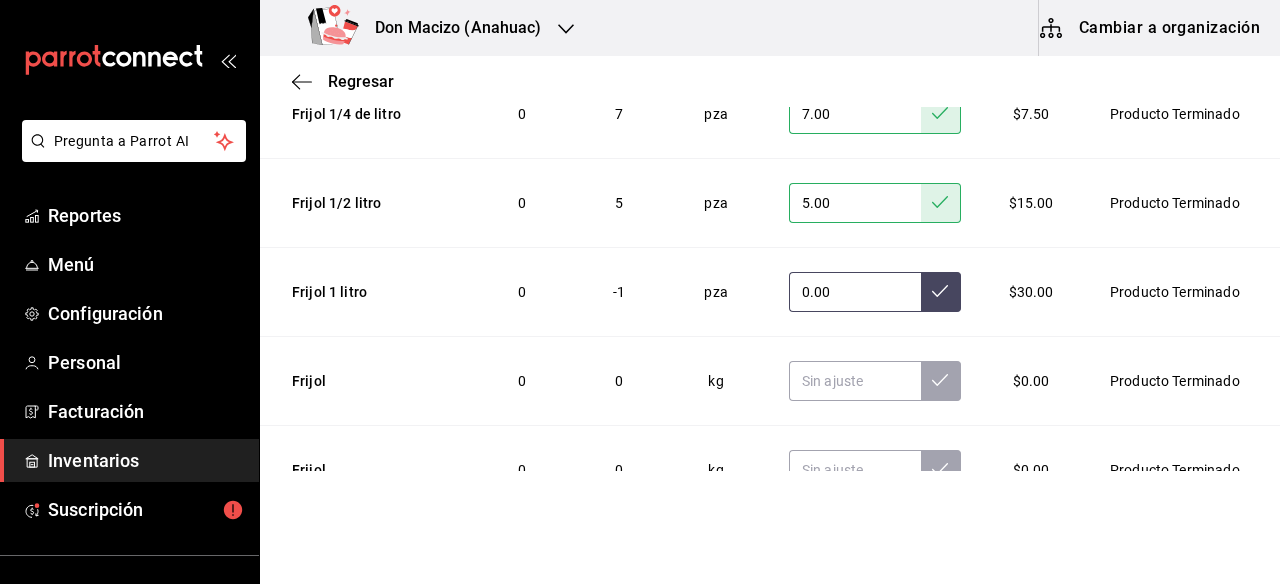 type on "0.00" 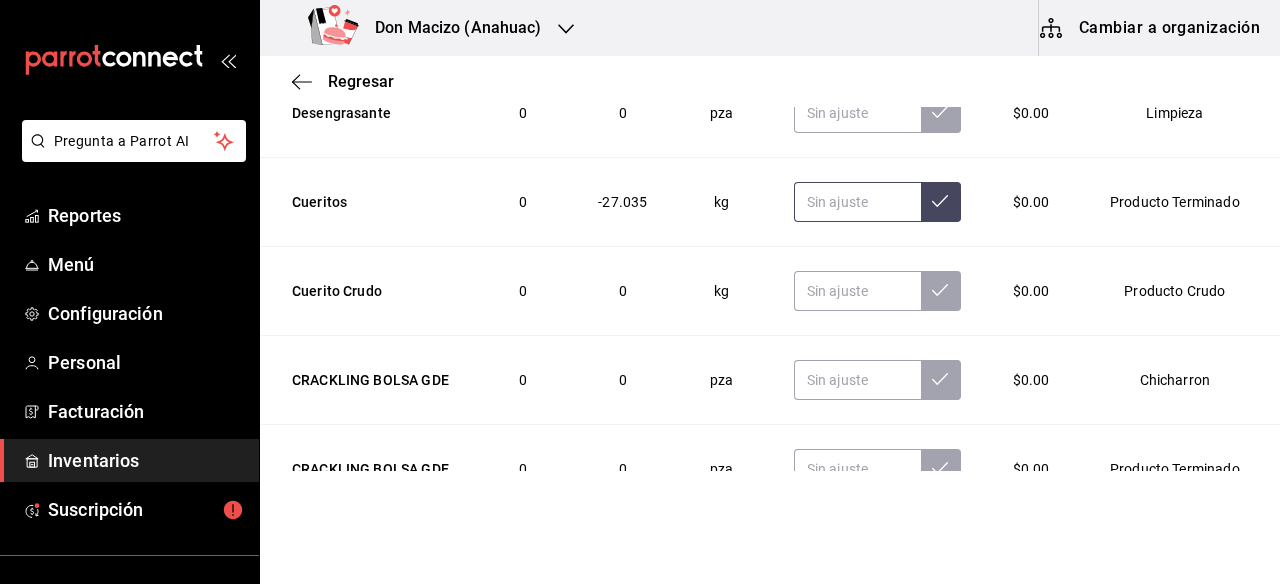 scroll, scrollTop: 12124, scrollLeft: 0, axis: vertical 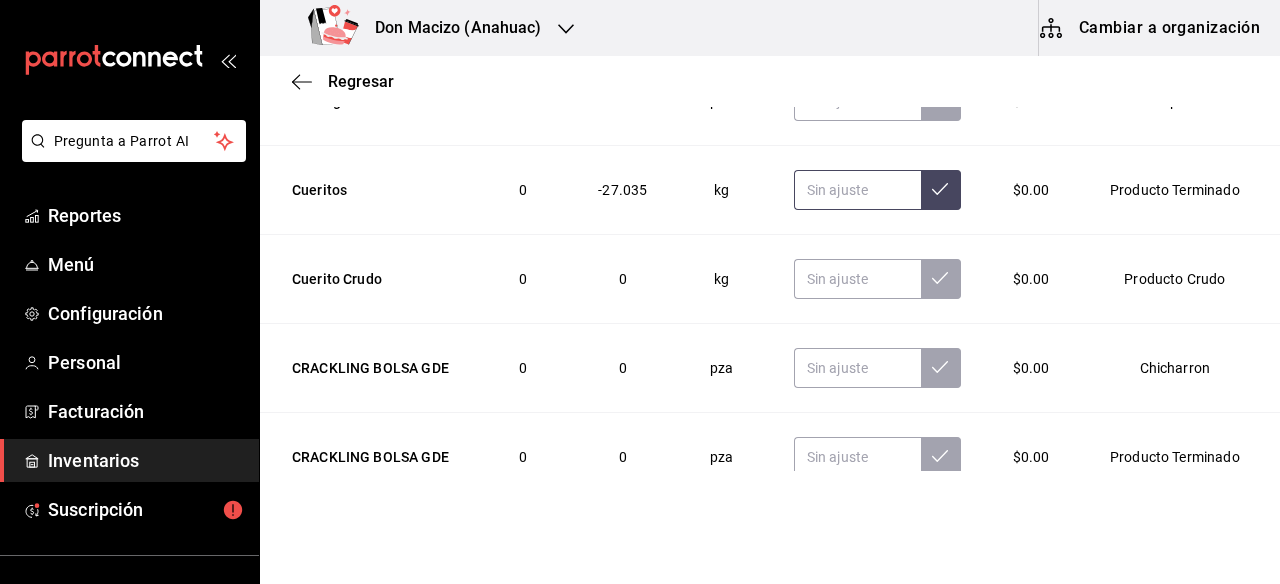 click at bounding box center [857, 190] 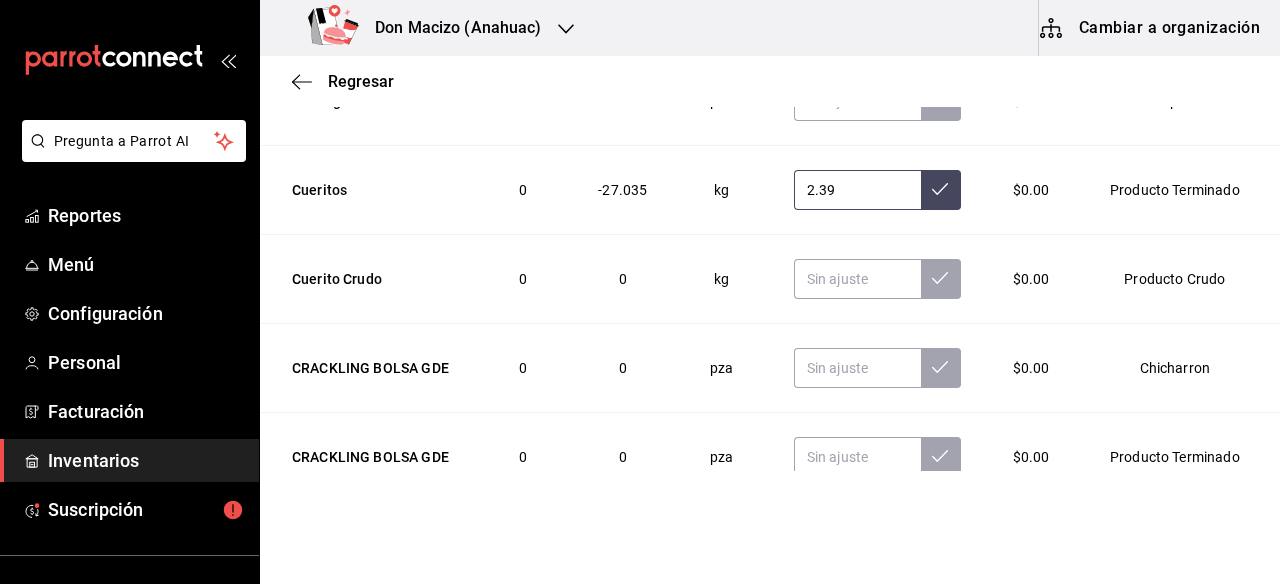 type on "2.39" 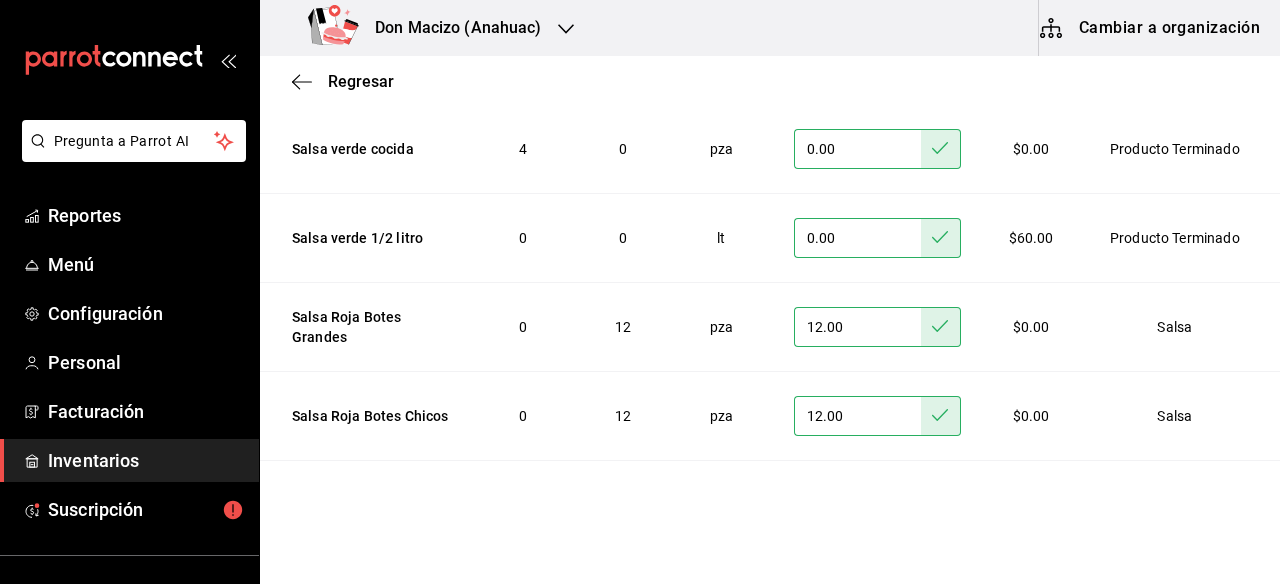 scroll, scrollTop: 3631, scrollLeft: 0, axis: vertical 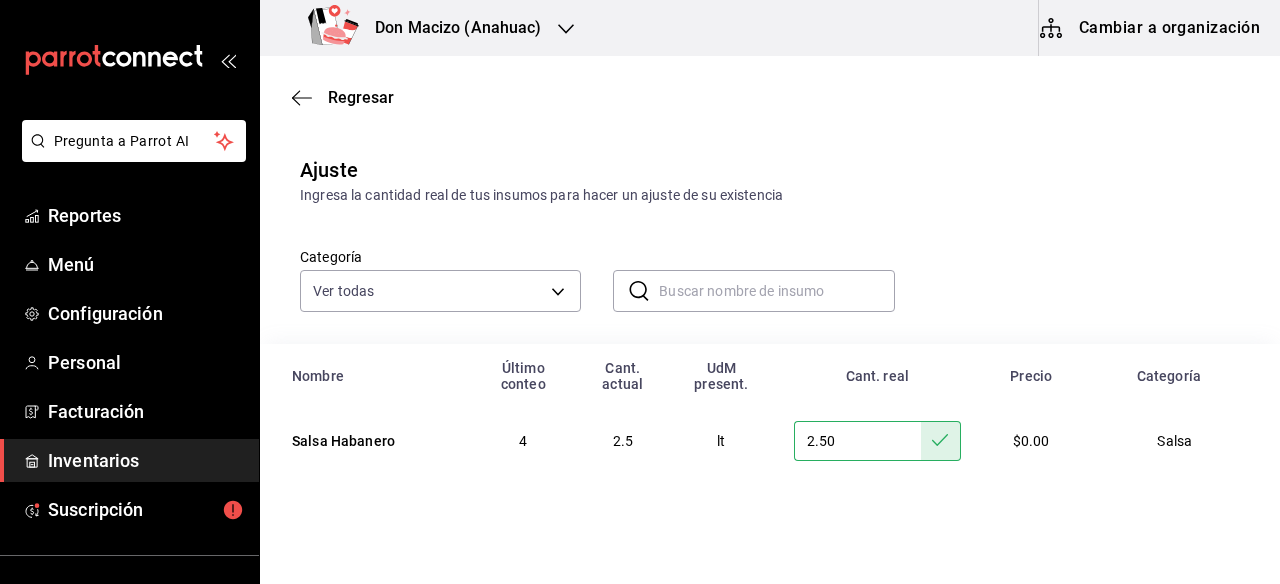 click on "Categoría Ver todas eaf95e0b-dd87-403b-9c8f-59f5769ad16a,832976b8-8c27-4bf7-b18d-30264cd1be16,ced89c73-7b4e-4753-a99e-f96a6c2320a4,0e509785-4159-42d8-8200-0f152122240c,696c18ee-9566-44c2-a78f-5970a9342526,25241c16-9d71-4cb8-a87b-e35c3d84ac89,2dd361a2-cd09-41a1-82b7-b7738f20d6de,7d1c1ccd-60f3-440c-9923-3af4b260e4f5,8dfa7ac0-188f-4d48-8ba2-c97377646577,052c6507-d0b7-427a-8a76-81929c05e5c1,885205b0-4d45-4add-a7a2-e5371d13bf15,5acdc144-73f4-4525-a0a9-0cf18b6bc704,920defd7-23ae-4514-908b-fdcfe2cac1cc,50d674ef-2ec5-4144-b486-27ae4ada0ae9,4a4116f2-c0f0-4c10-8697-56ff882ceca9,671e9b19-a3ff-4712-b7c7-e673ca0214e5 ​ ​" at bounding box center [770, 275] 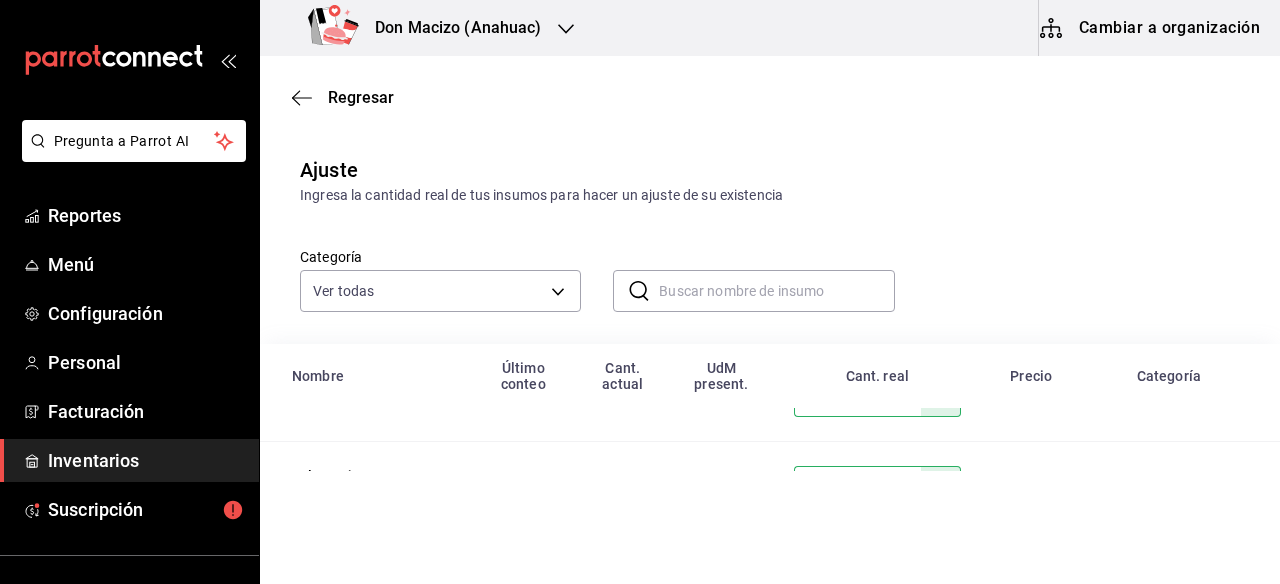 click on "Categoría Ver todas eaf95e0b-dd87-403b-9c8f-59f5769ad16a,832976b8-8c27-4bf7-b18d-30264cd1be16,ced89c73-7b4e-4753-a99e-f96a6c2320a4,0e509785-4159-42d8-8200-0f152122240c,696c18ee-9566-44c2-a78f-5970a9342526,25241c16-9d71-4cb8-a87b-e35c3d84ac89,2dd361a2-cd09-41a1-82b7-b7738f20d6de,7d1c1ccd-60f3-440c-9923-3af4b260e4f5,8dfa7ac0-188f-4d48-8ba2-c97377646577,052c6507-d0b7-427a-8a76-81929c05e5c1,885205b0-4d45-4add-a7a2-e5371d13bf15,5acdc144-73f4-4525-a0a9-0cf18b6bc704,920defd7-23ae-4514-908b-fdcfe2cac1cc,50d674ef-2ec5-4144-b486-27ae4ada0ae9,4a4116f2-c0f0-4c10-8697-56ff882ceca9,671e9b19-a3ff-4712-b7c7-e673ca0214e5 ​ ​" at bounding box center (770, 275) 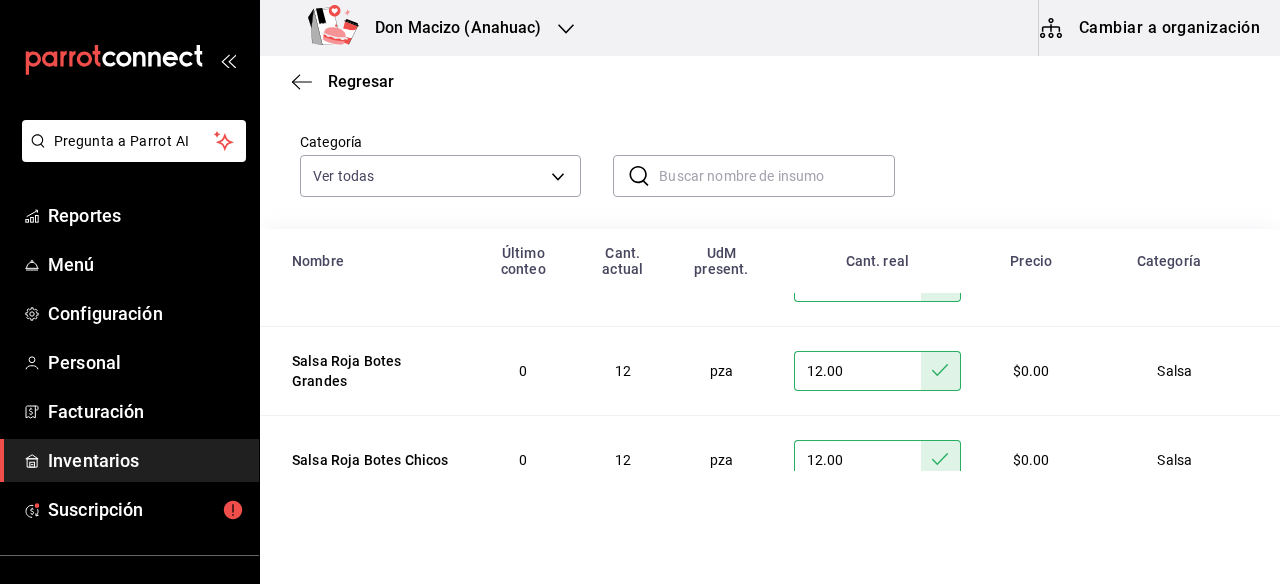 scroll, scrollTop: 122, scrollLeft: 0, axis: vertical 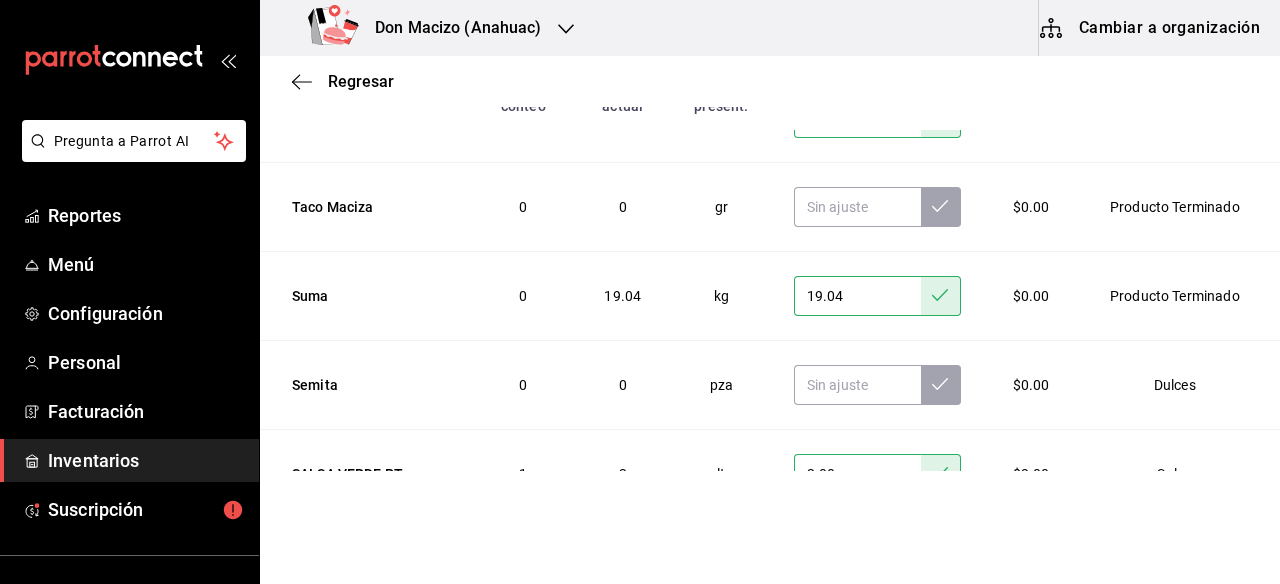 click on "19.04" at bounding box center (857, 296) 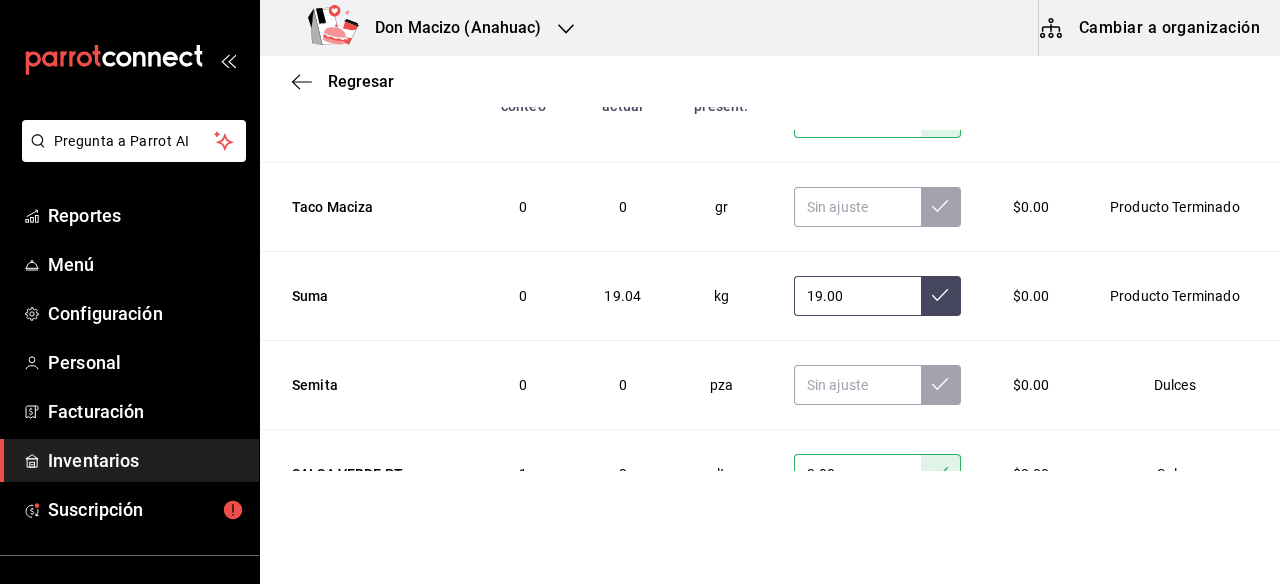 type on "1.00" 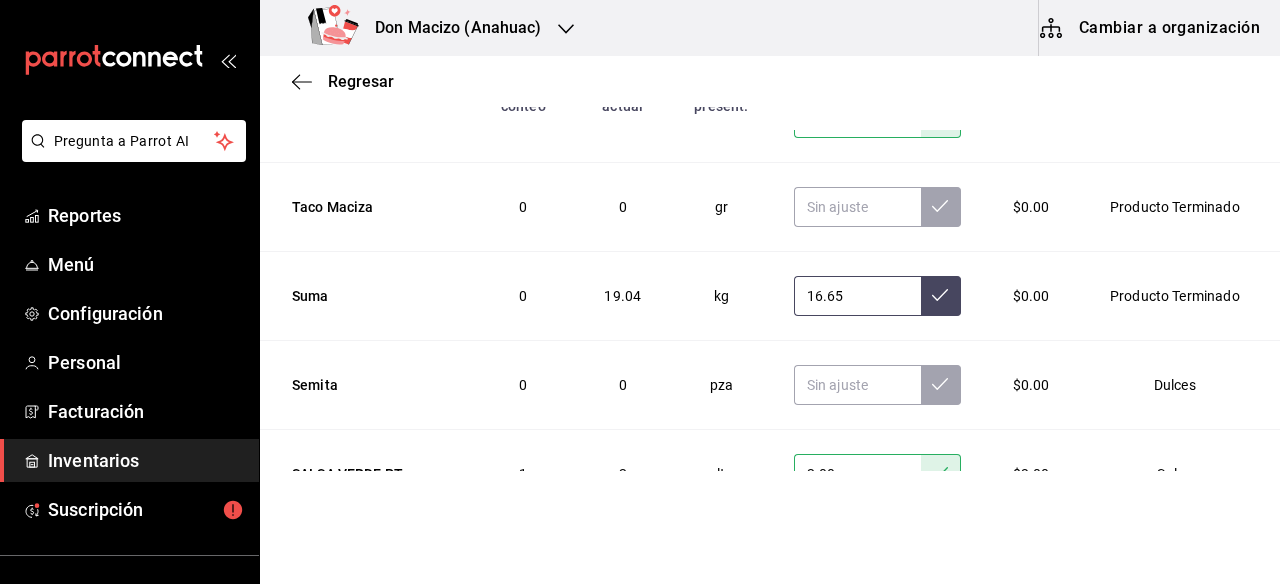 type on "16.65" 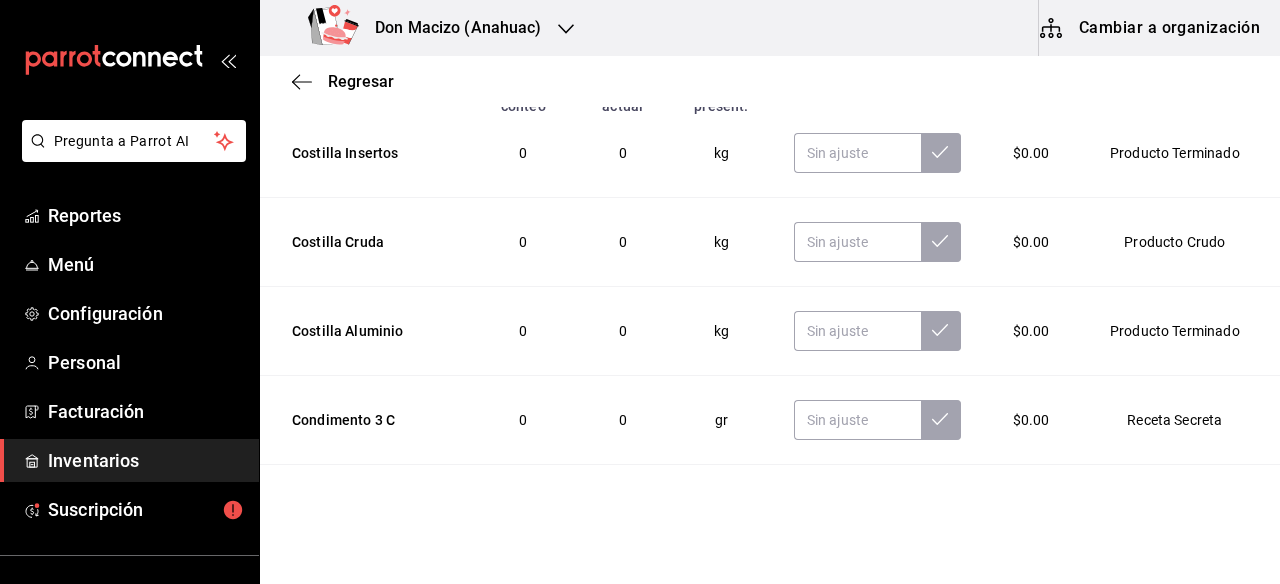 scroll, scrollTop: 12963, scrollLeft: 0, axis: vertical 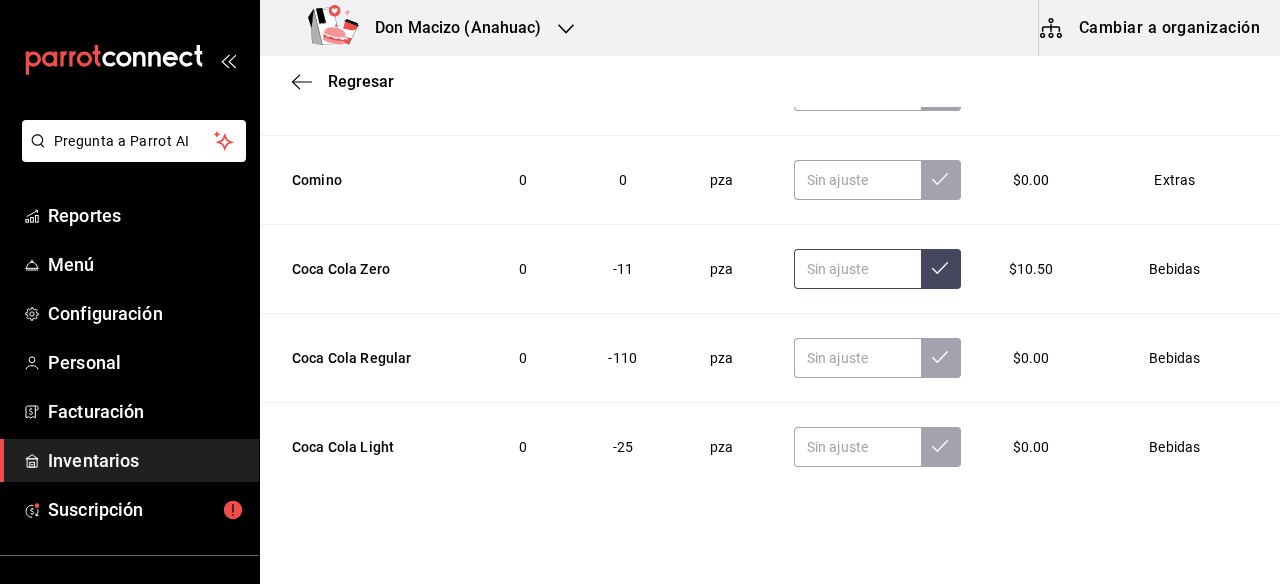 click at bounding box center [857, 269] 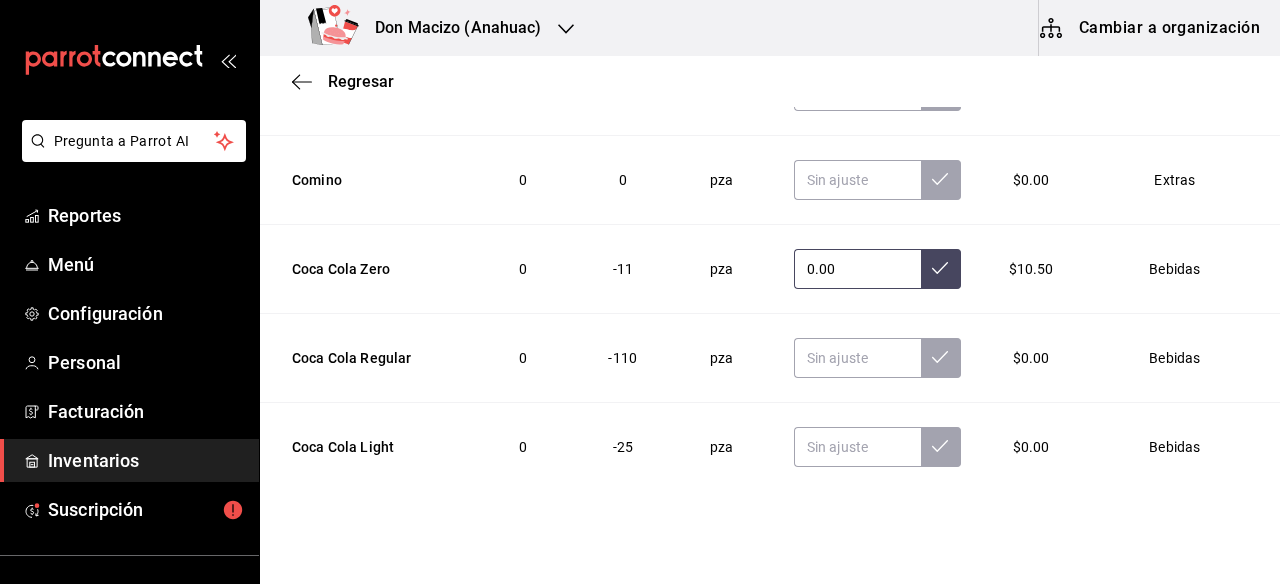 type on "0.00" 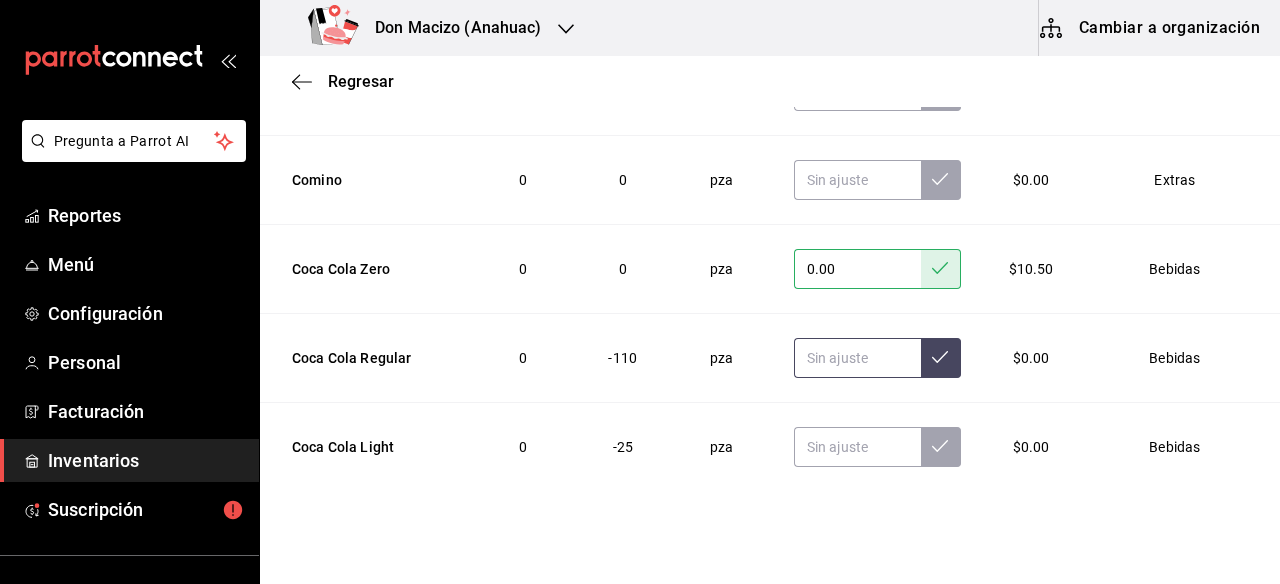 click at bounding box center (857, 358) 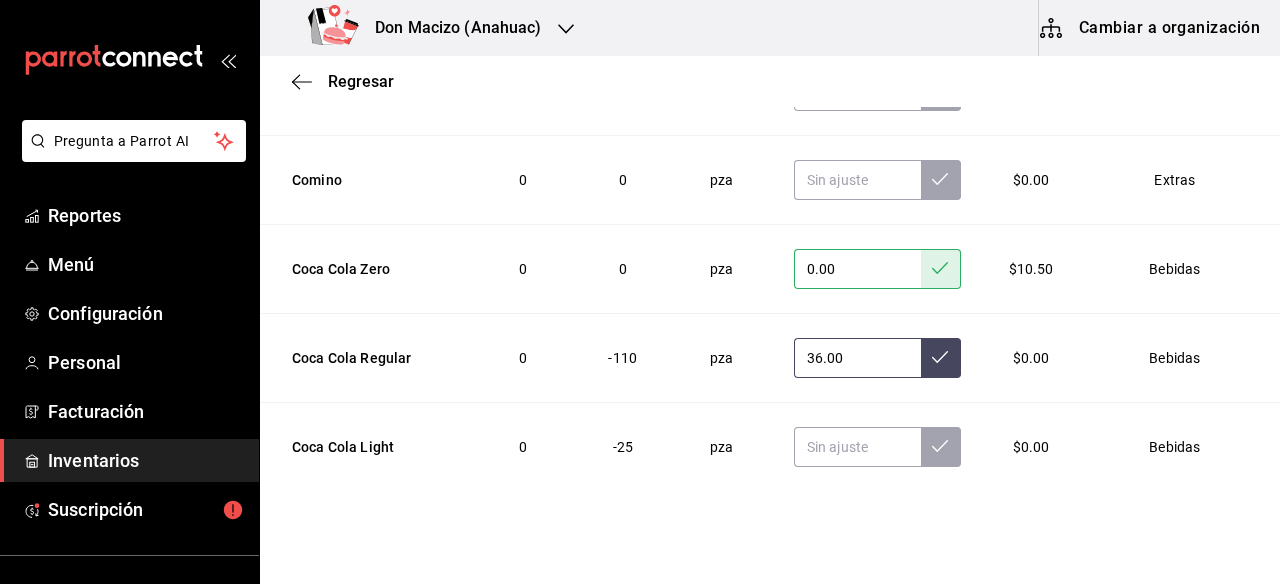 type on "36.00" 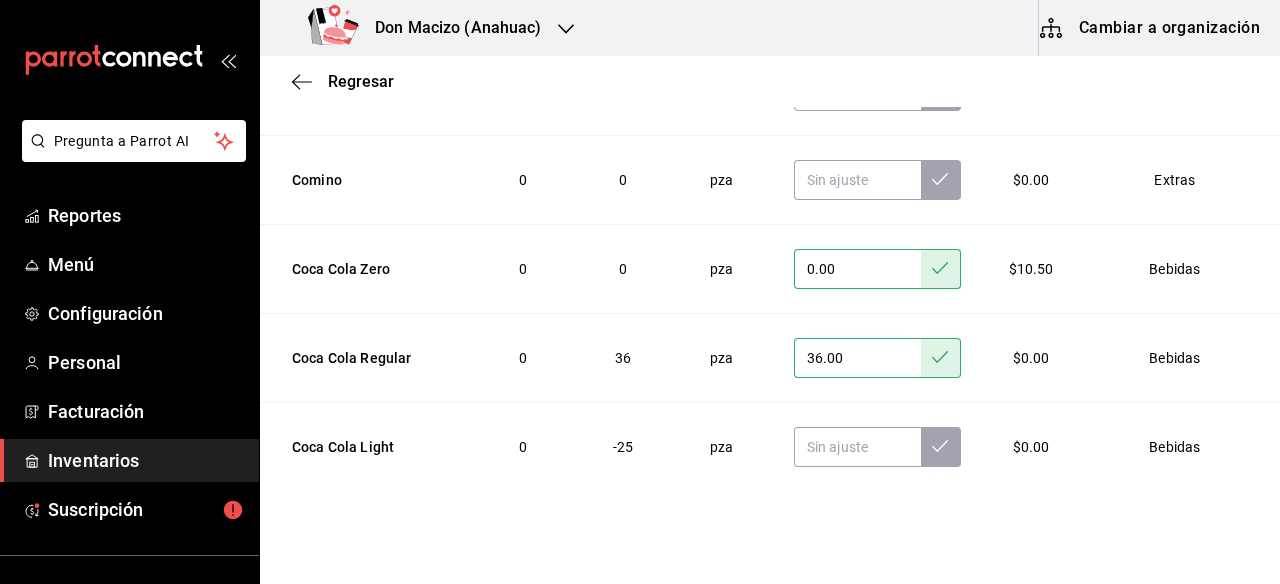 click at bounding box center [877, 447] 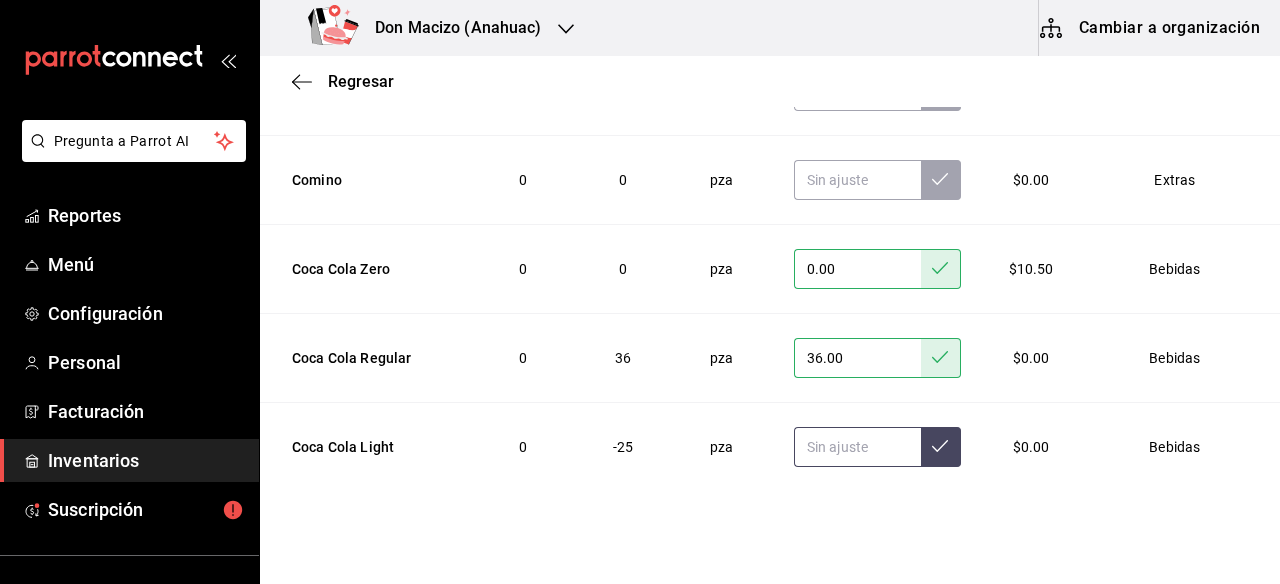 click at bounding box center (857, 447) 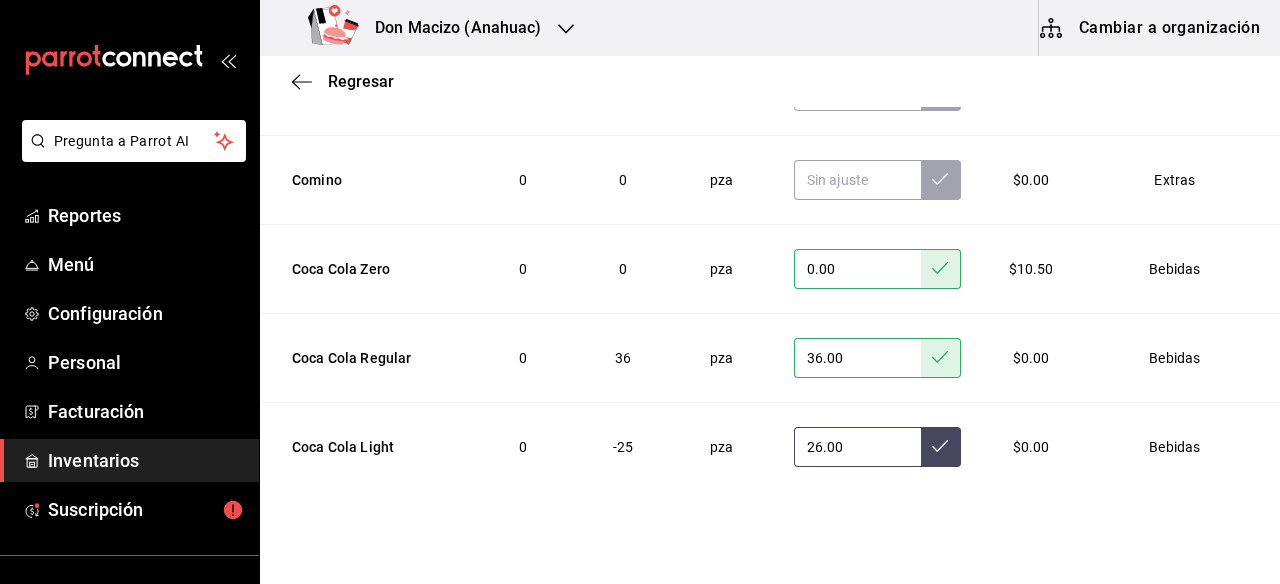type on "26.00" 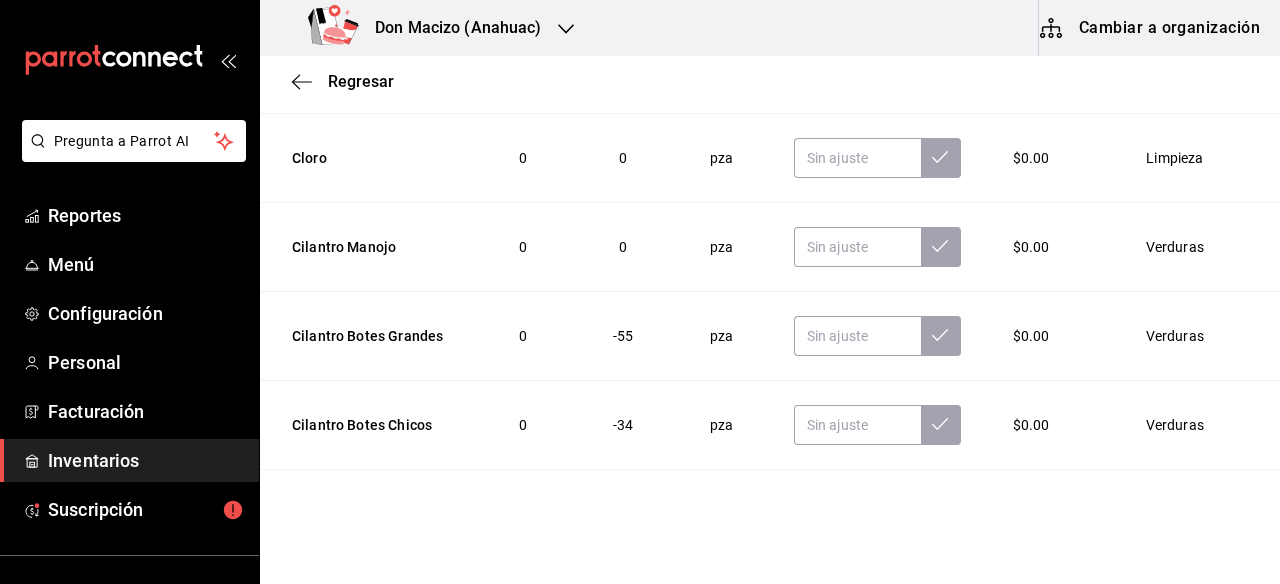 scroll, scrollTop: 13960, scrollLeft: 0, axis: vertical 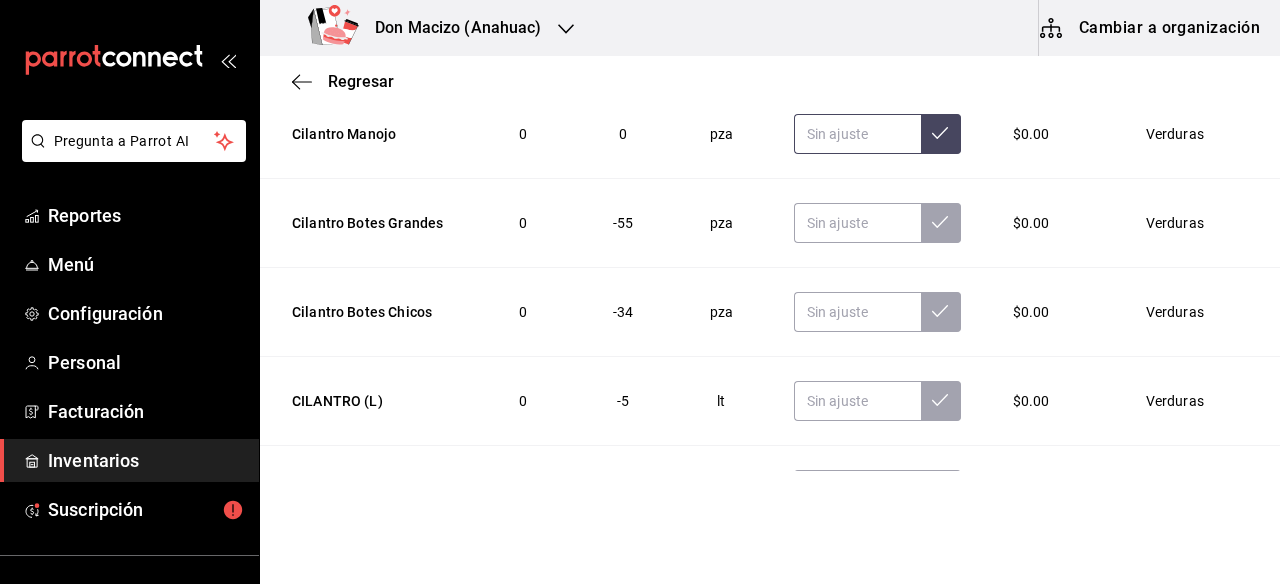 click at bounding box center [857, 134] 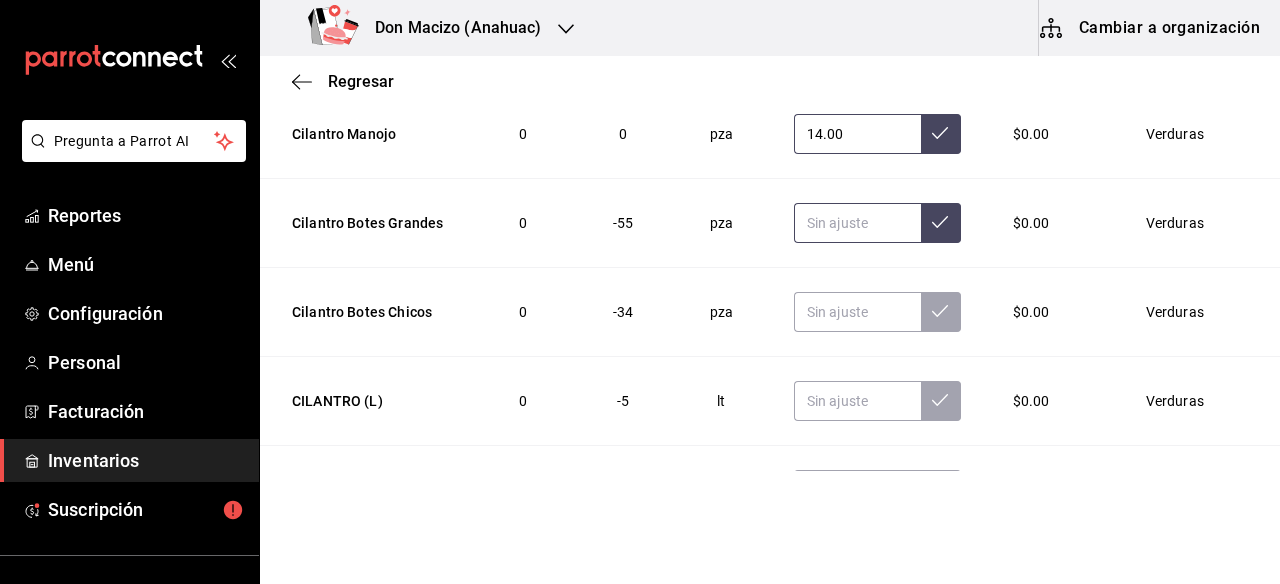 type on "14.00" 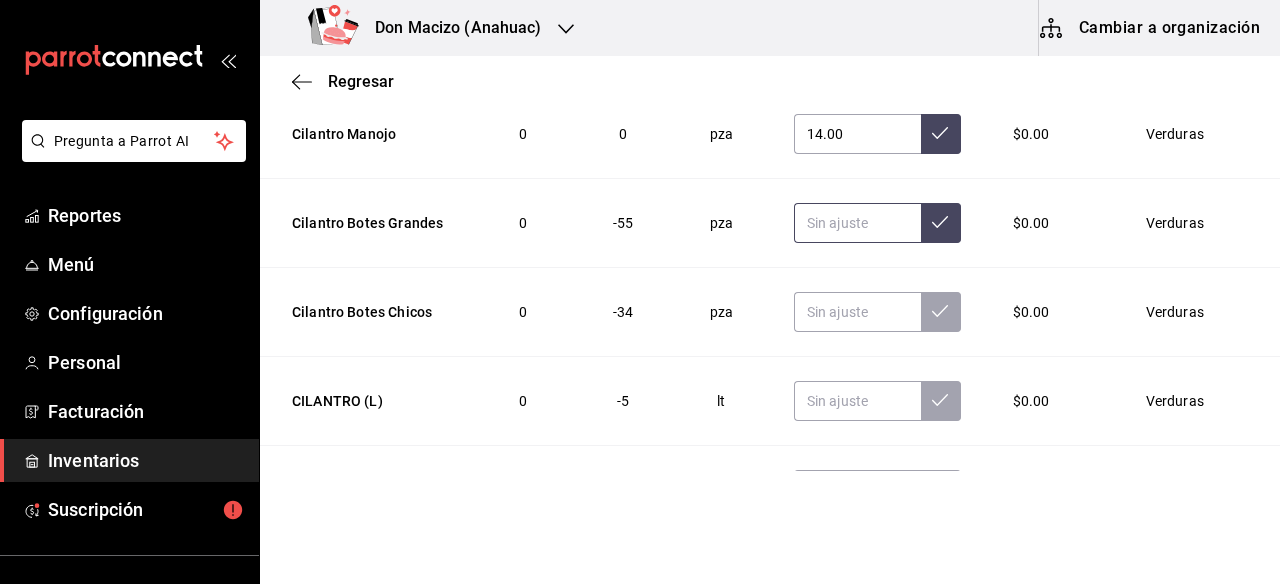 click at bounding box center [857, 223] 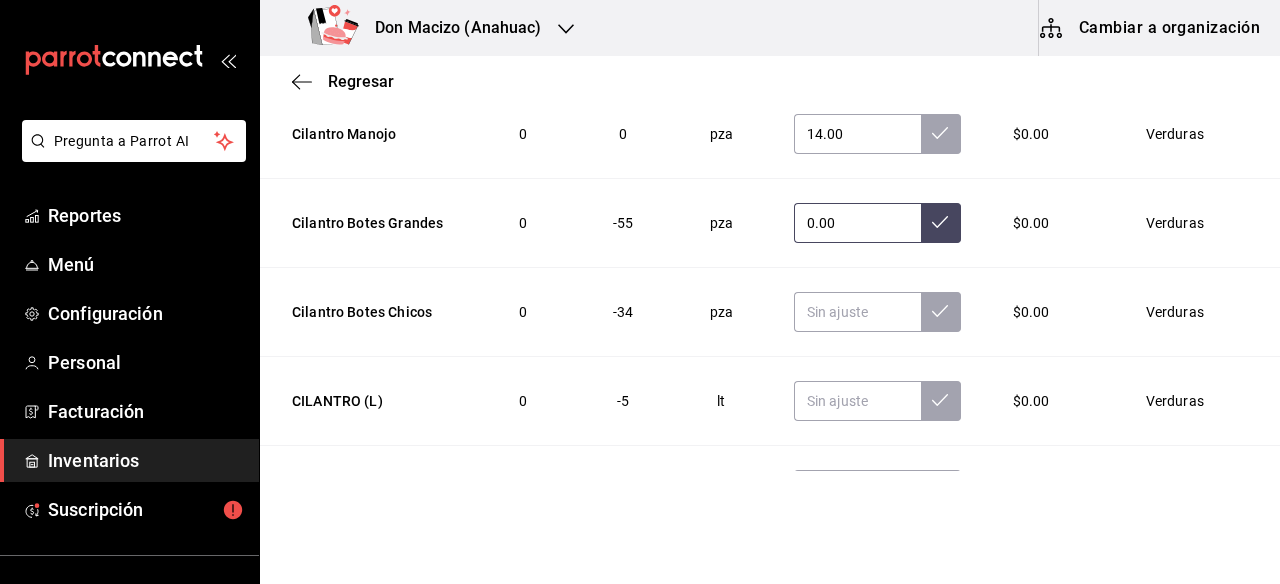 type on "0.00" 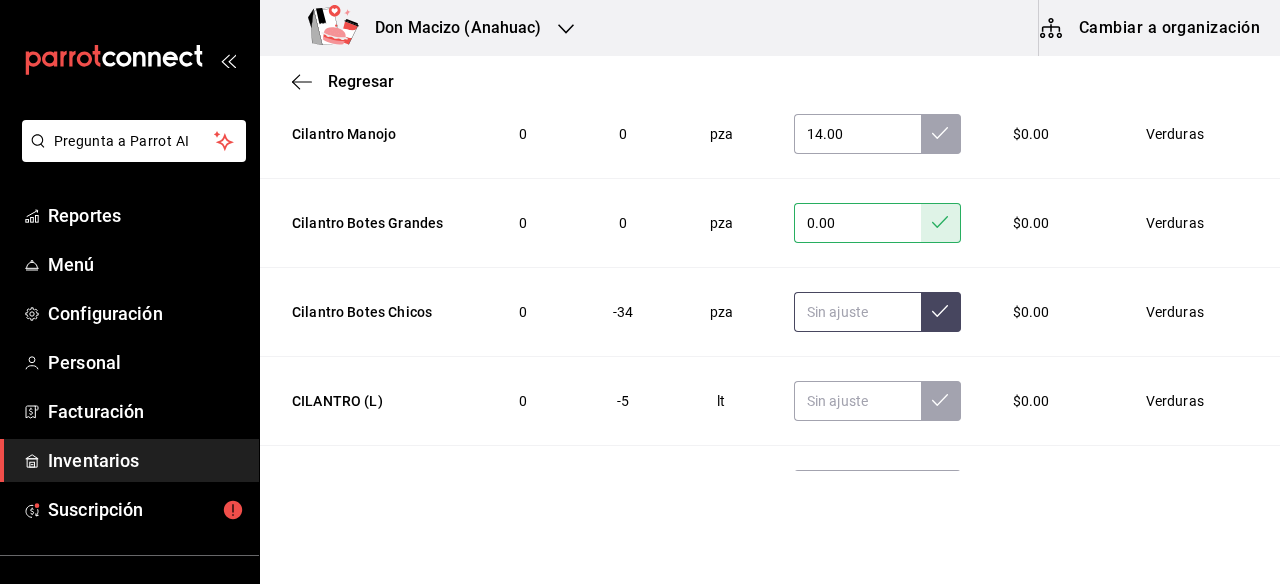 click at bounding box center (857, 312) 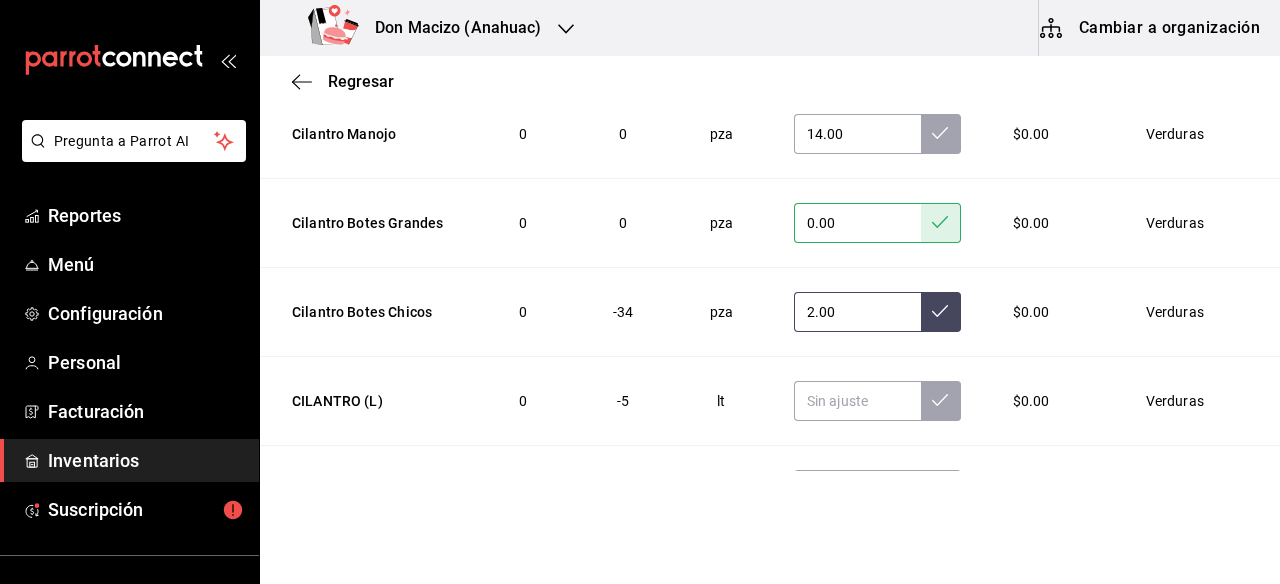type on "2.00" 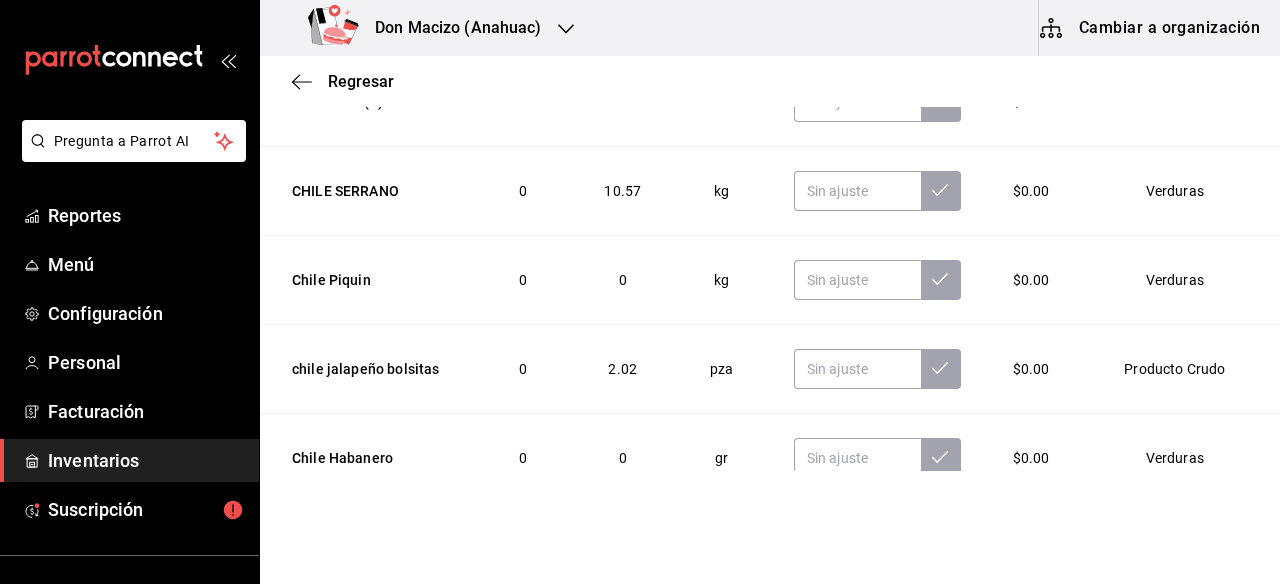 scroll, scrollTop: 14289, scrollLeft: 0, axis: vertical 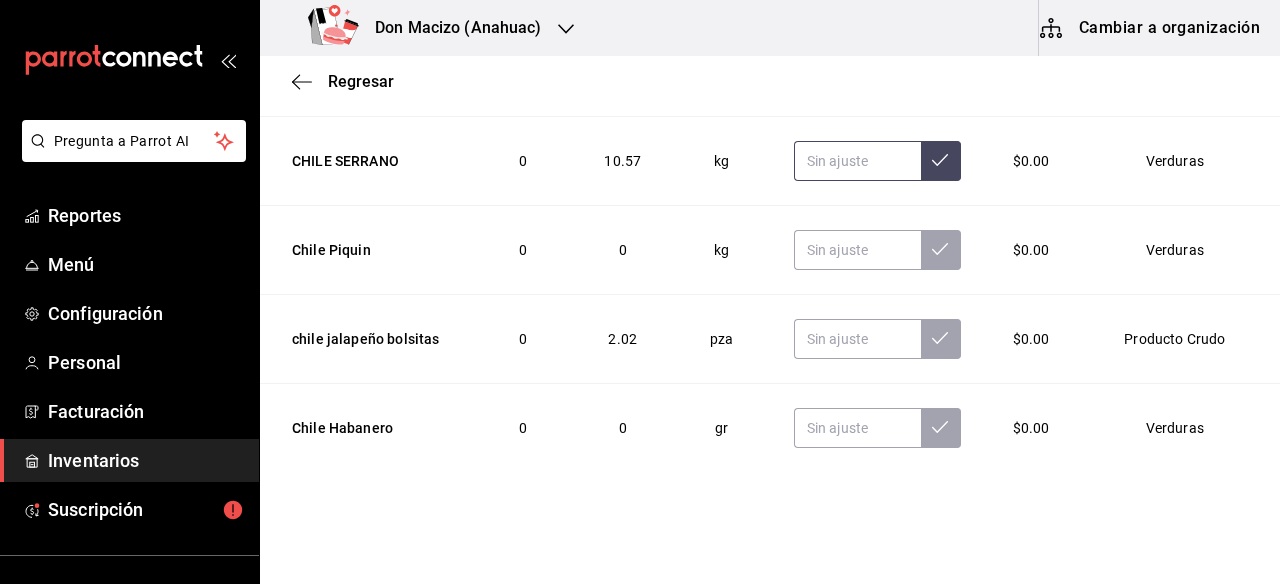 click at bounding box center [857, 161] 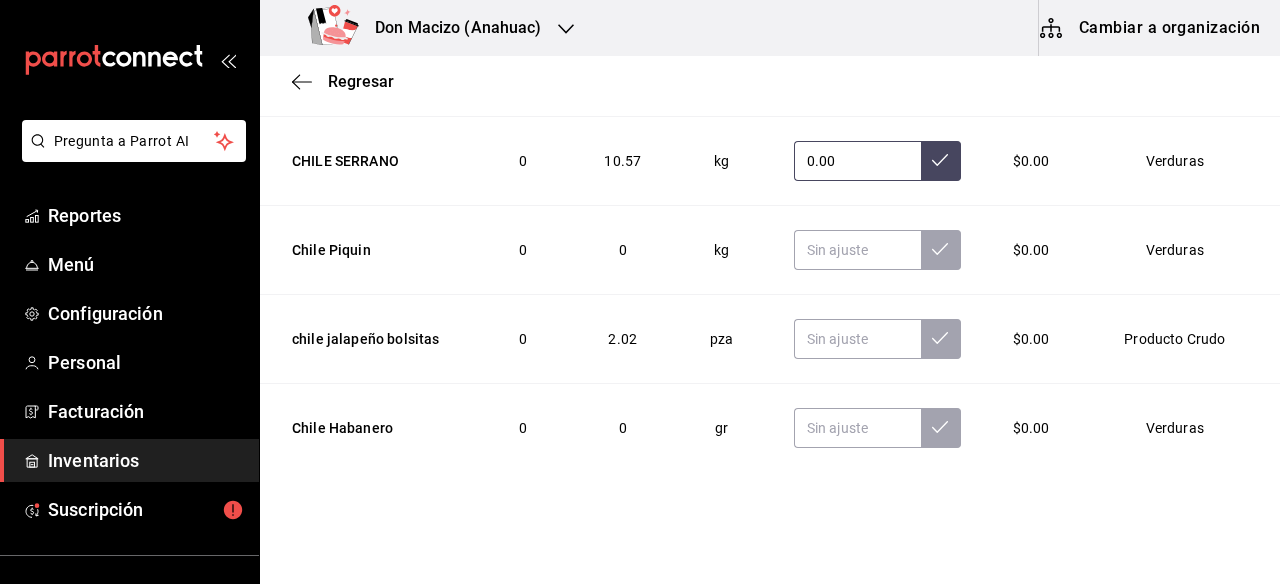 type on "0.00" 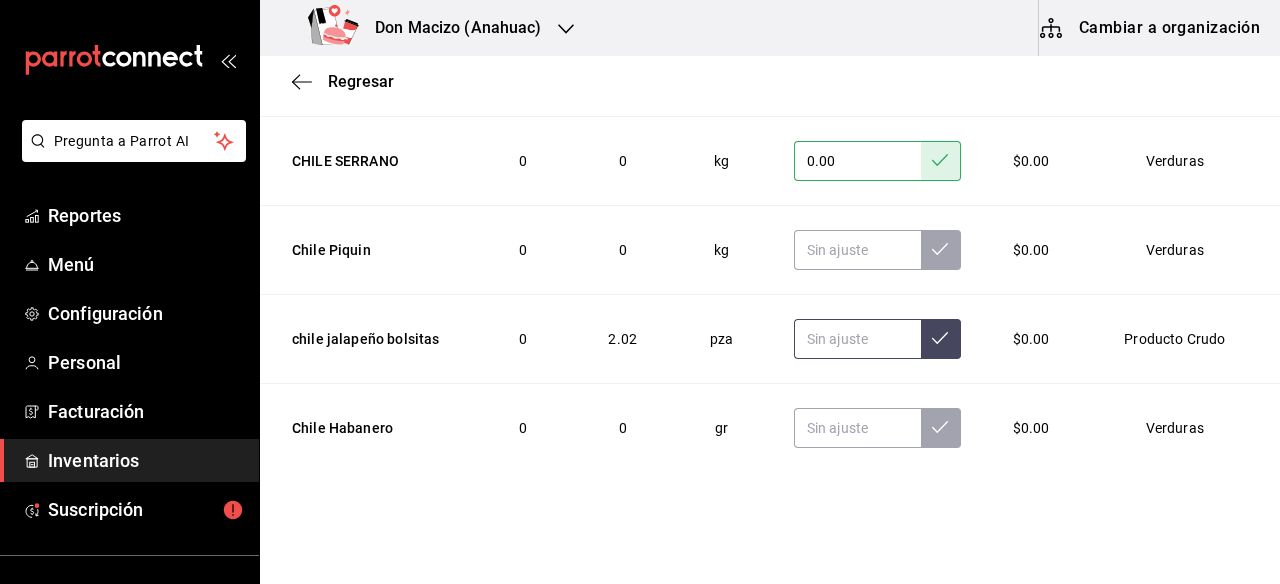 click at bounding box center [857, 339] 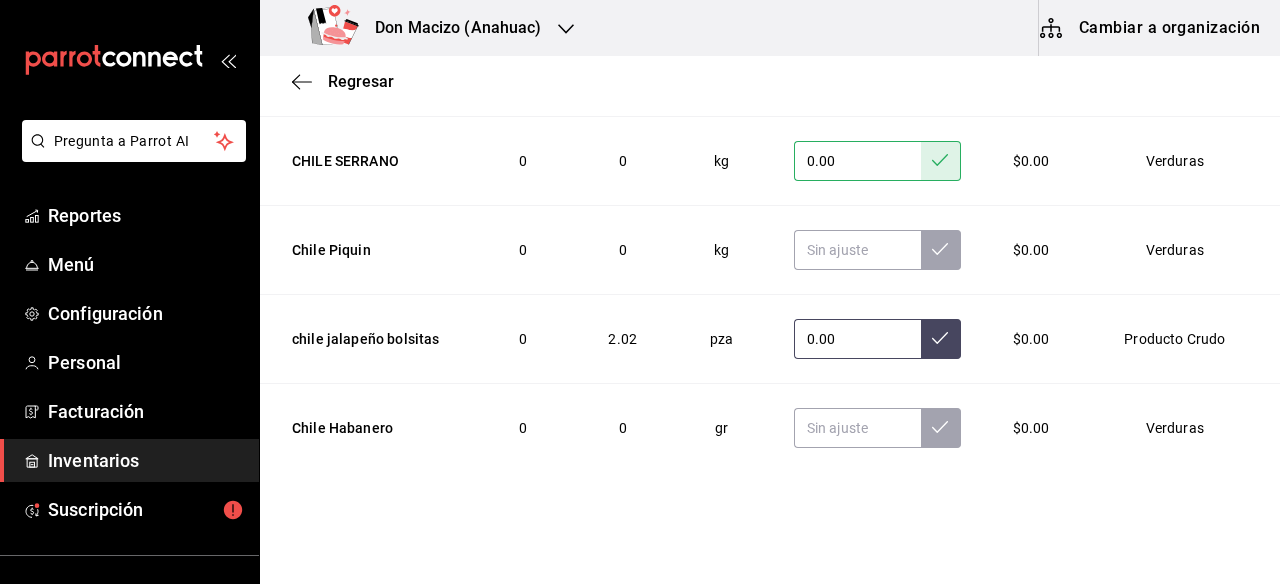 type on "0.00" 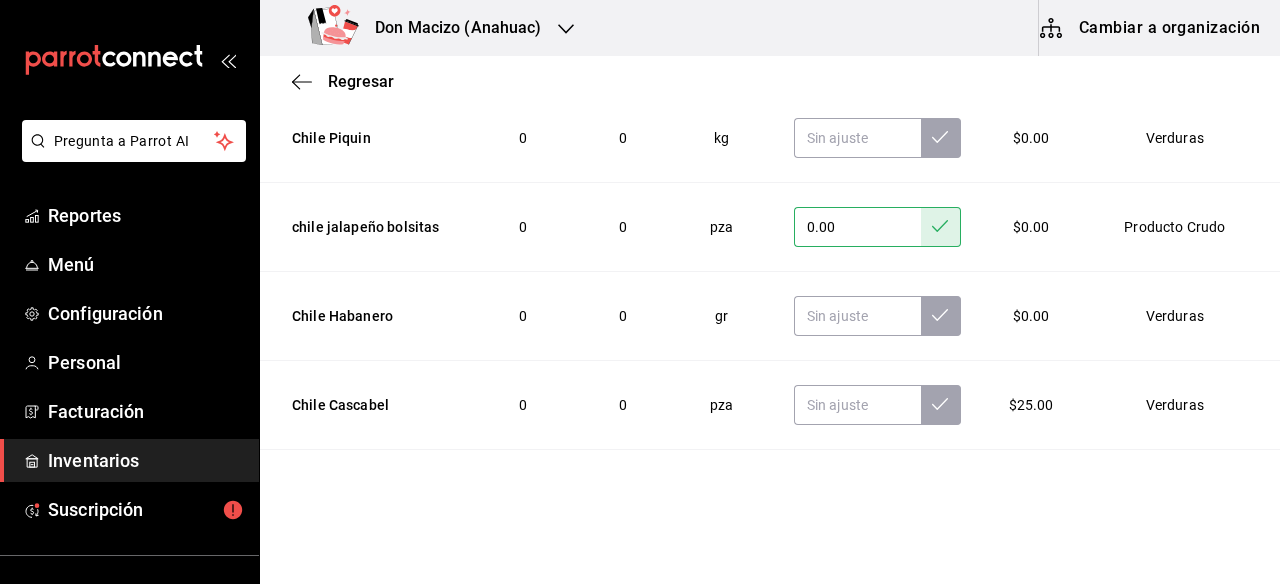 scroll, scrollTop: 14447, scrollLeft: 0, axis: vertical 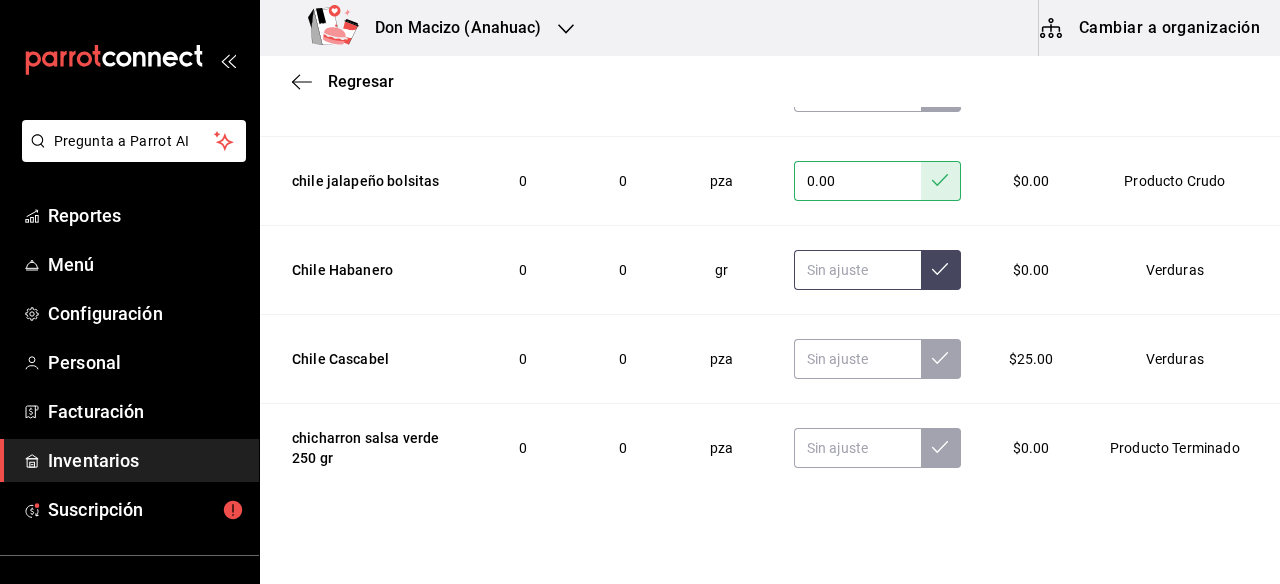 click at bounding box center [857, 270] 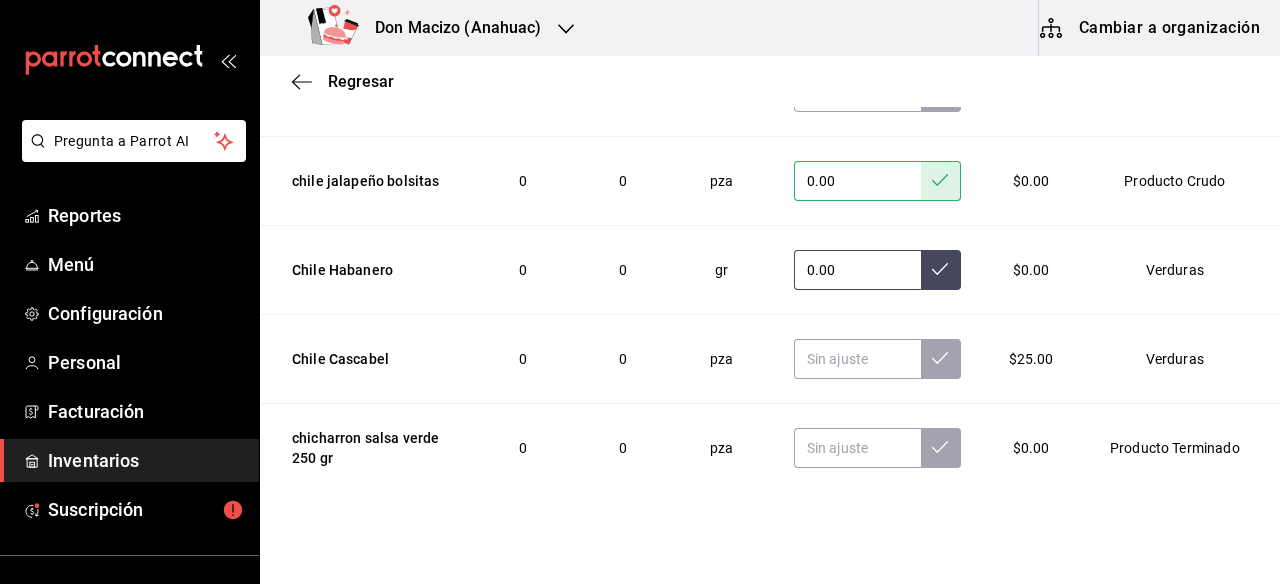 type on "0.00" 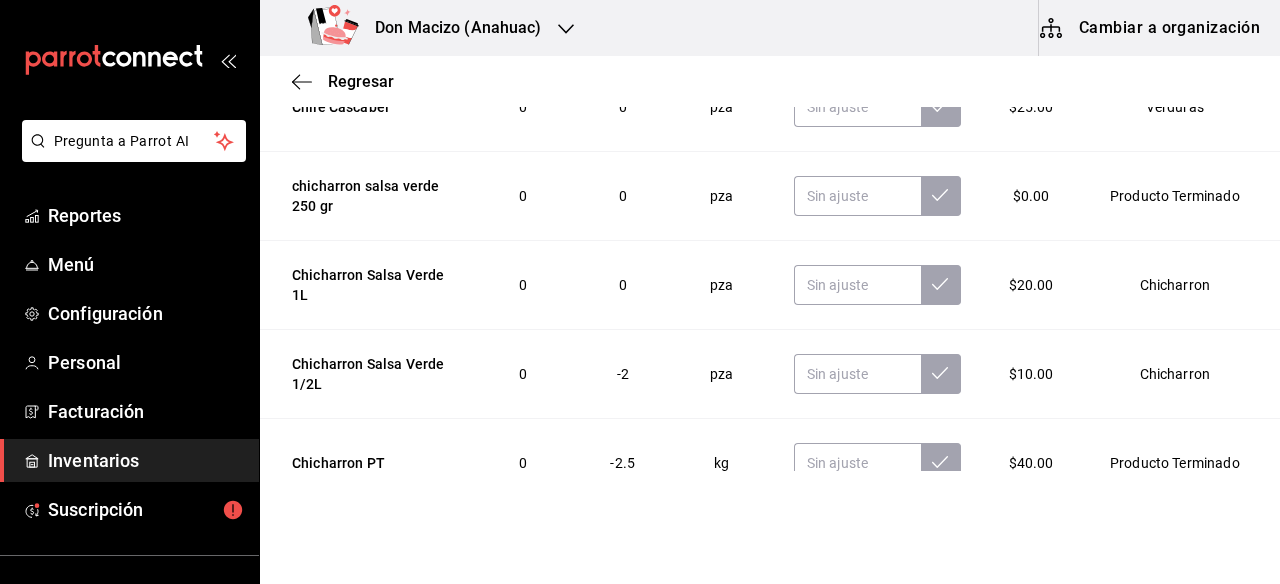 scroll, scrollTop: 14731, scrollLeft: 0, axis: vertical 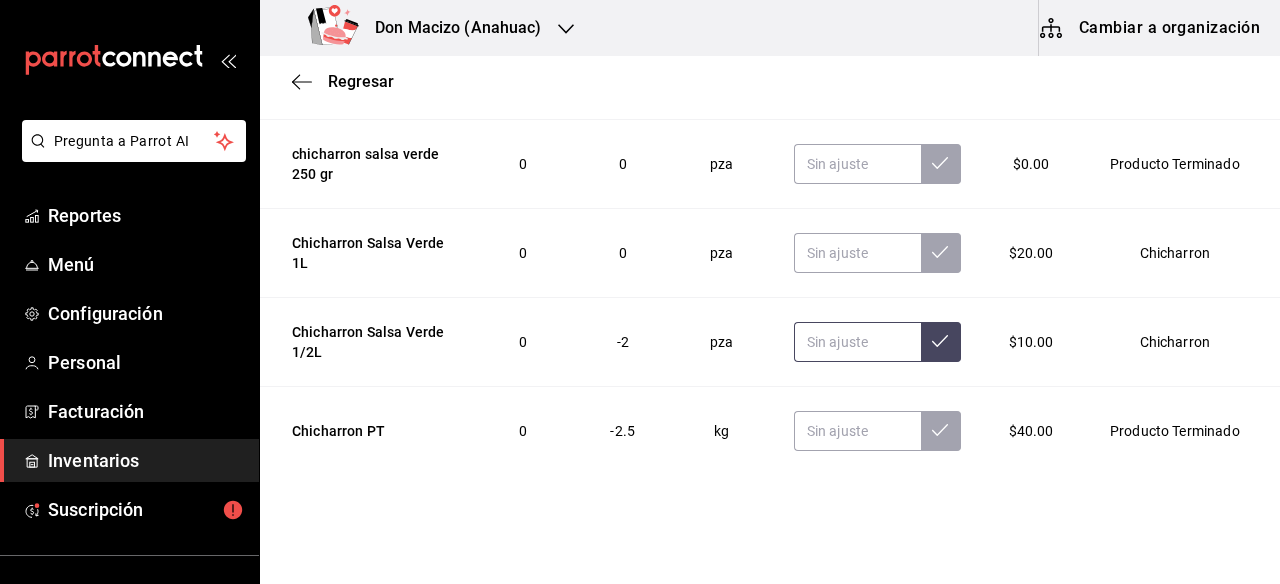click at bounding box center (857, 342) 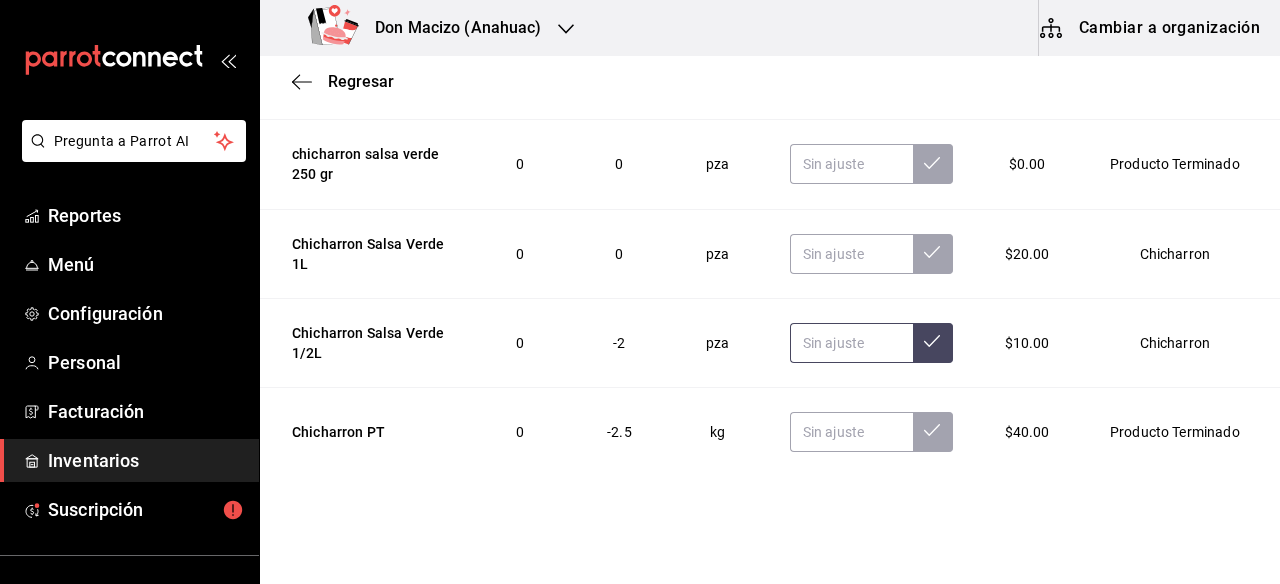 scroll, scrollTop: 14744, scrollLeft: 0, axis: vertical 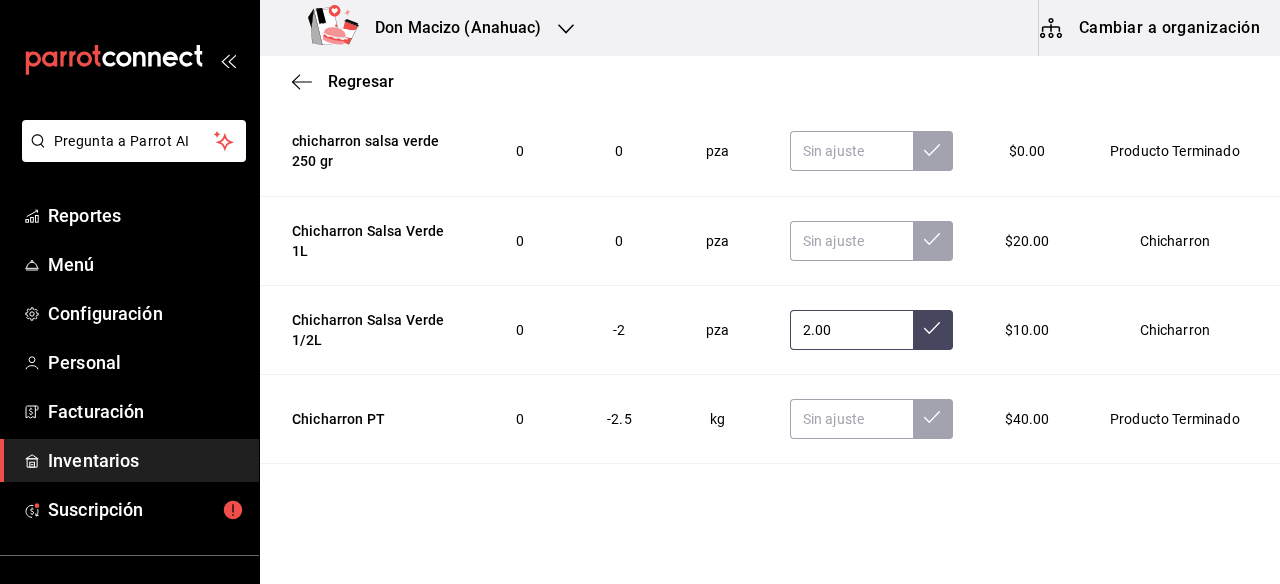 type on "2.00" 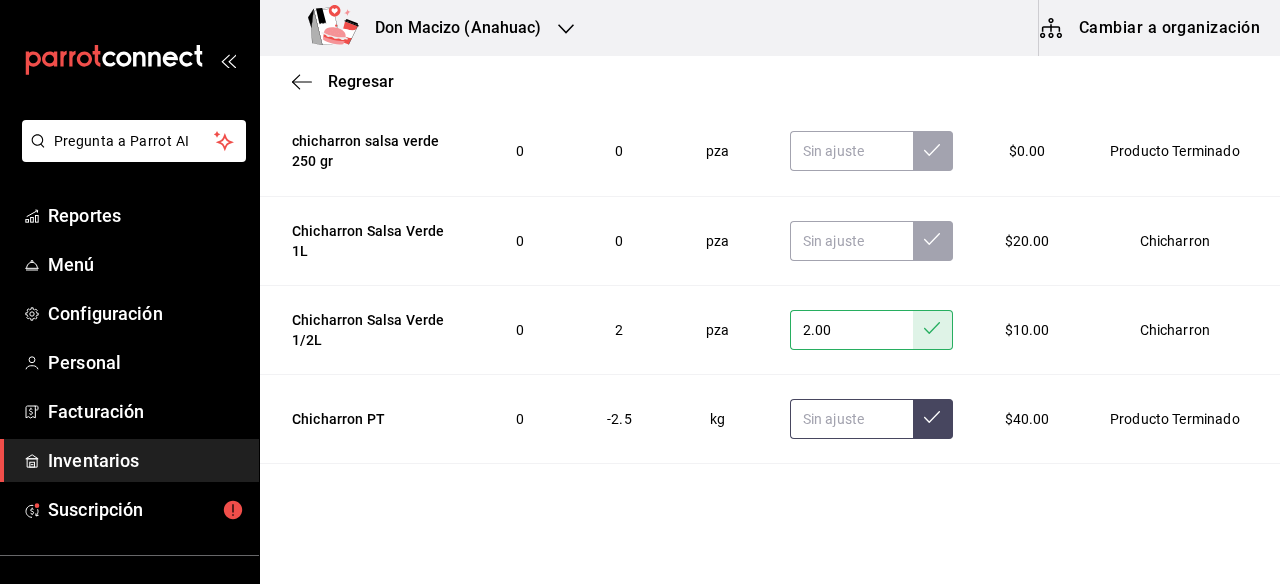 click at bounding box center (851, 419) 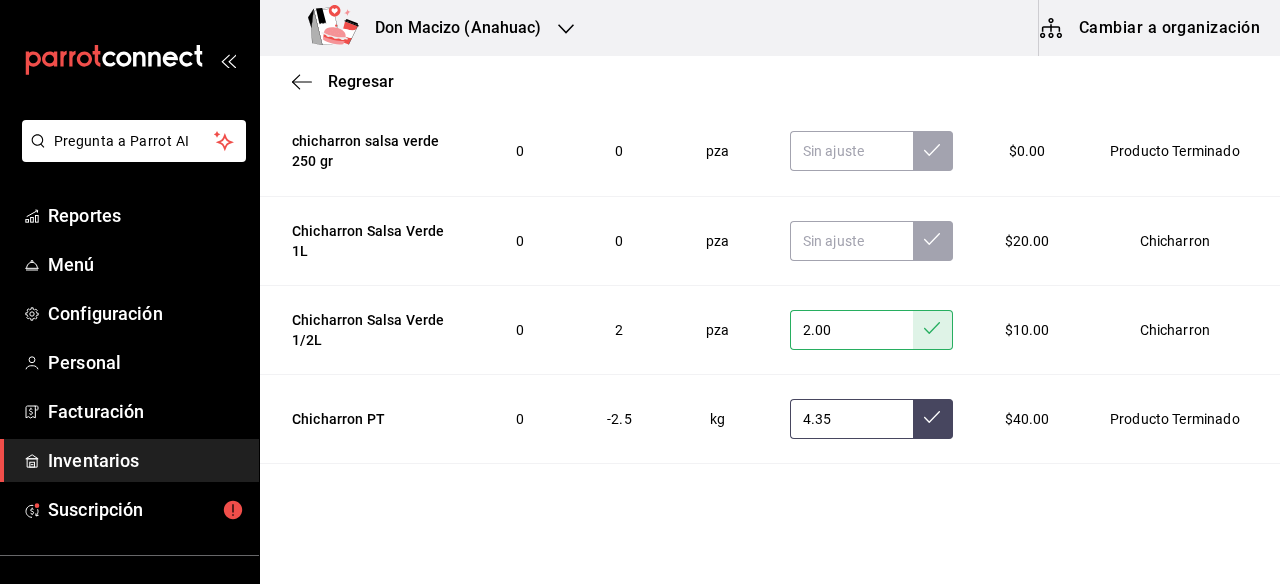 type on "4.35" 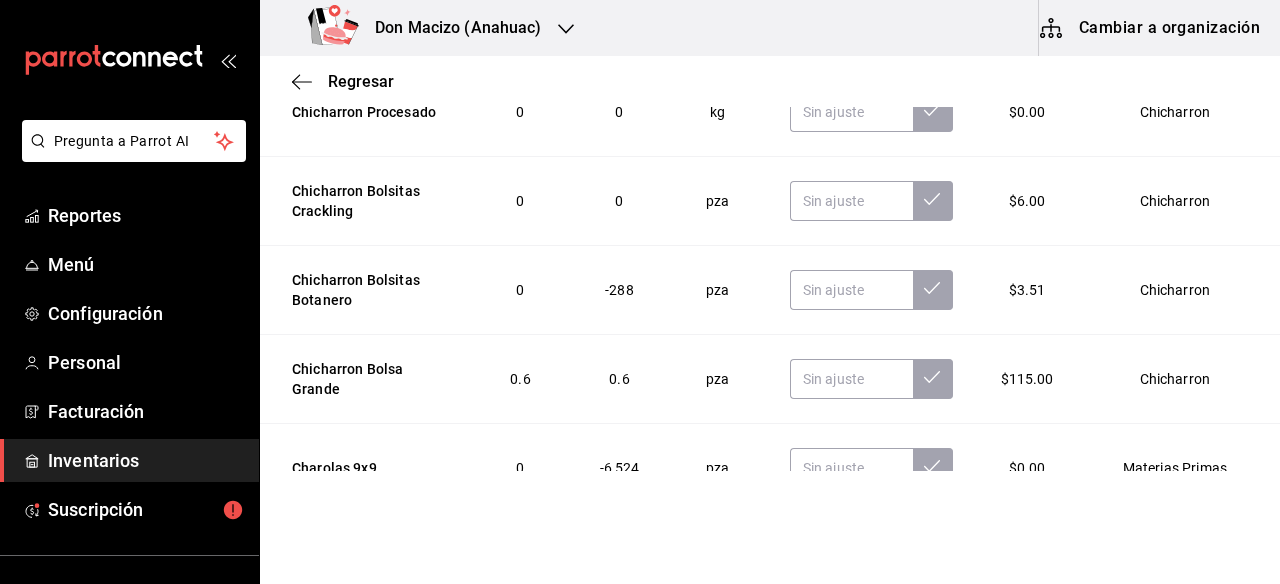 scroll, scrollTop: 15144, scrollLeft: 0, axis: vertical 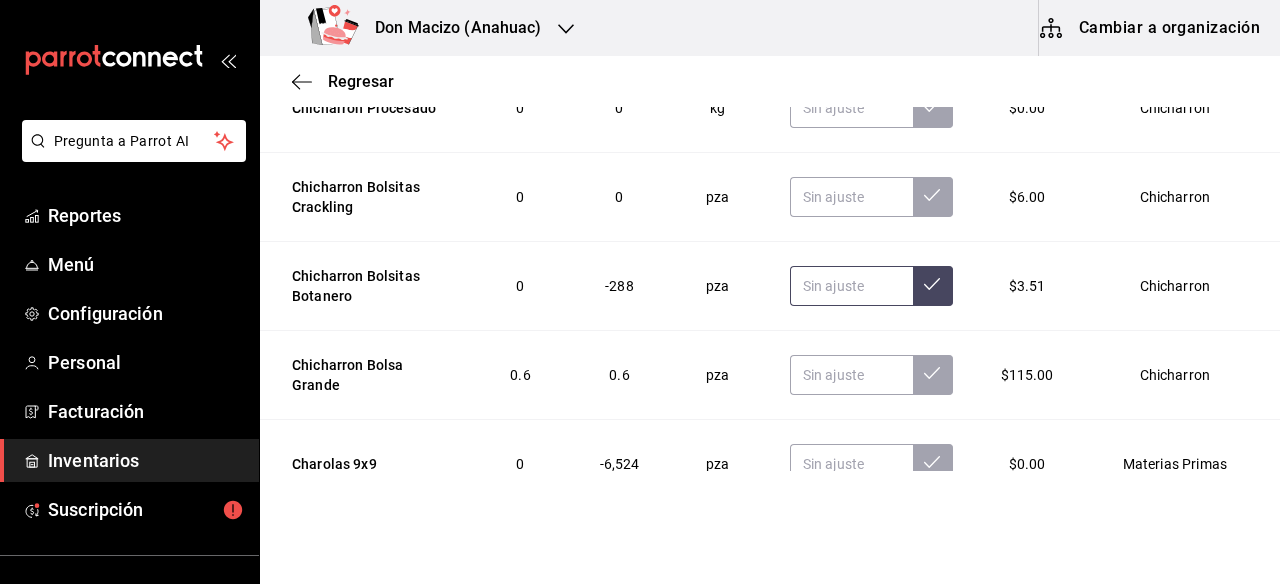click at bounding box center [851, 286] 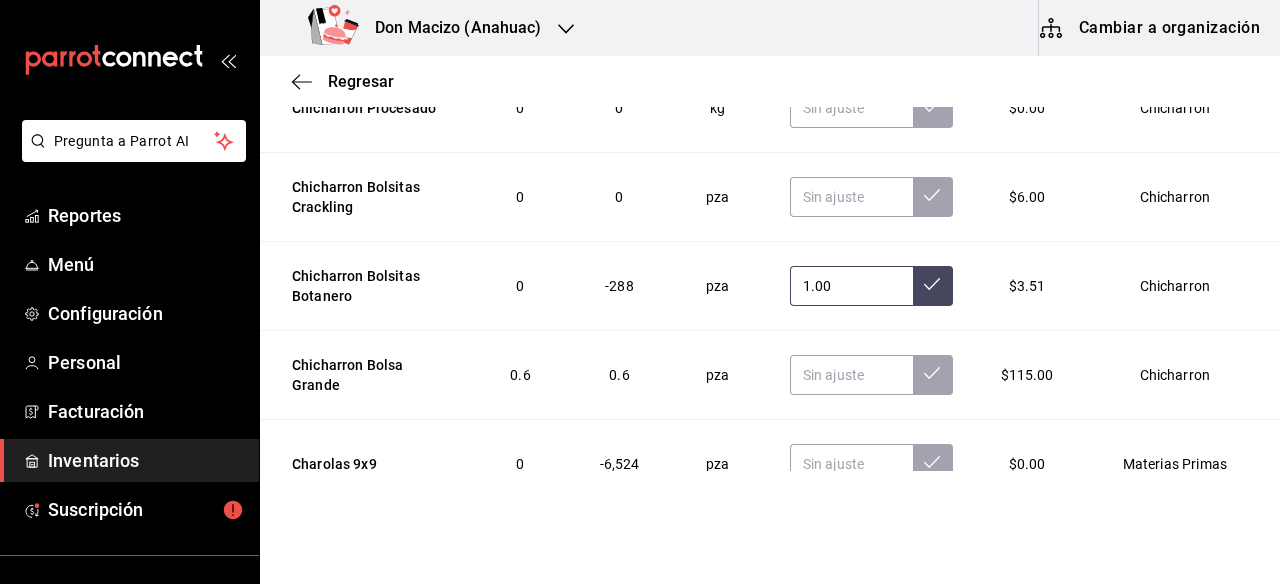 type on "1.00" 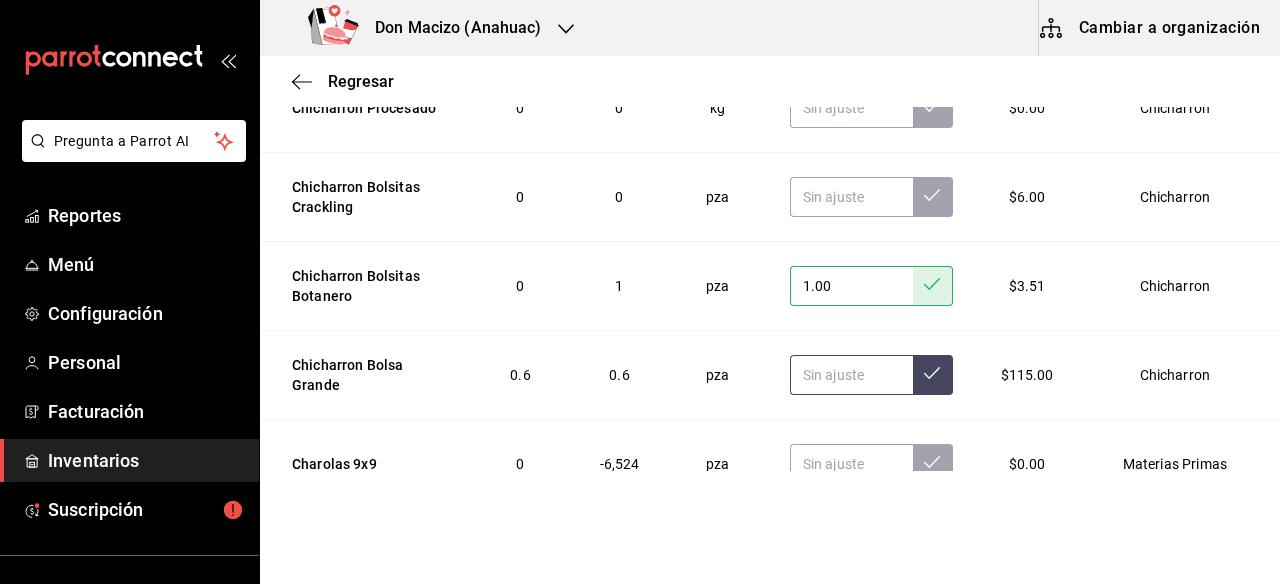 click at bounding box center (851, 375) 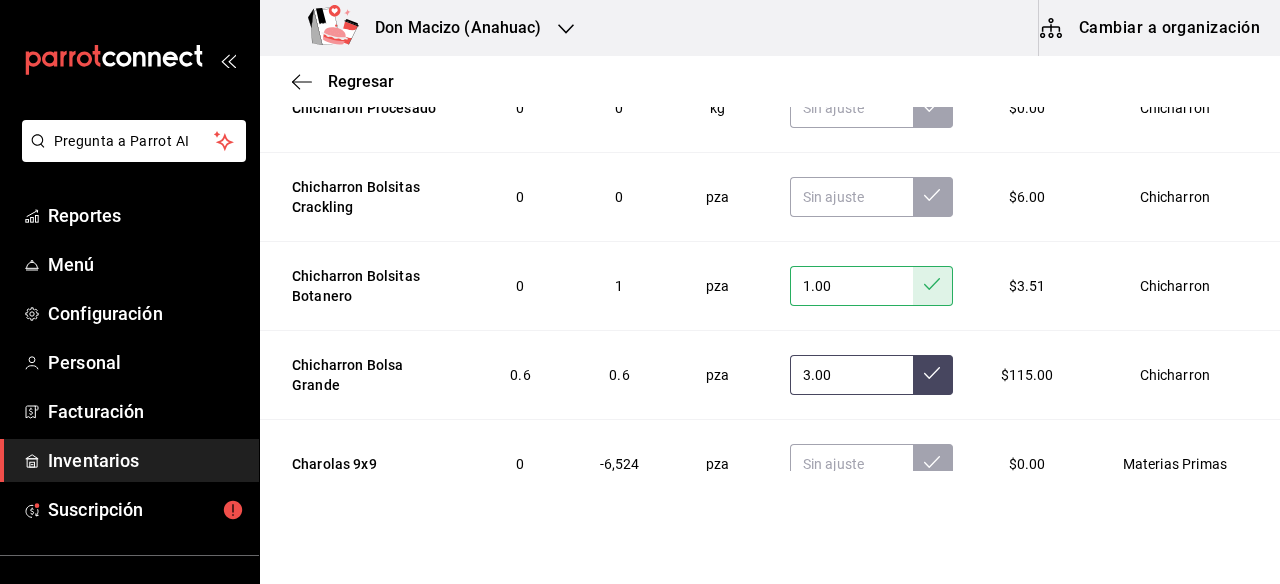 type on "3.00" 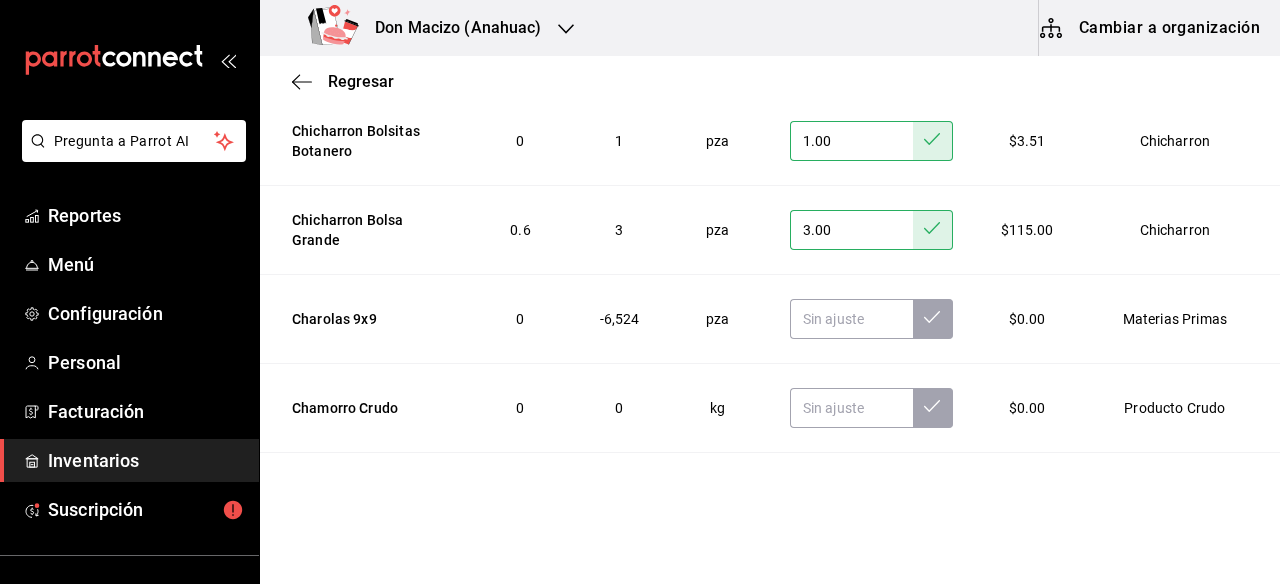 scroll, scrollTop: 15298, scrollLeft: 0, axis: vertical 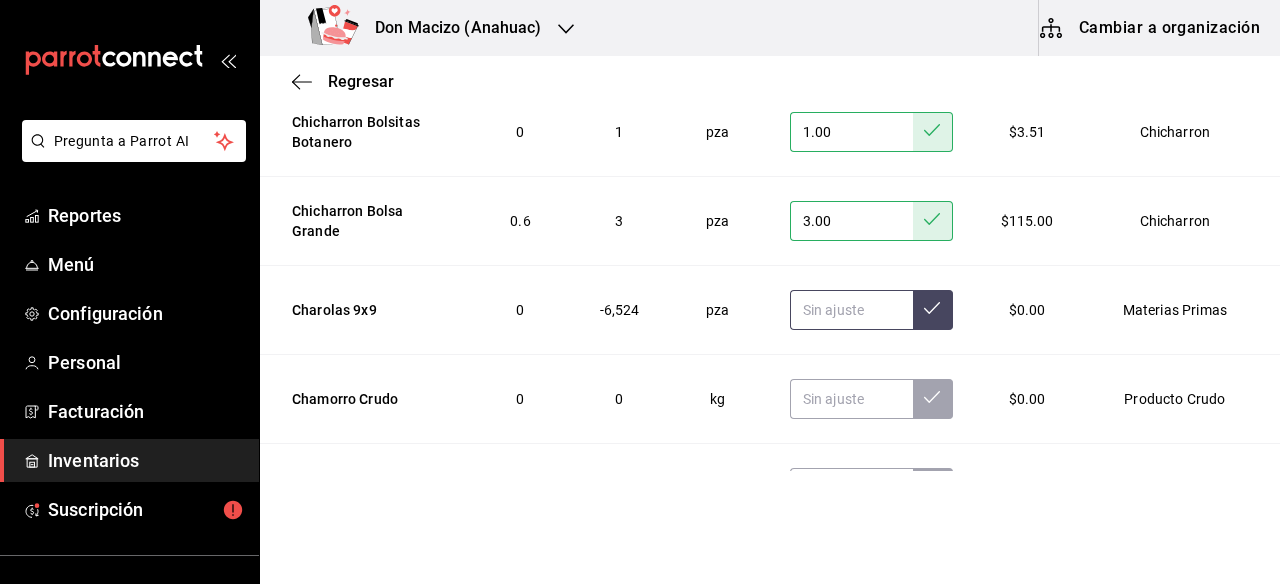 click at bounding box center [851, 310] 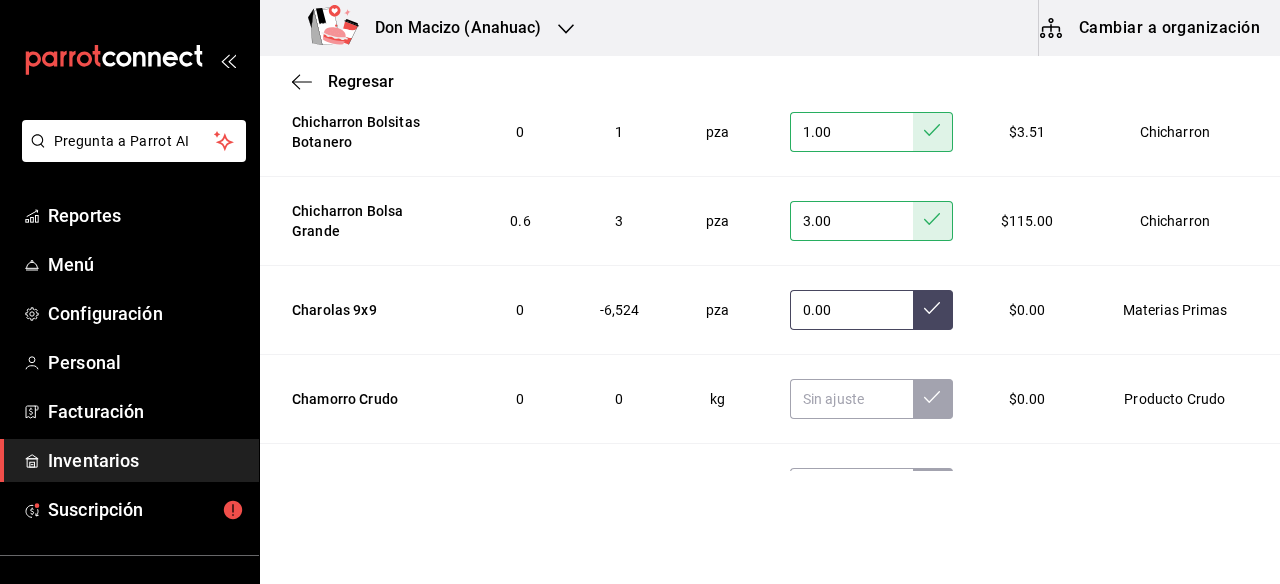 type on "0.00" 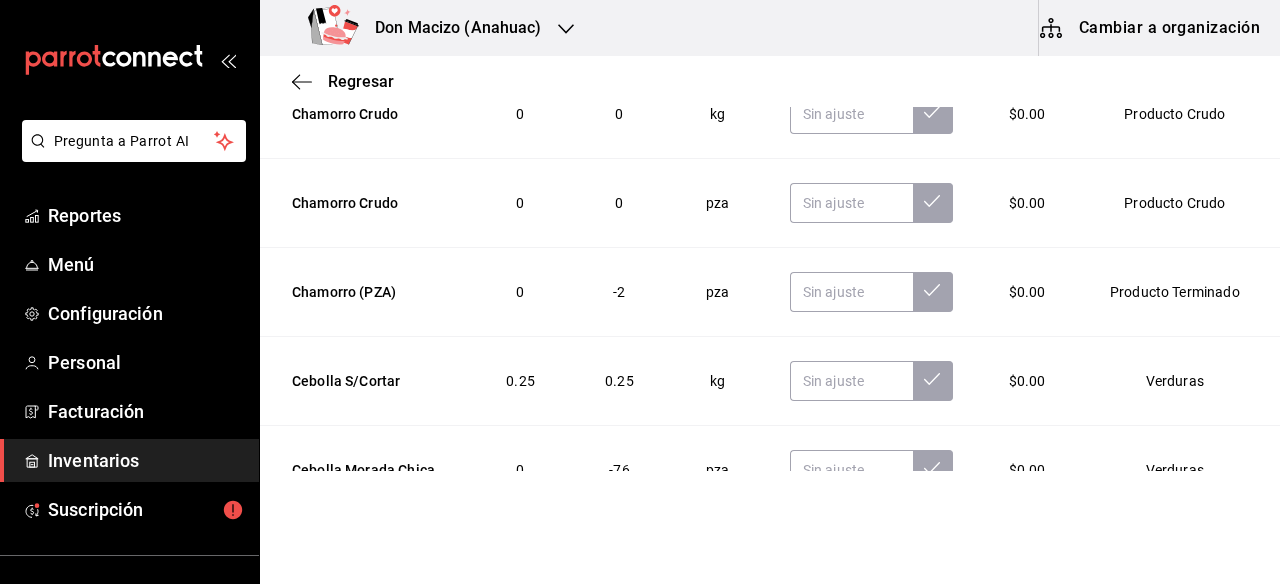 scroll, scrollTop: 15609, scrollLeft: 0, axis: vertical 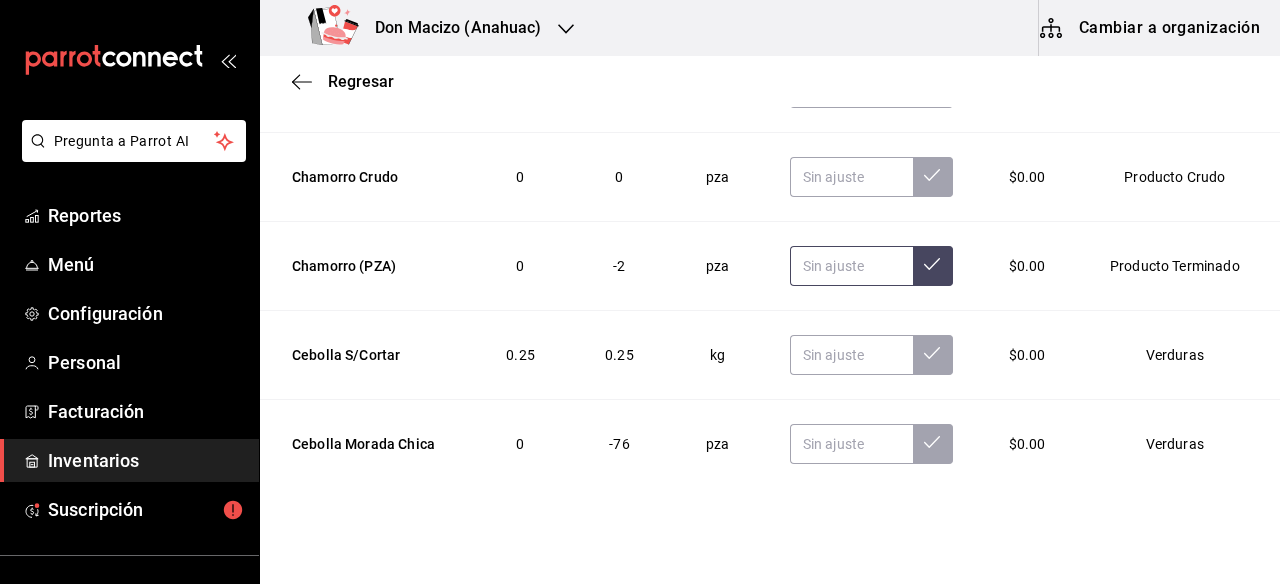 click at bounding box center (851, 266) 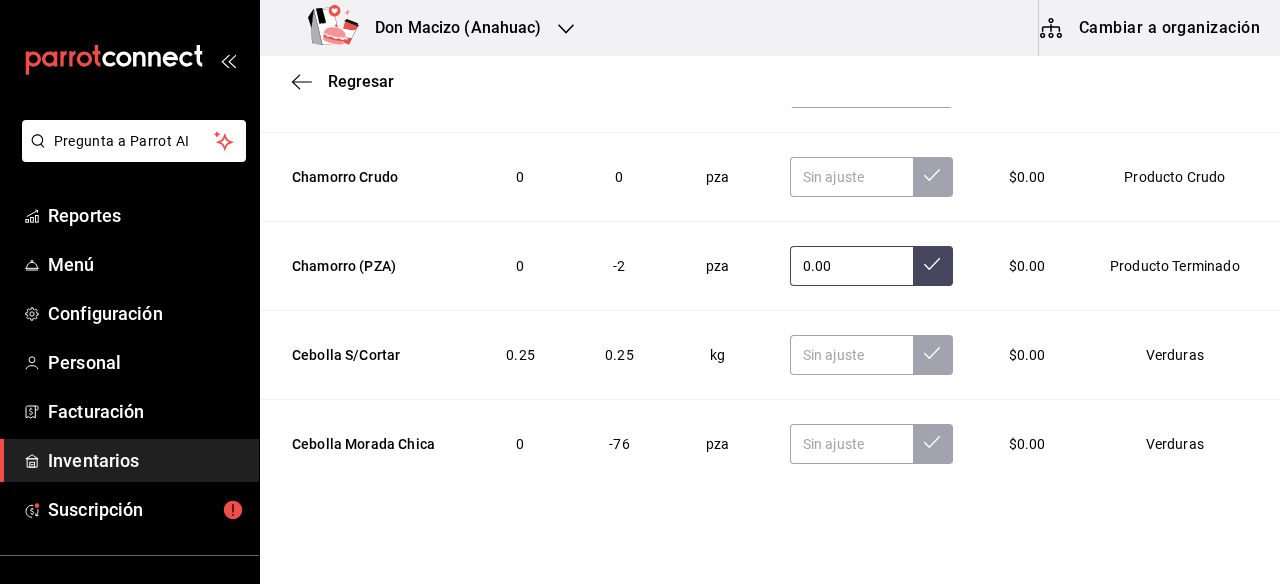 type on "0.00" 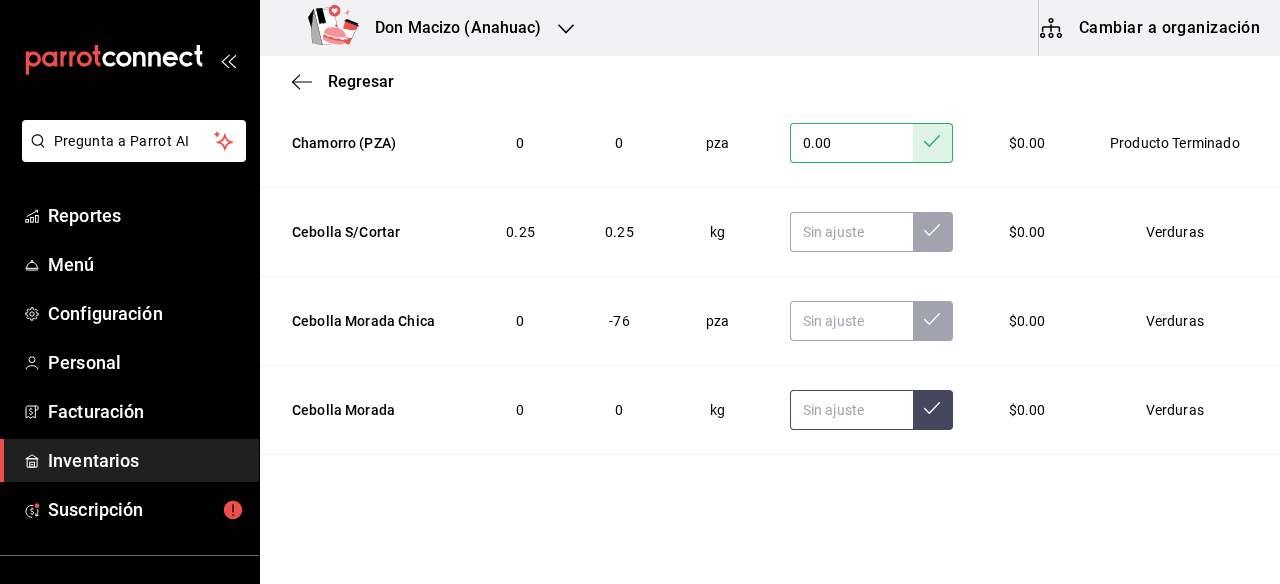 scroll, scrollTop: 15730, scrollLeft: 0, axis: vertical 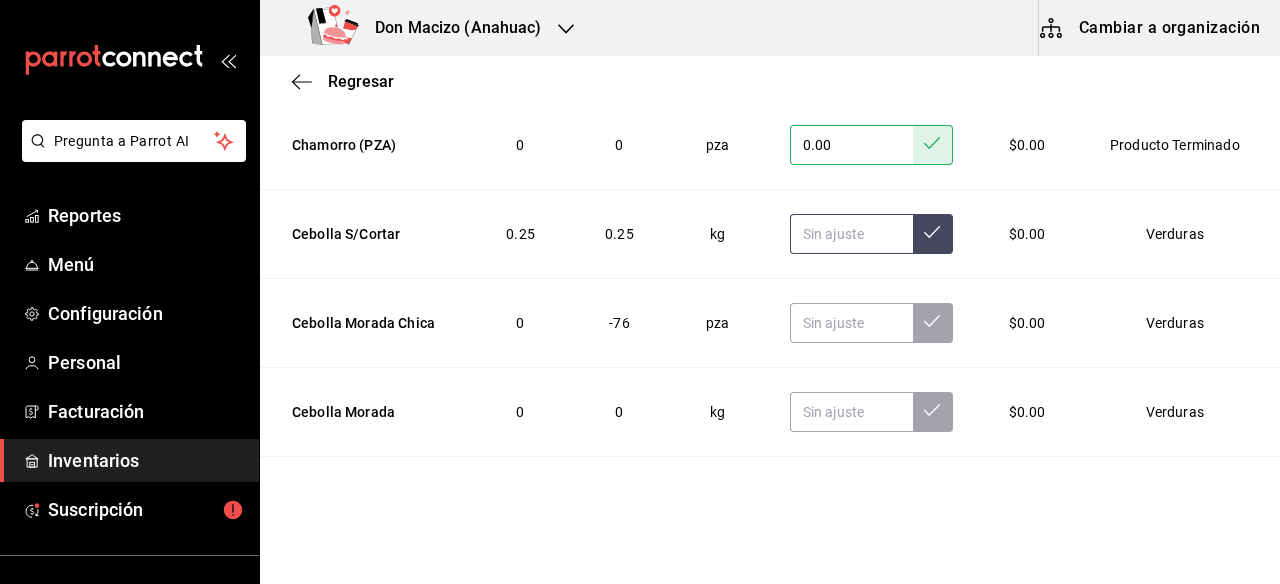 click at bounding box center (851, 234) 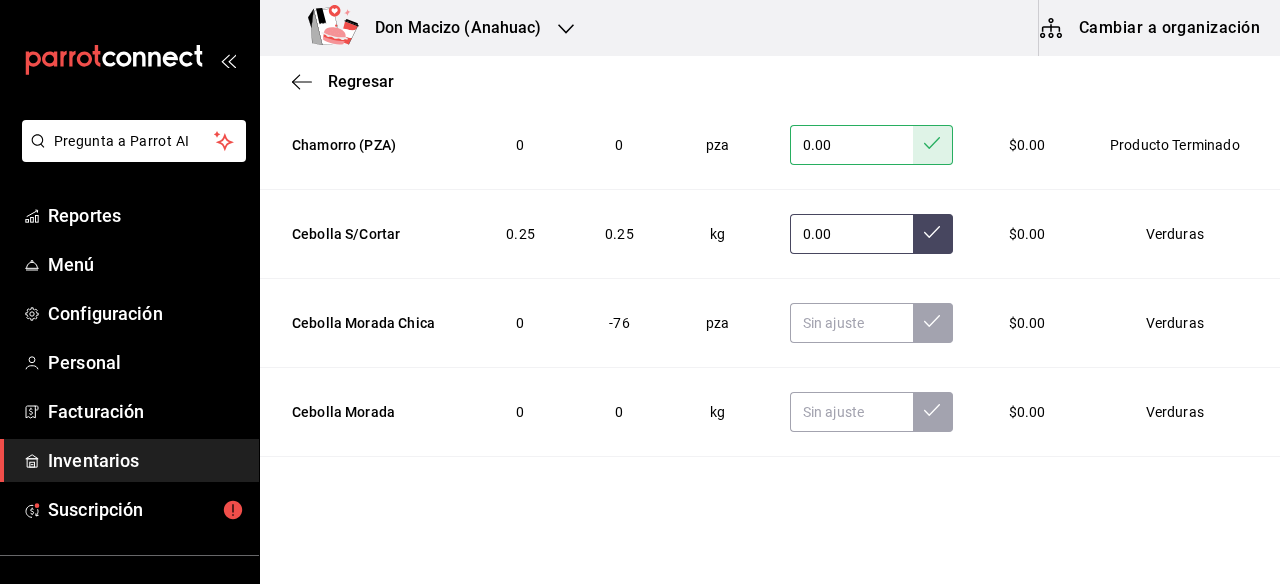 type on "0.00" 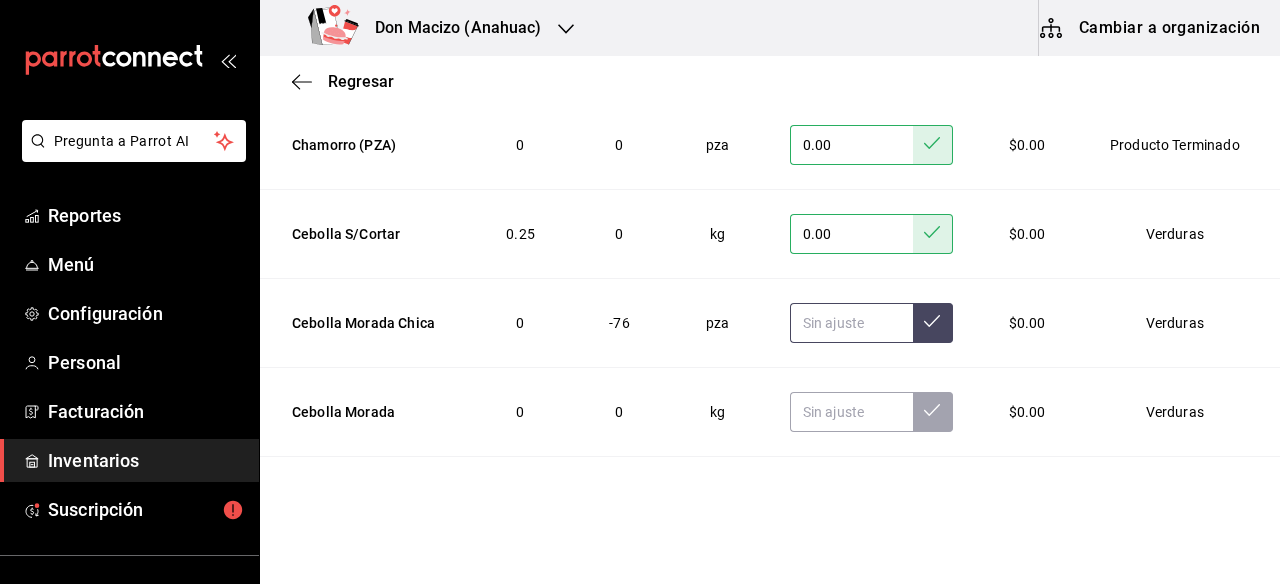 click at bounding box center (851, 323) 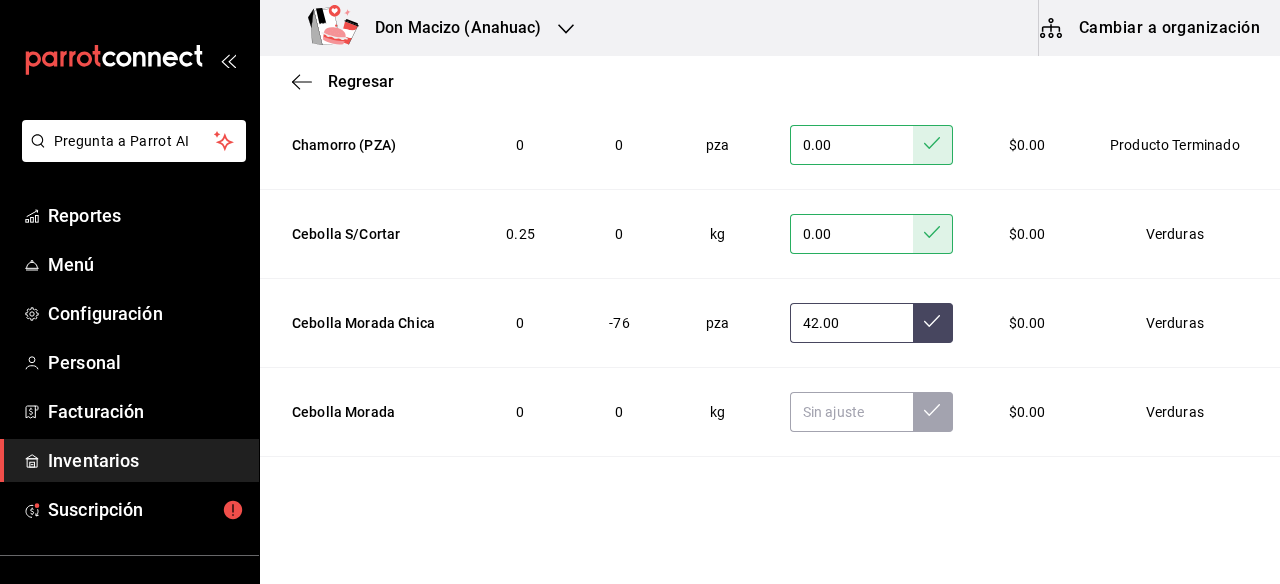 type on "42.00" 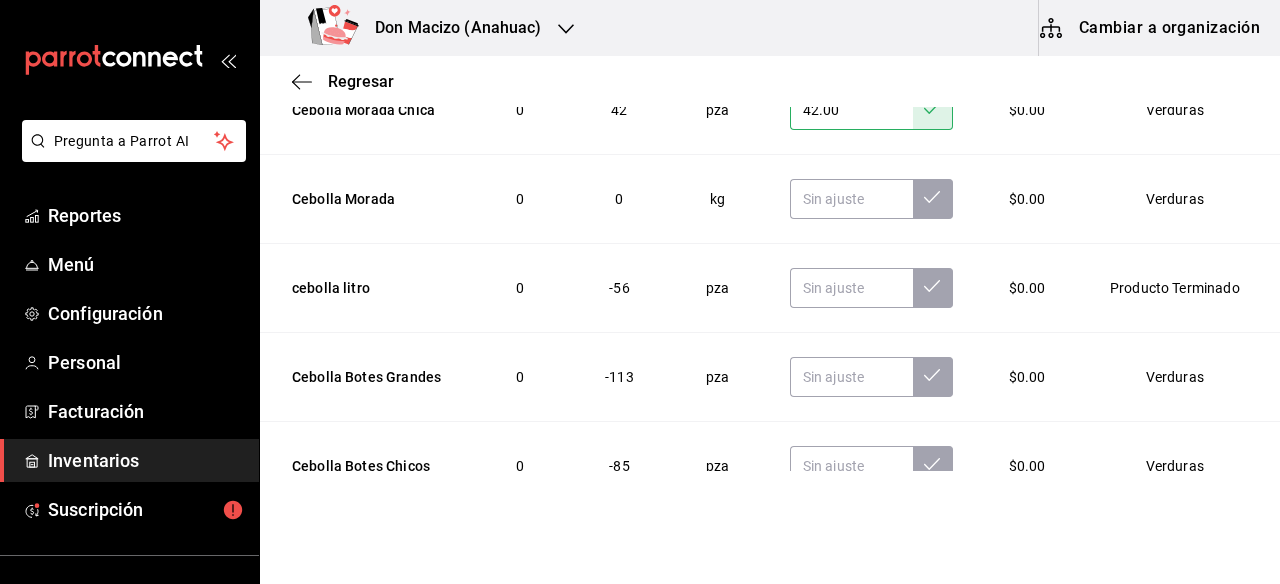 scroll, scrollTop: 15961, scrollLeft: 0, axis: vertical 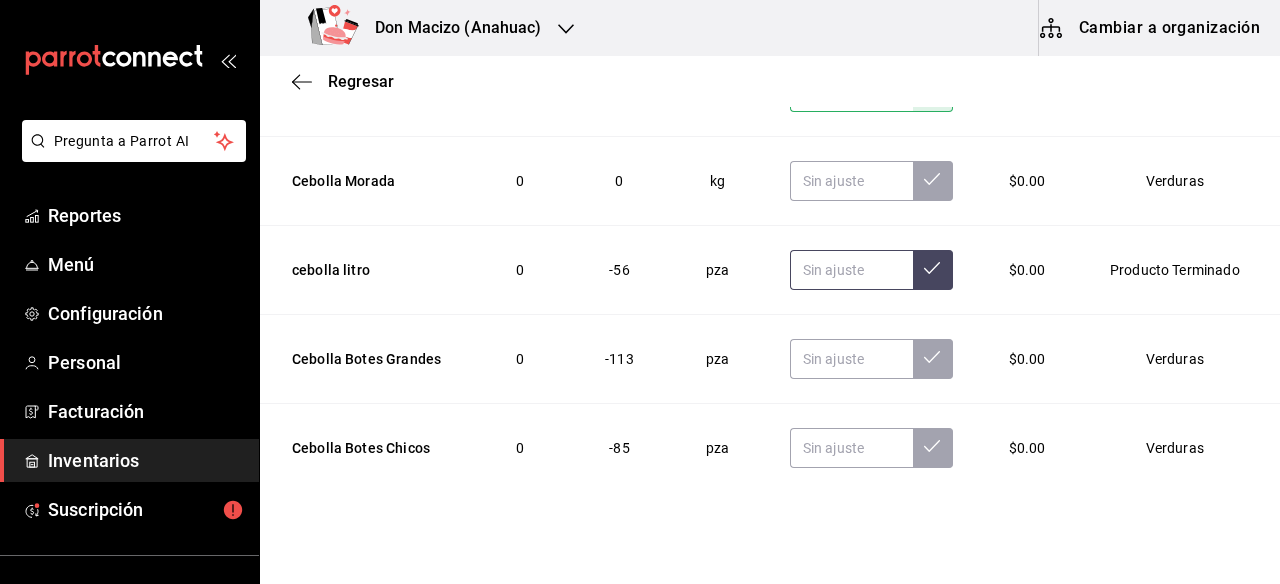 click at bounding box center (851, 270) 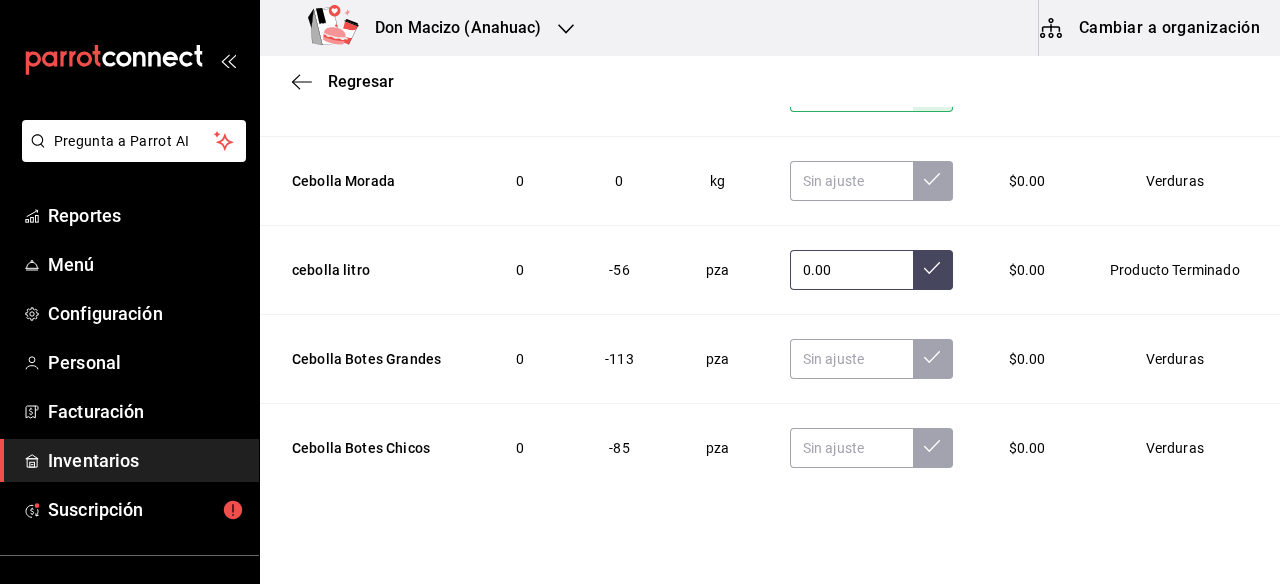 type on "0.00" 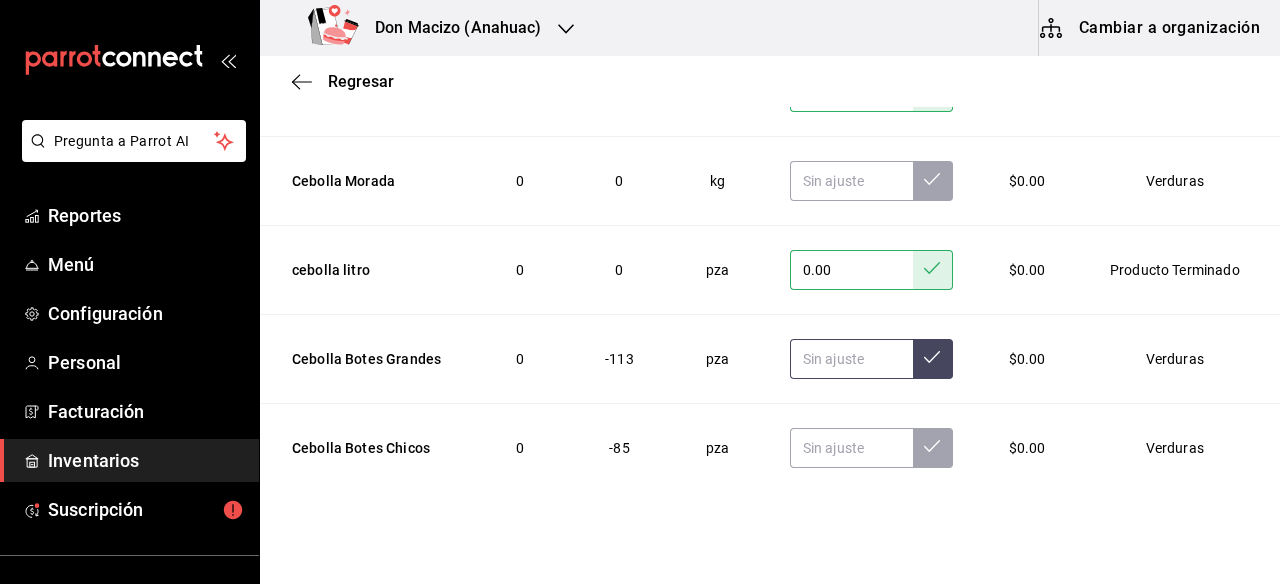 click at bounding box center (851, 359) 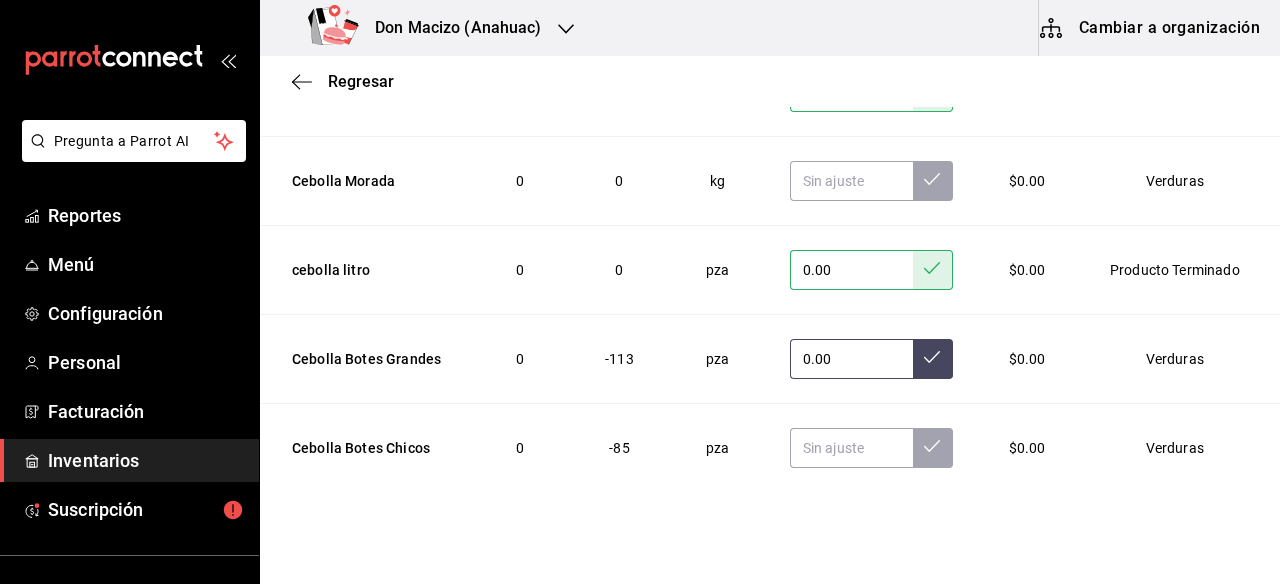 type on "0.00" 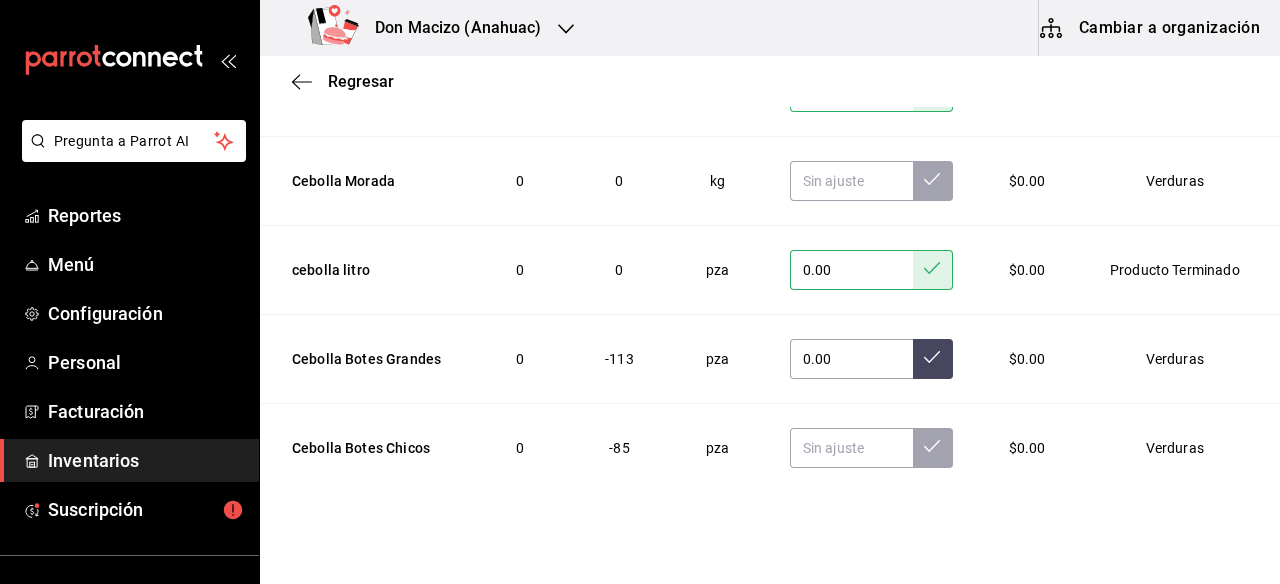 click on "0.00" at bounding box center (871, 358) 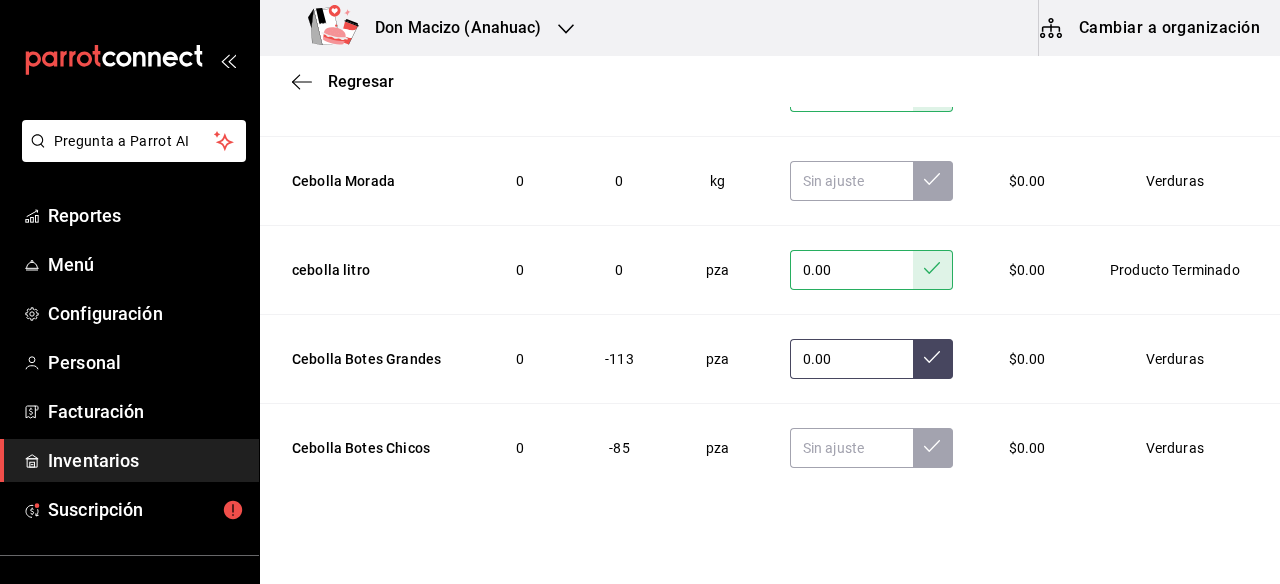 click 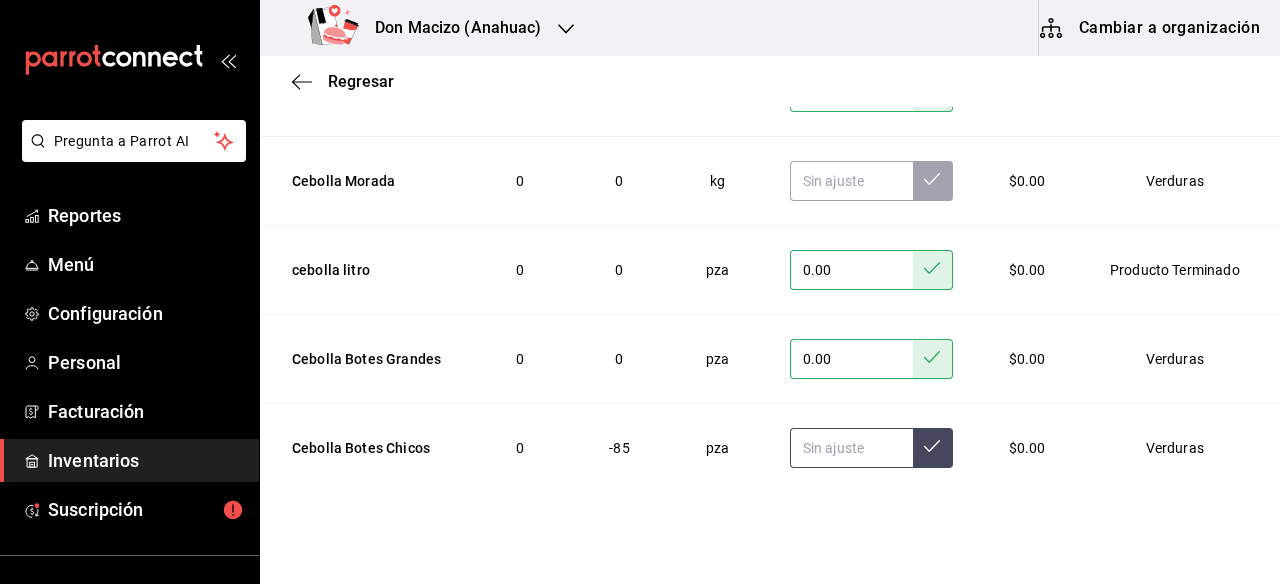 click at bounding box center [851, 448] 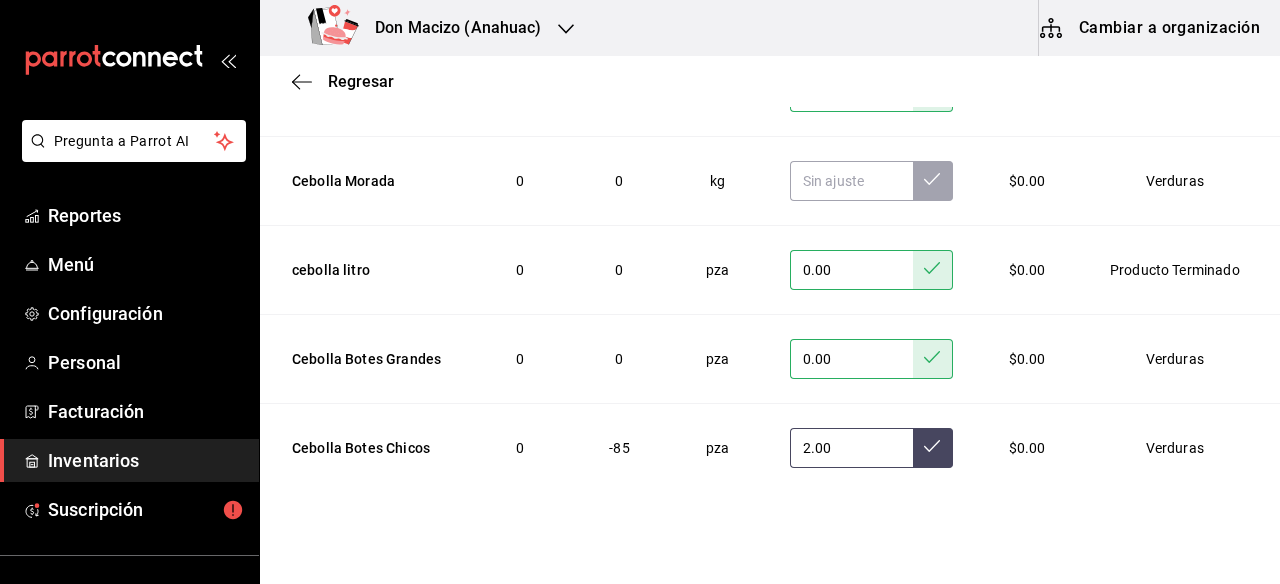 type on "2.00" 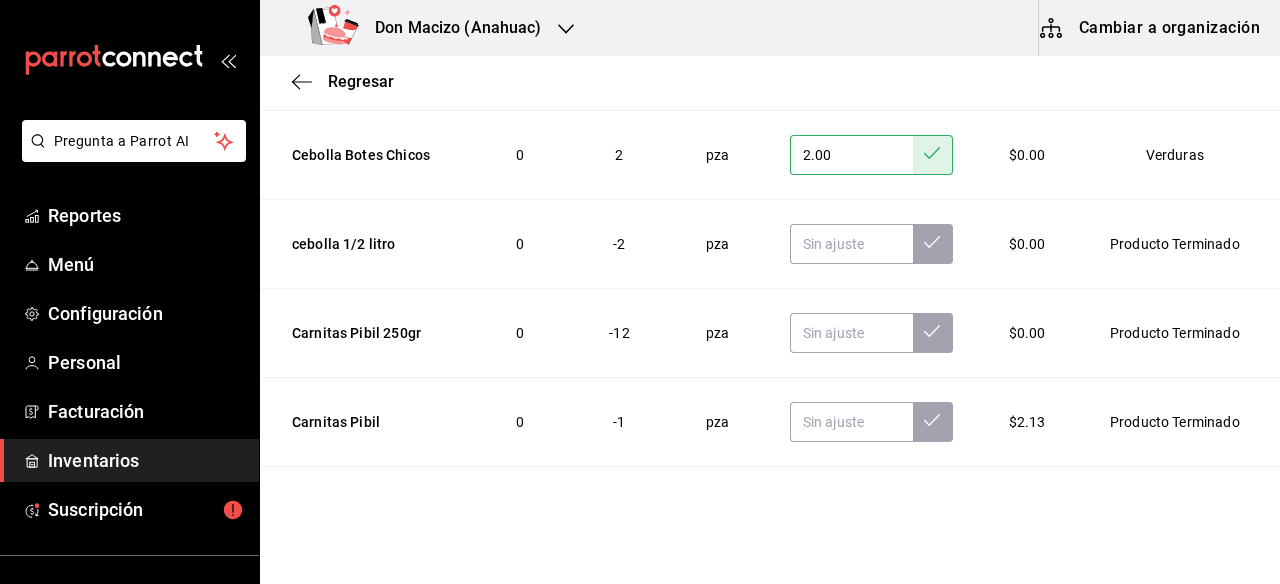 scroll, scrollTop: 16255, scrollLeft: 0, axis: vertical 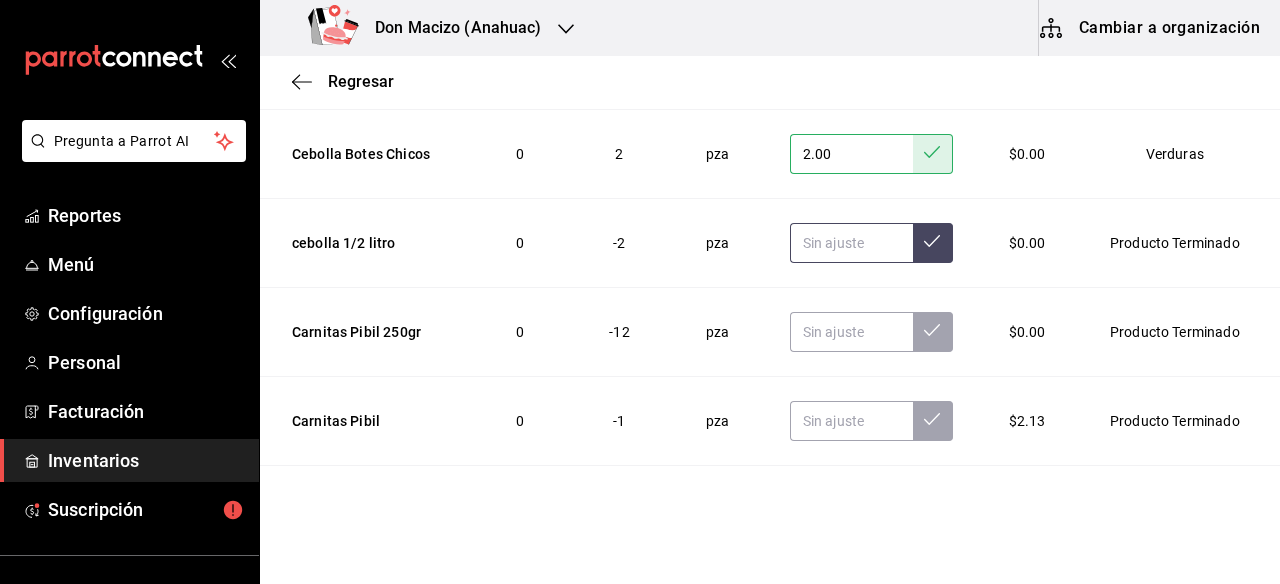 click at bounding box center (851, 243) 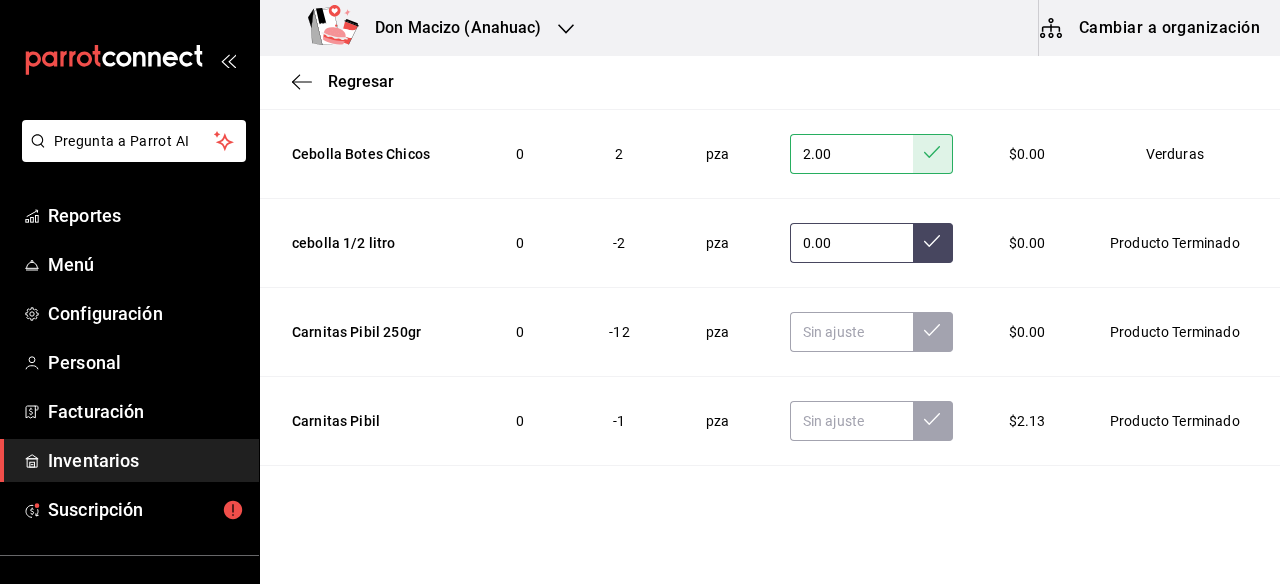 type on "0.00" 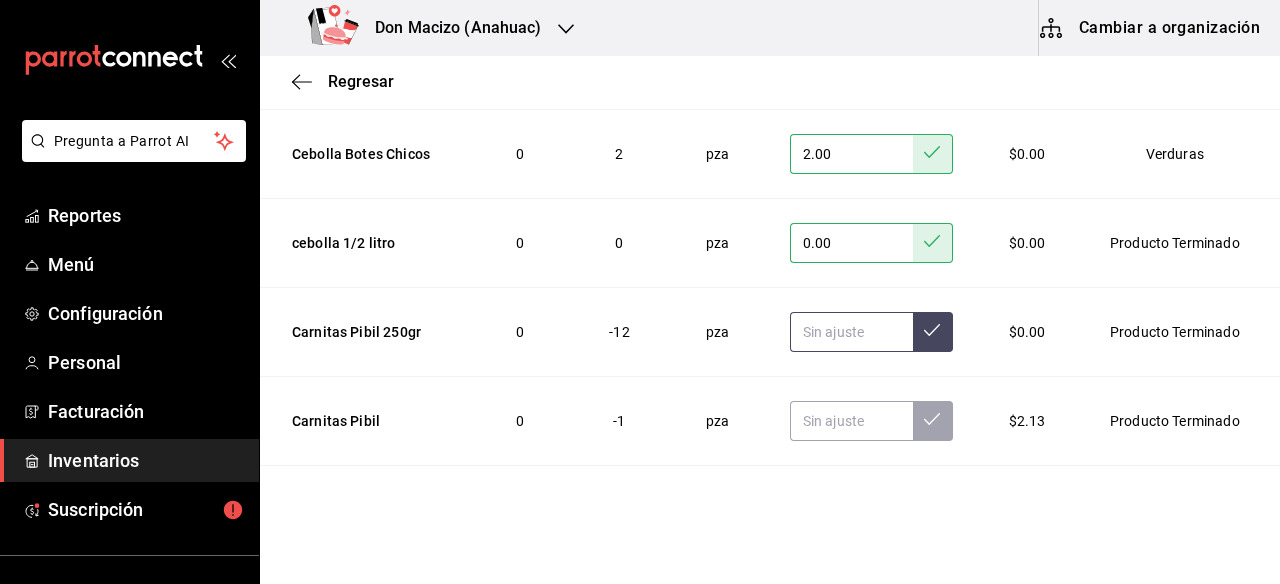 click at bounding box center [851, 332] 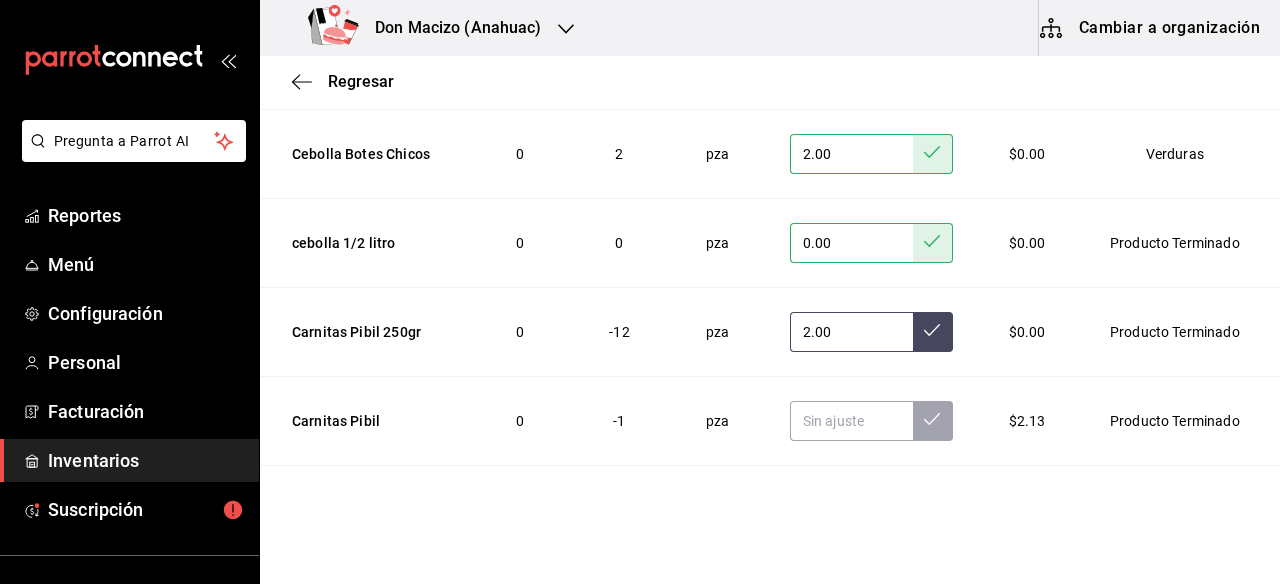 click 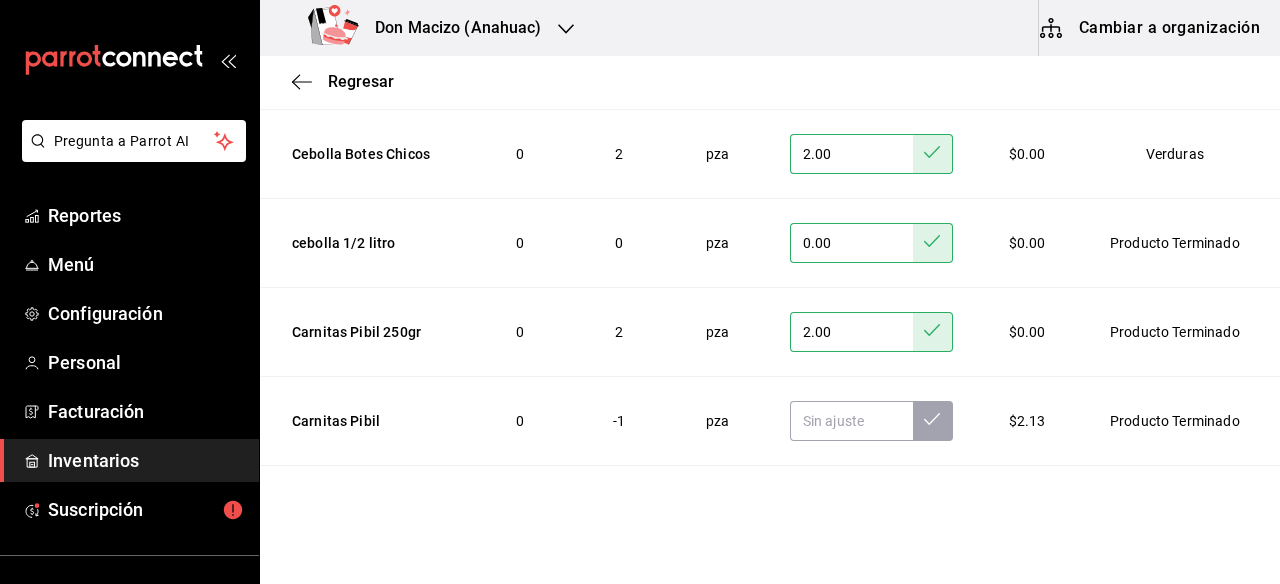 click on "2.00" at bounding box center [851, 332] 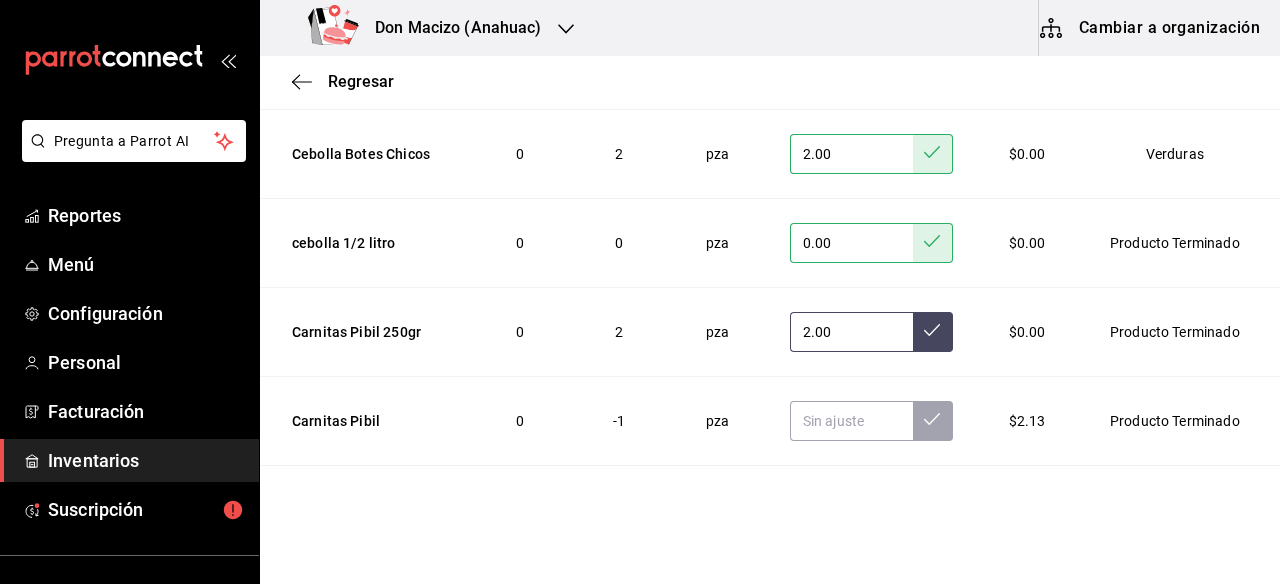 type on "2.00" 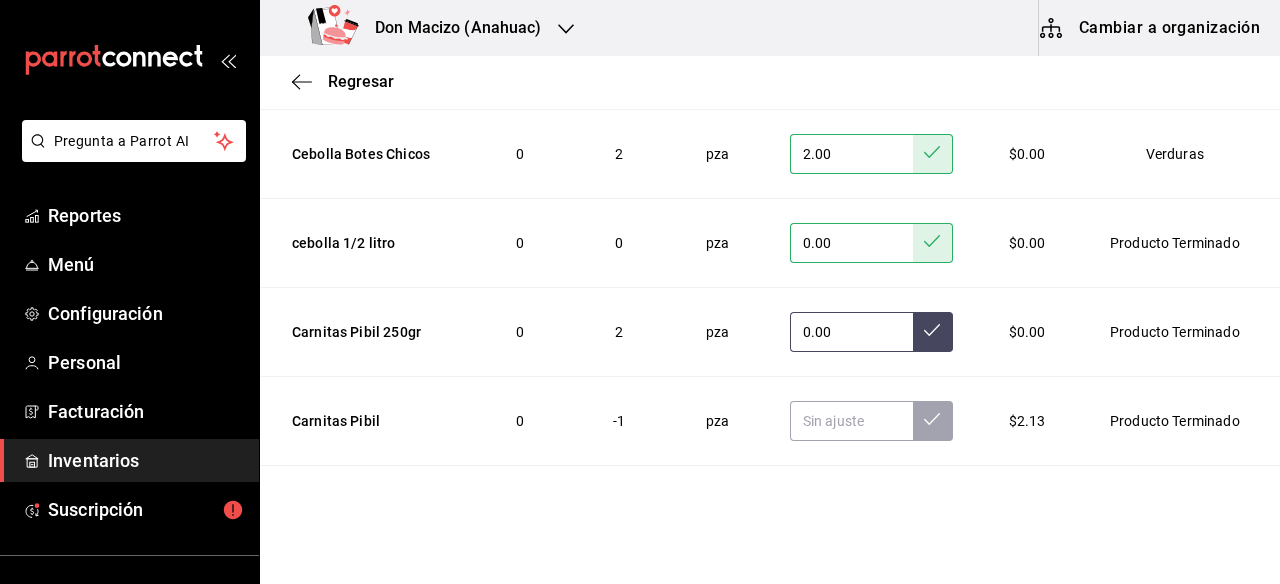 type on "0.00" 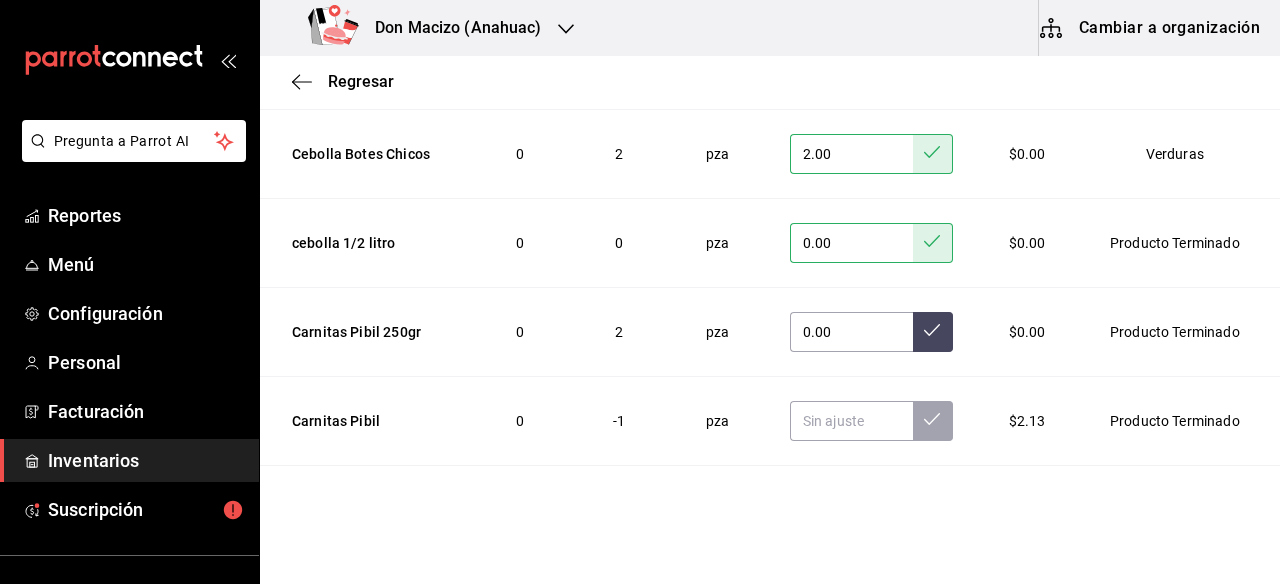 click at bounding box center (933, 332) 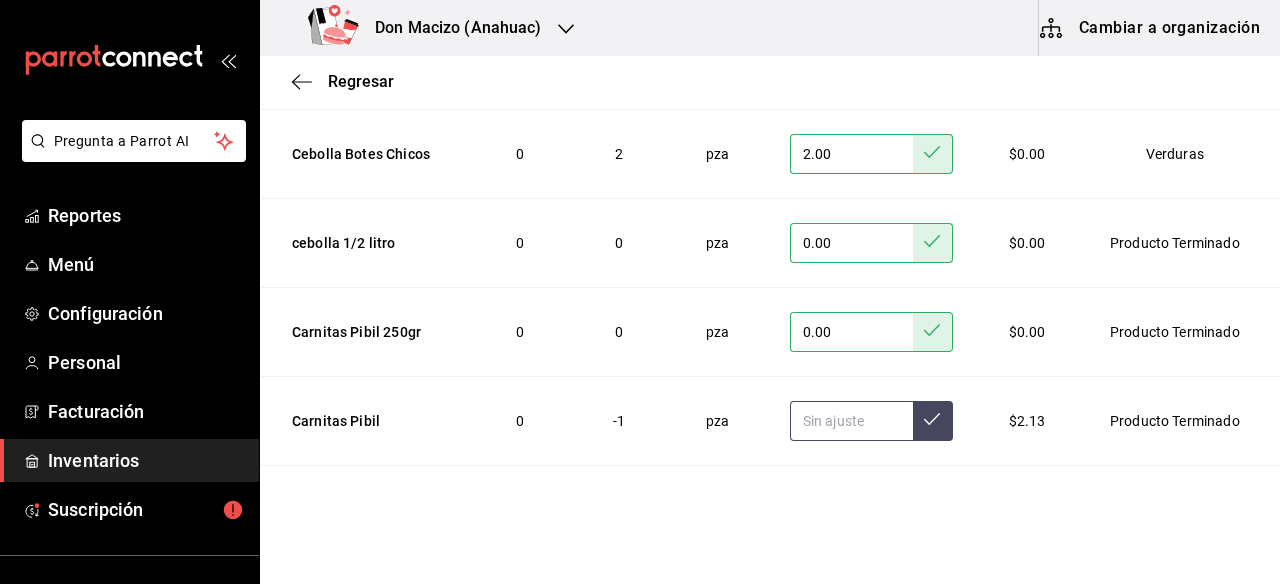 click at bounding box center (851, 421) 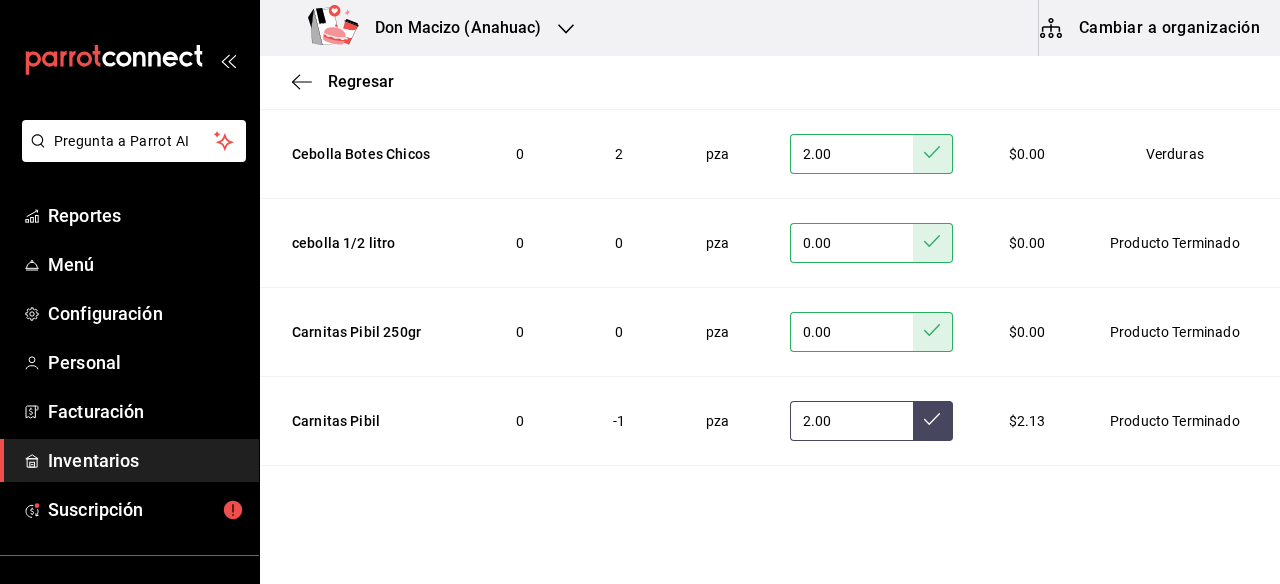 type on "2.00" 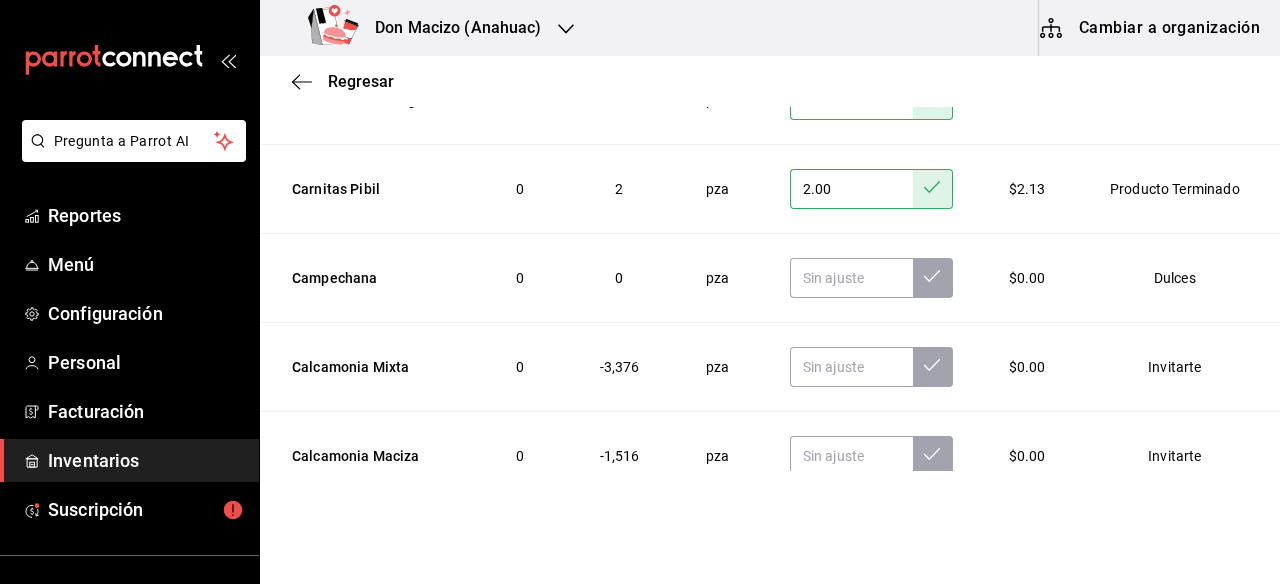 scroll, scrollTop: 16508, scrollLeft: 0, axis: vertical 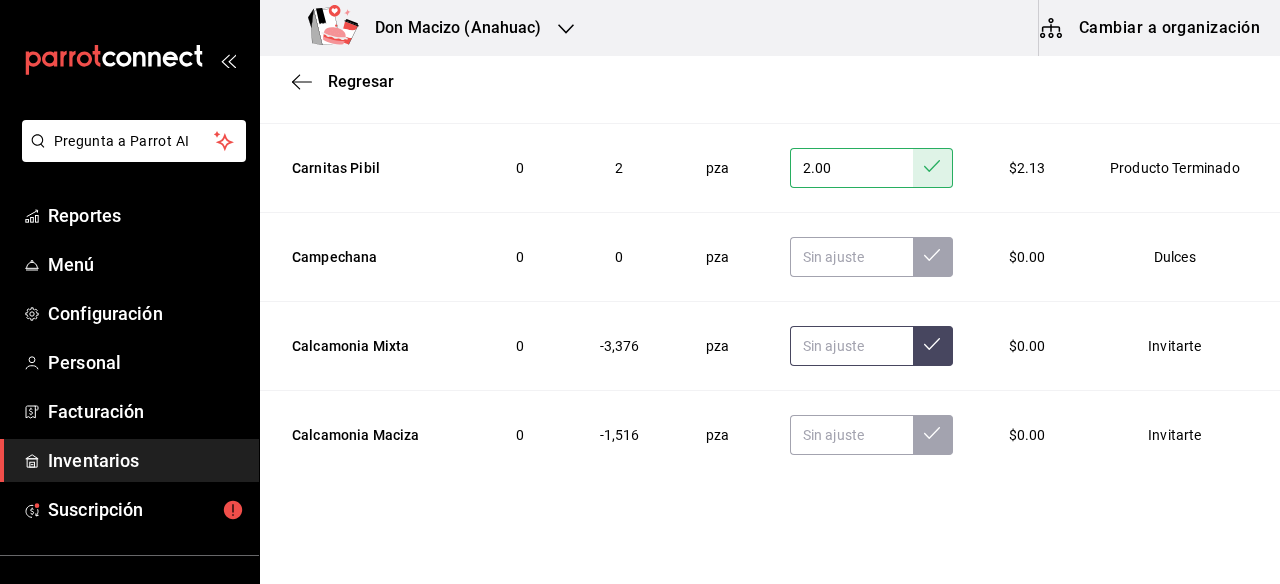 click at bounding box center (851, 346) 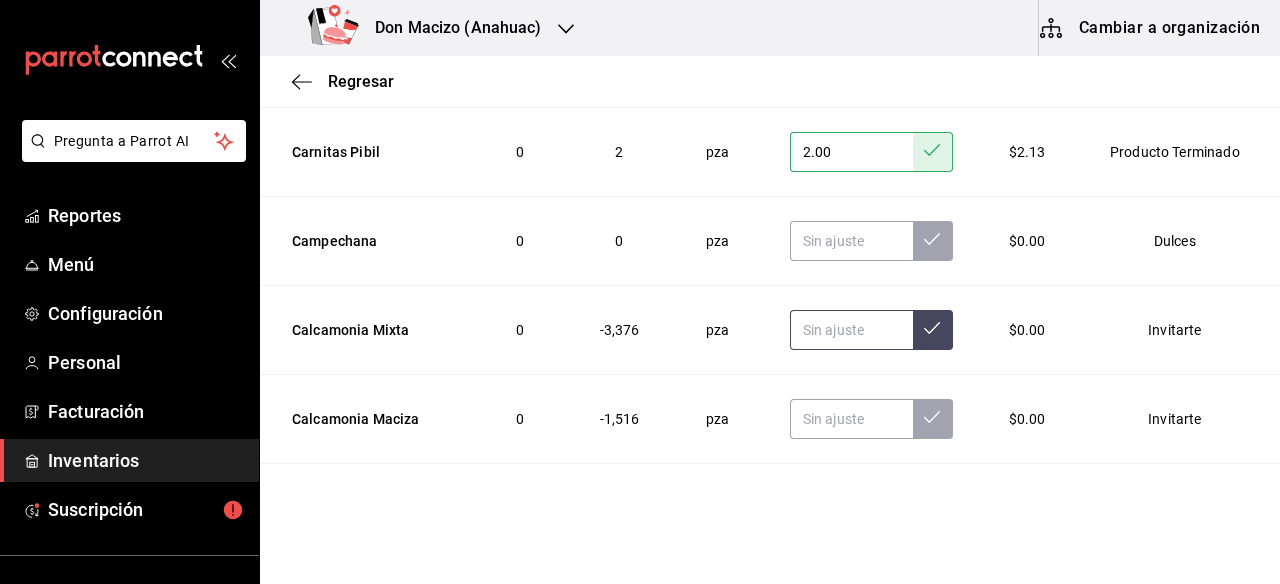 click at bounding box center (851, 330) 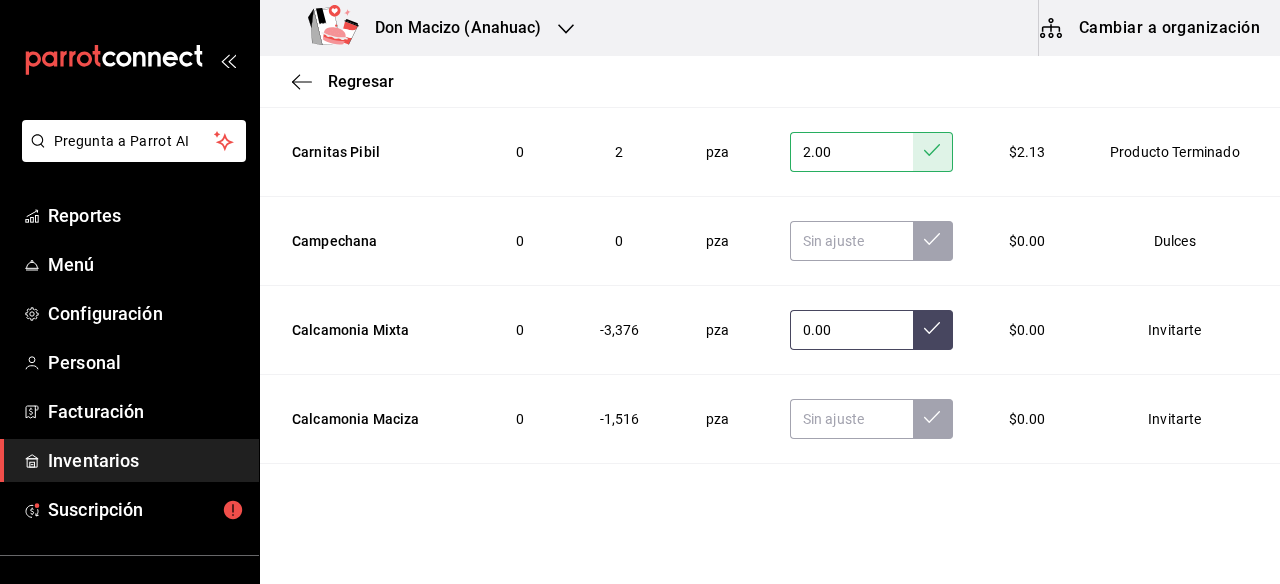 type on "0.00" 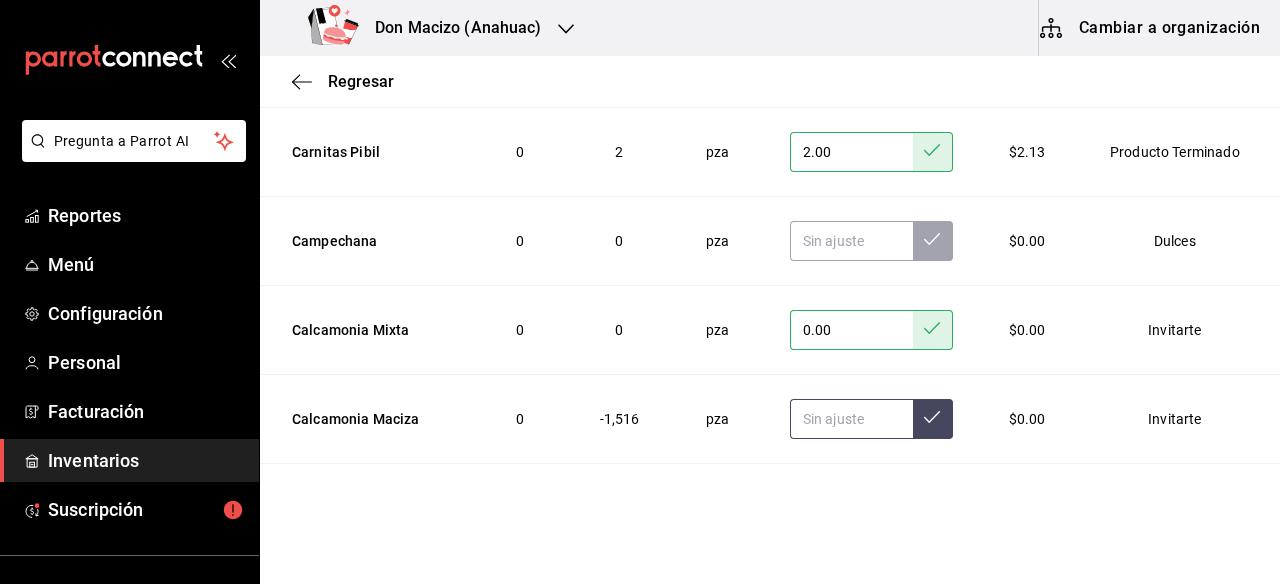 click at bounding box center [851, 419] 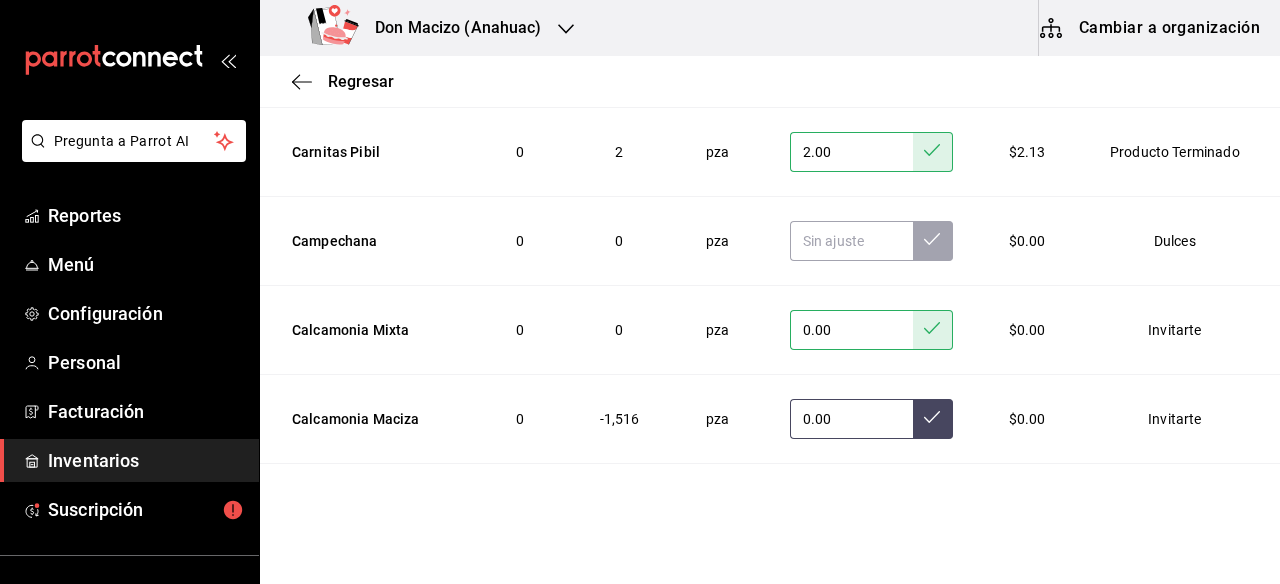 type on "0.00" 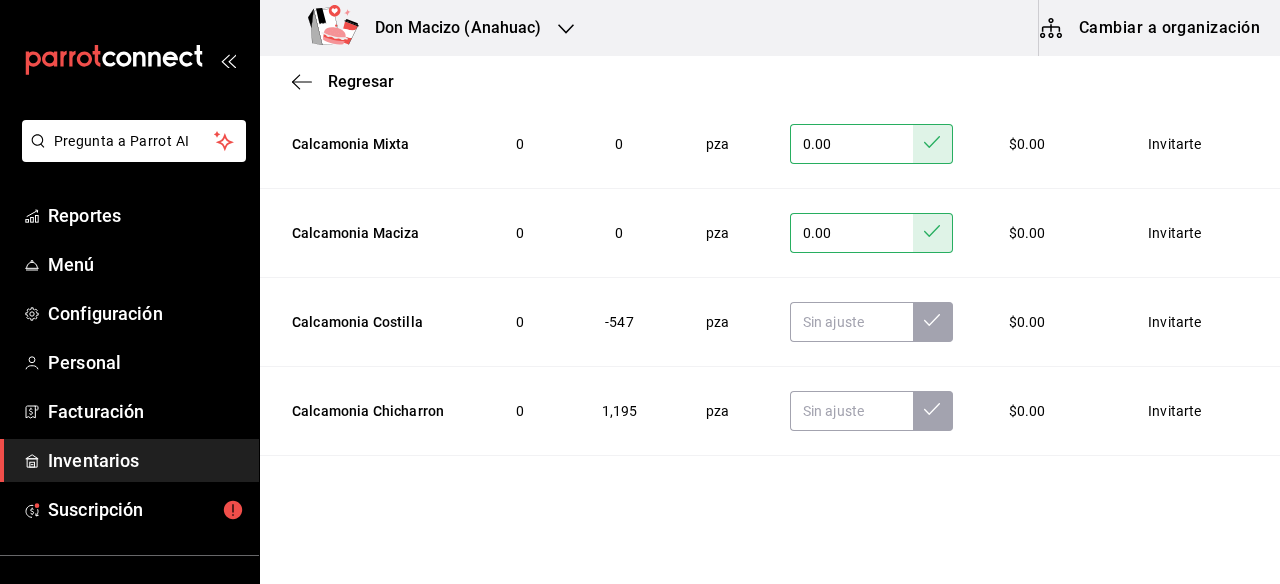 scroll, scrollTop: 16713, scrollLeft: 0, axis: vertical 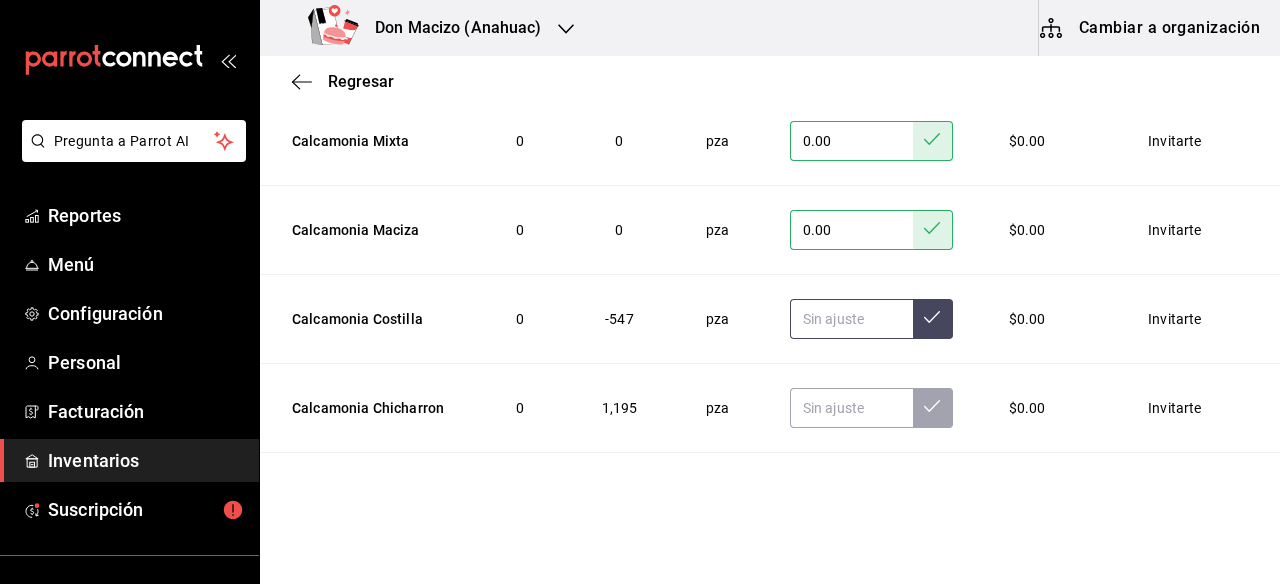 click at bounding box center (851, 319) 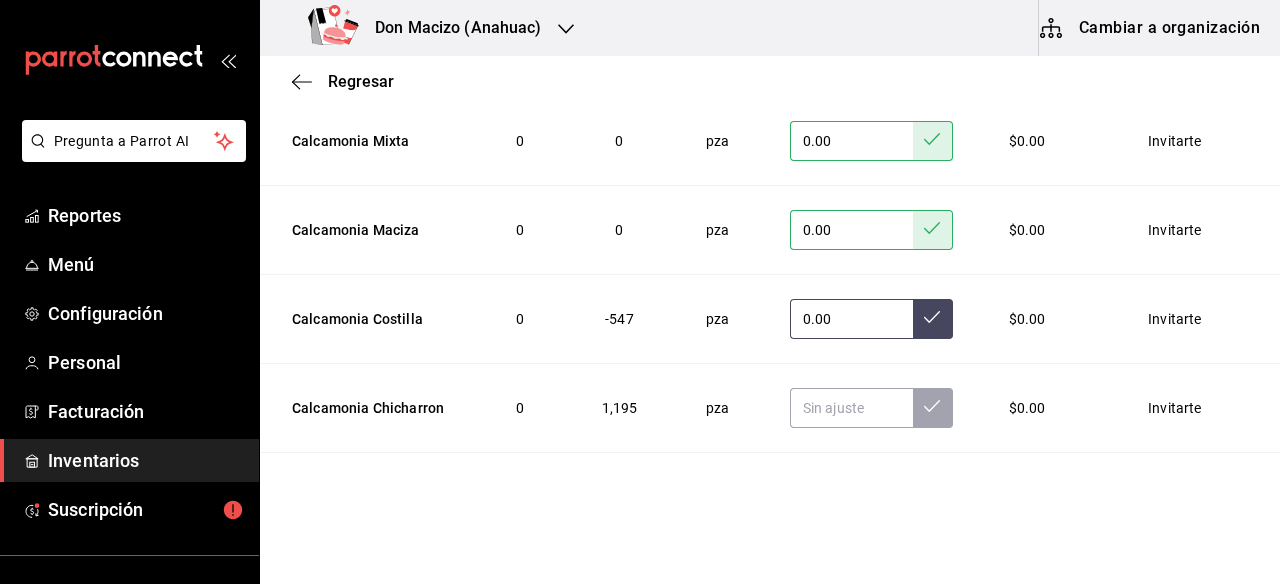 type on "0.00" 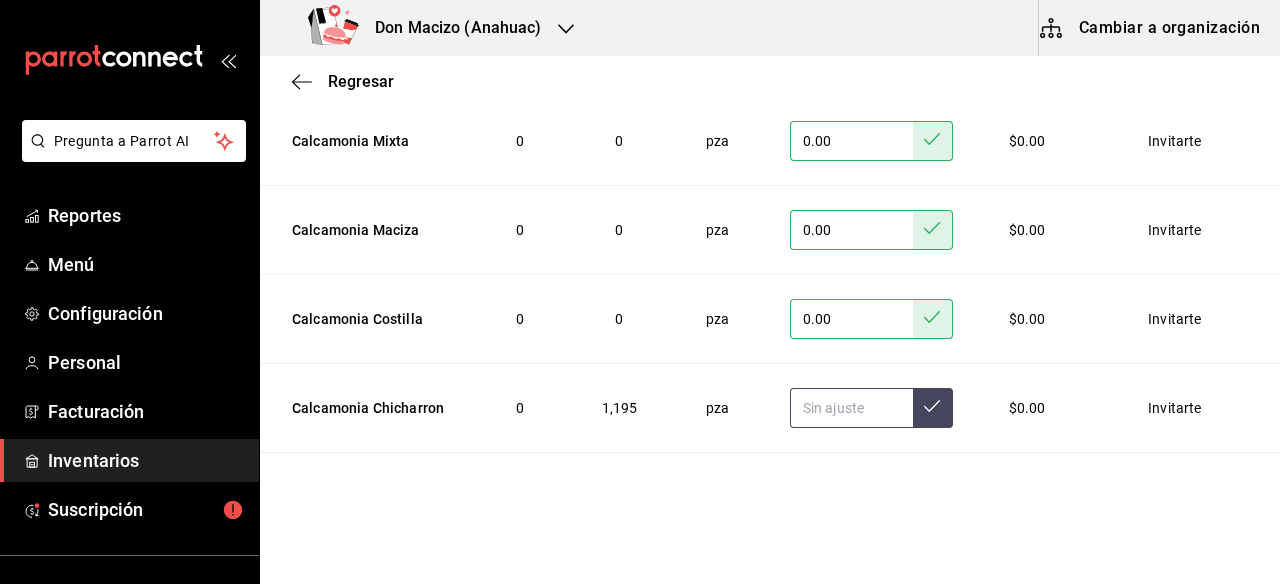 click at bounding box center (851, 408) 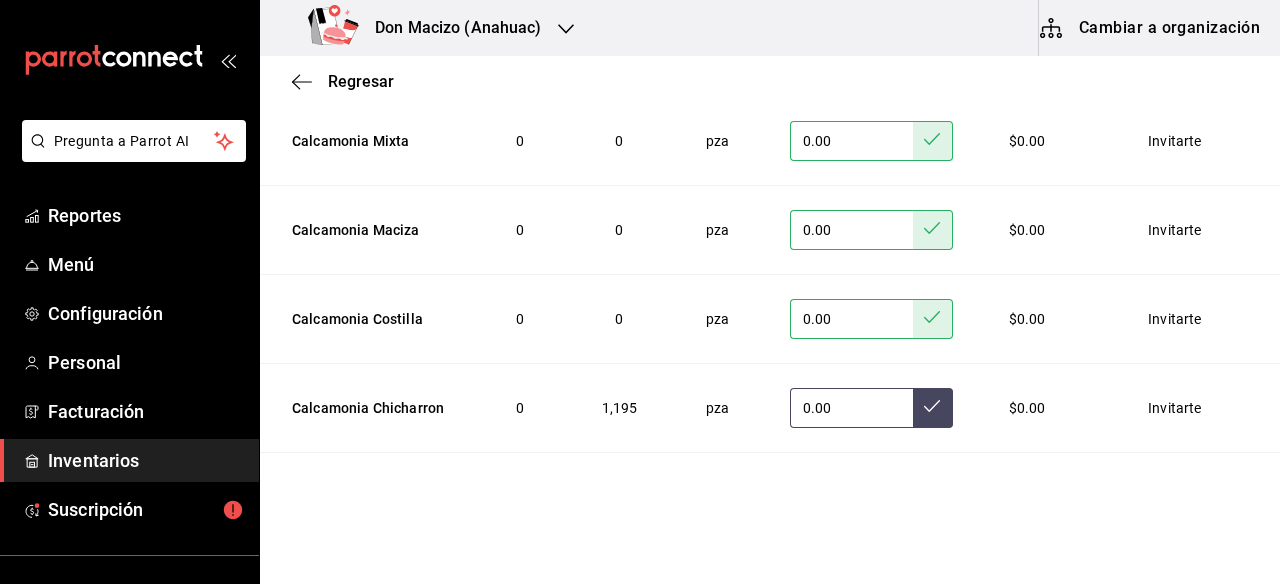 type on "0.00" 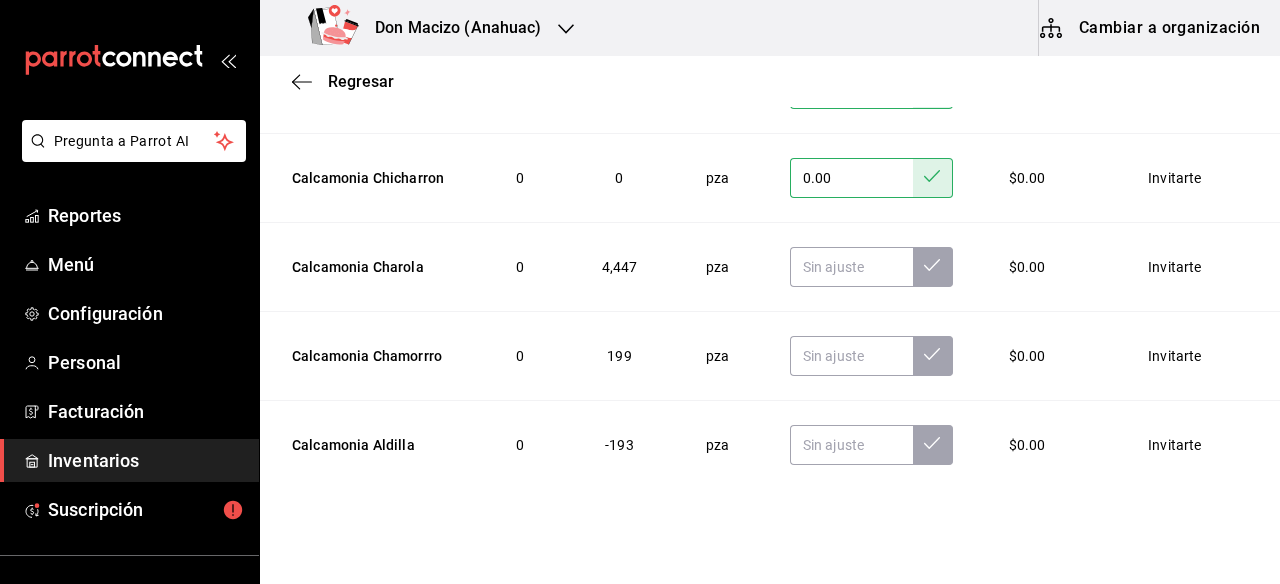 scroll, scrollTop: 16948, scrollLeft: 0, axis: vertical 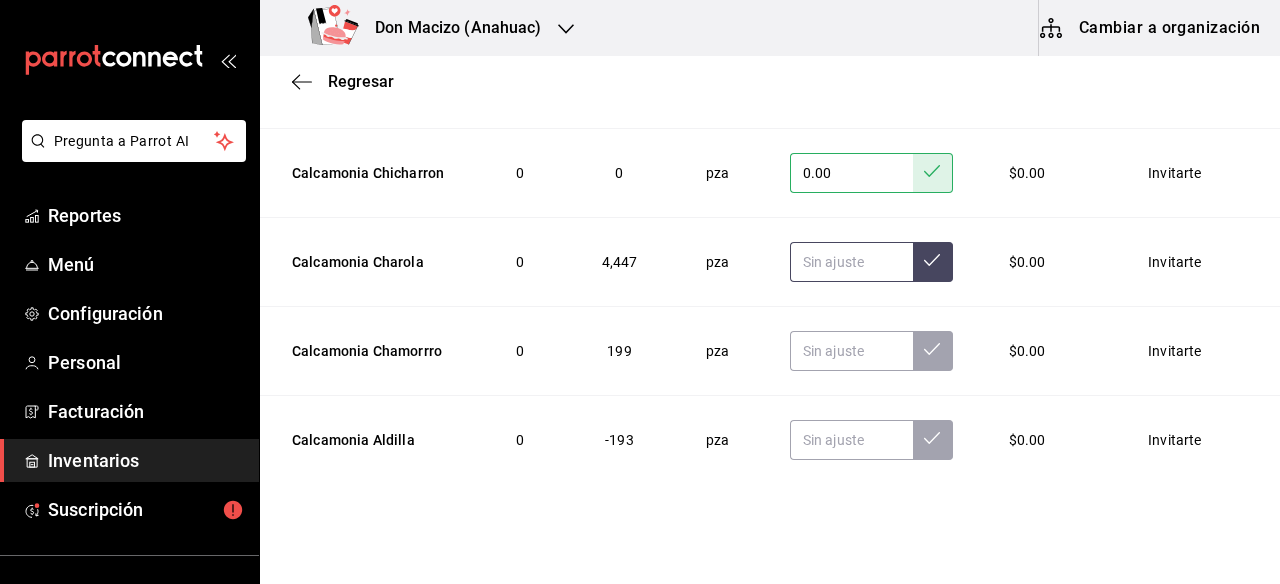 click at bounding box center [851, 262] 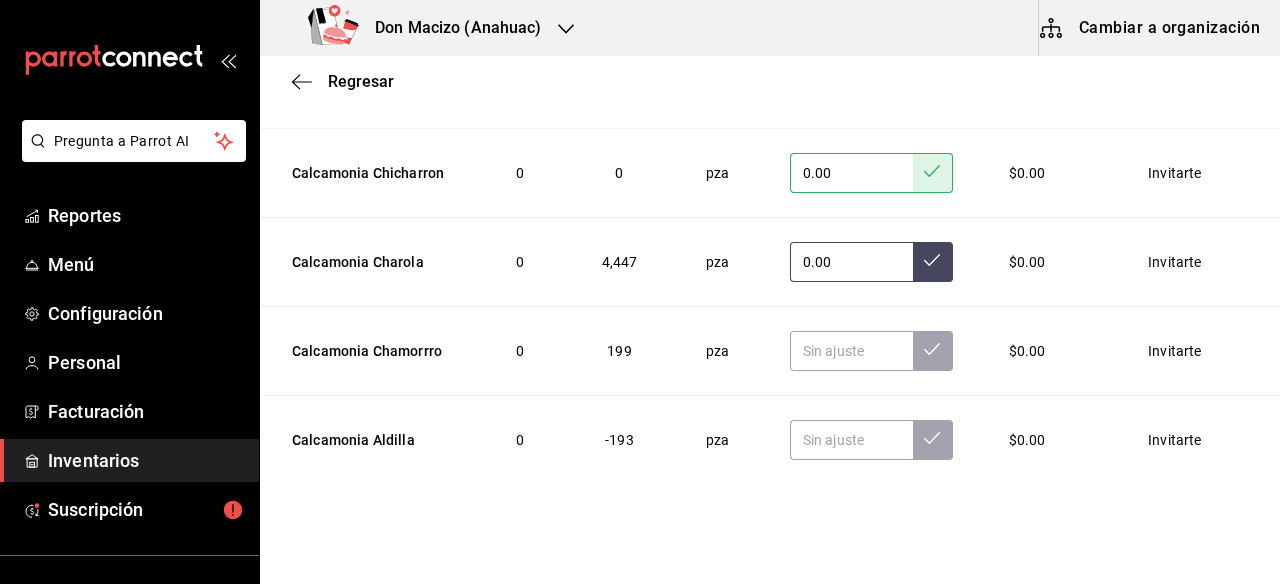 type on "0.00" 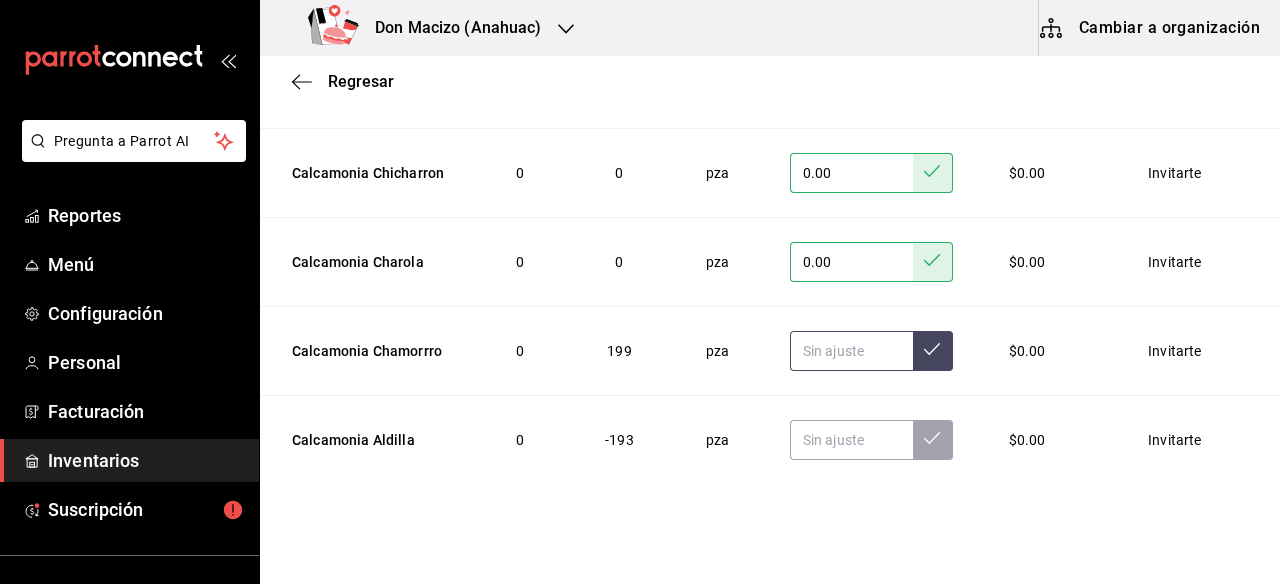 click at bounding box center [851, 351] 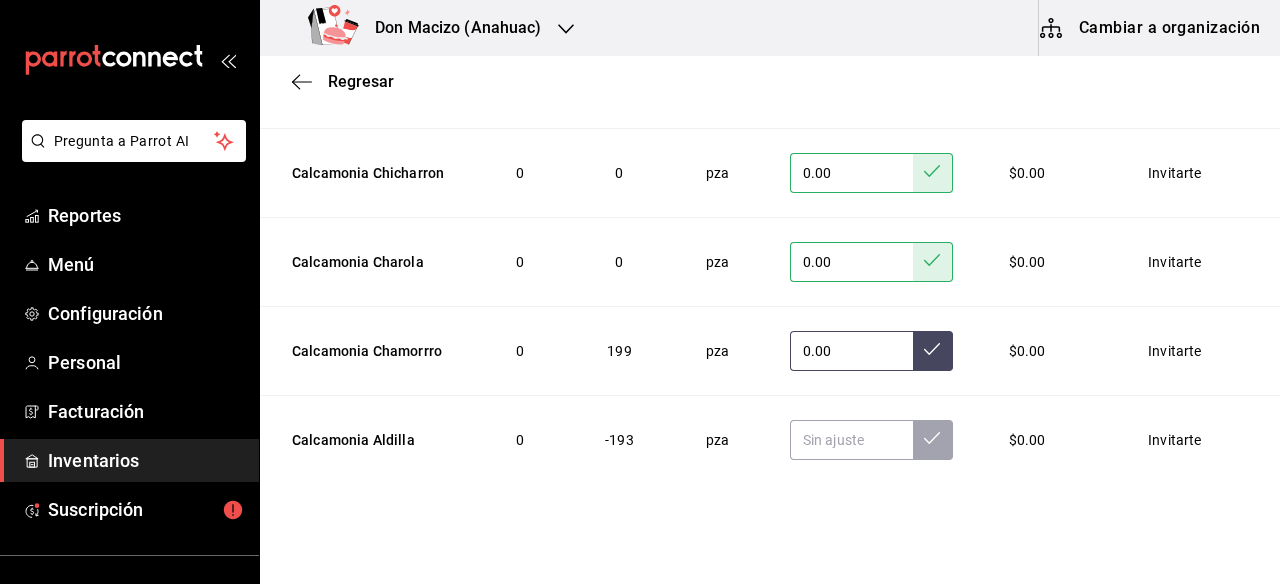 type on "0.00" 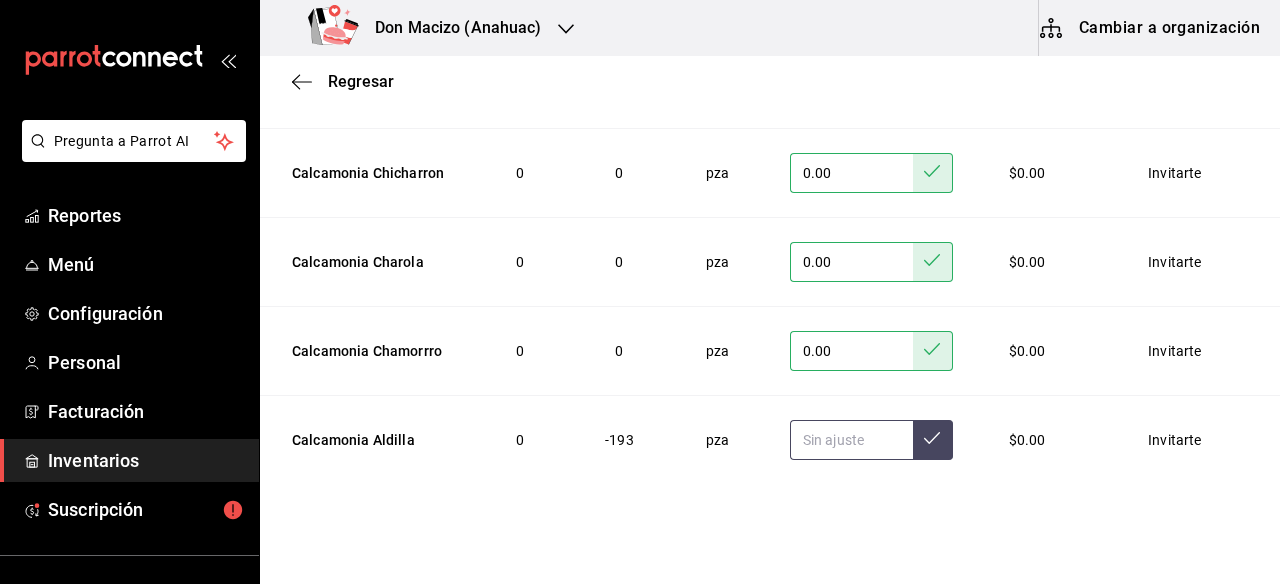 click at bounding box center (851, 440) 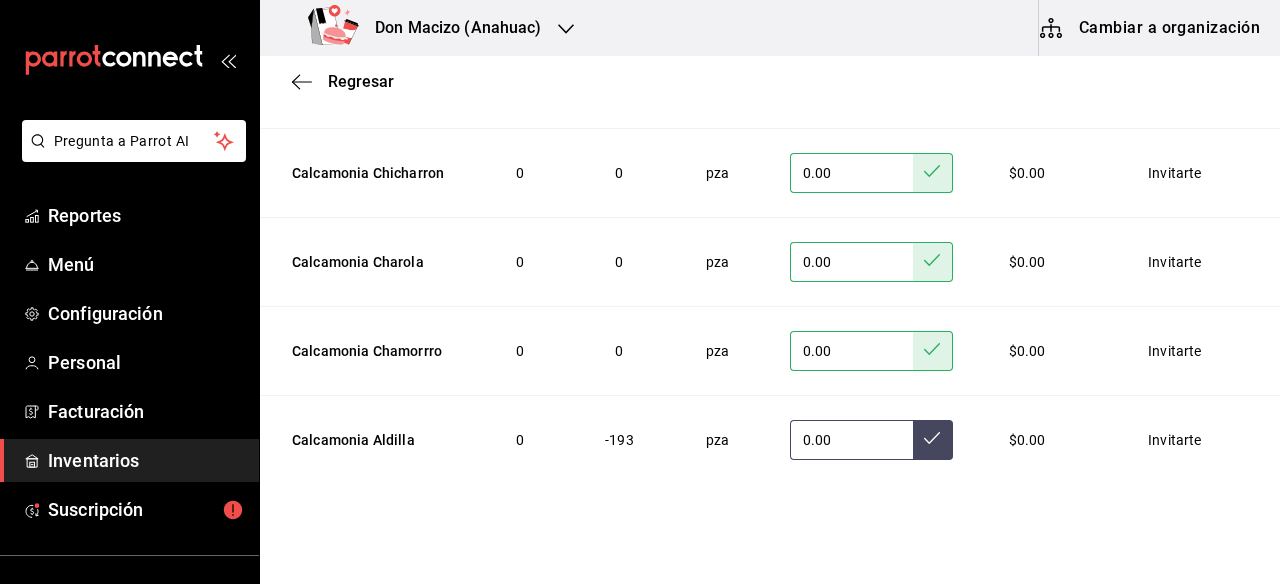 type on "0.00" 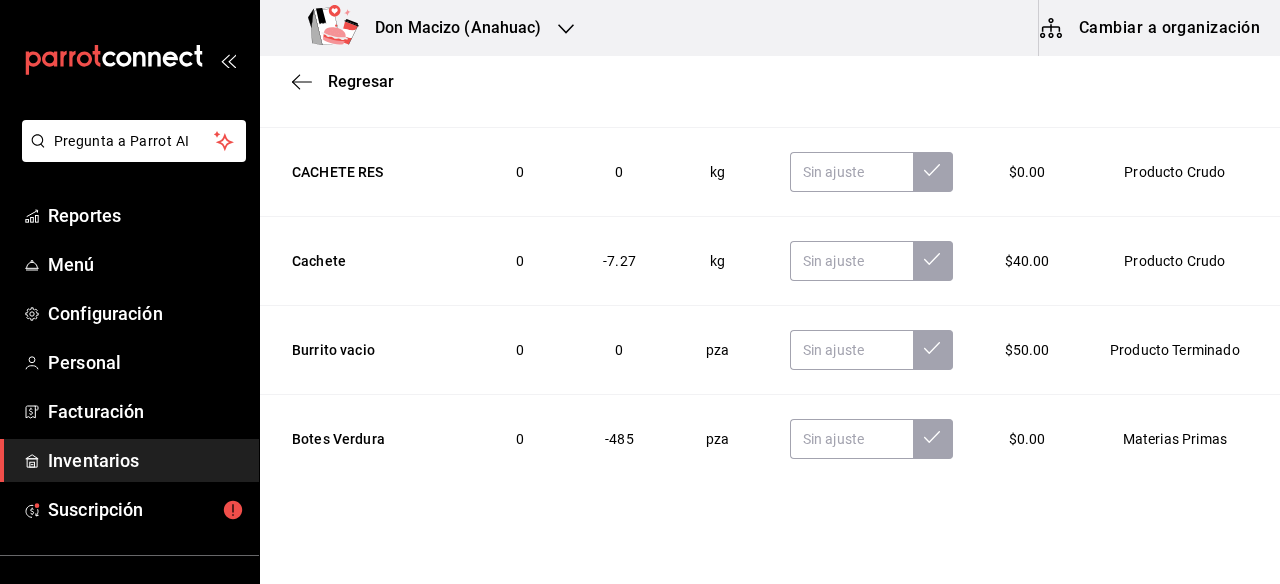 scroll, scrollTop: 17329, scrollLeft: 0, axis: vertical 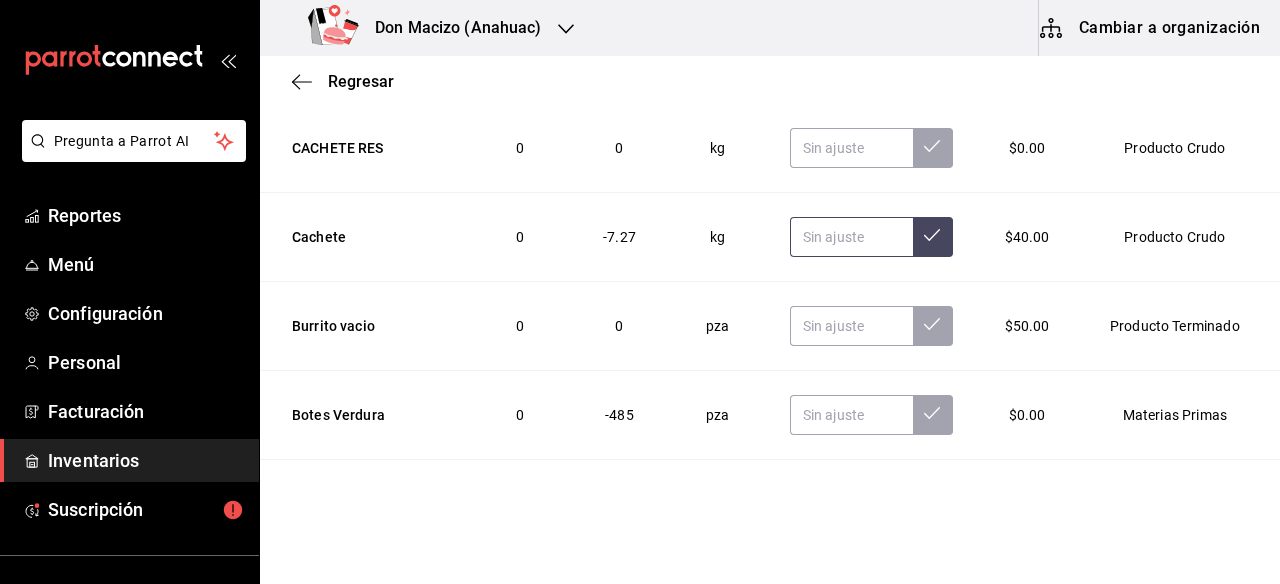 click at bounding box center [851, 237] 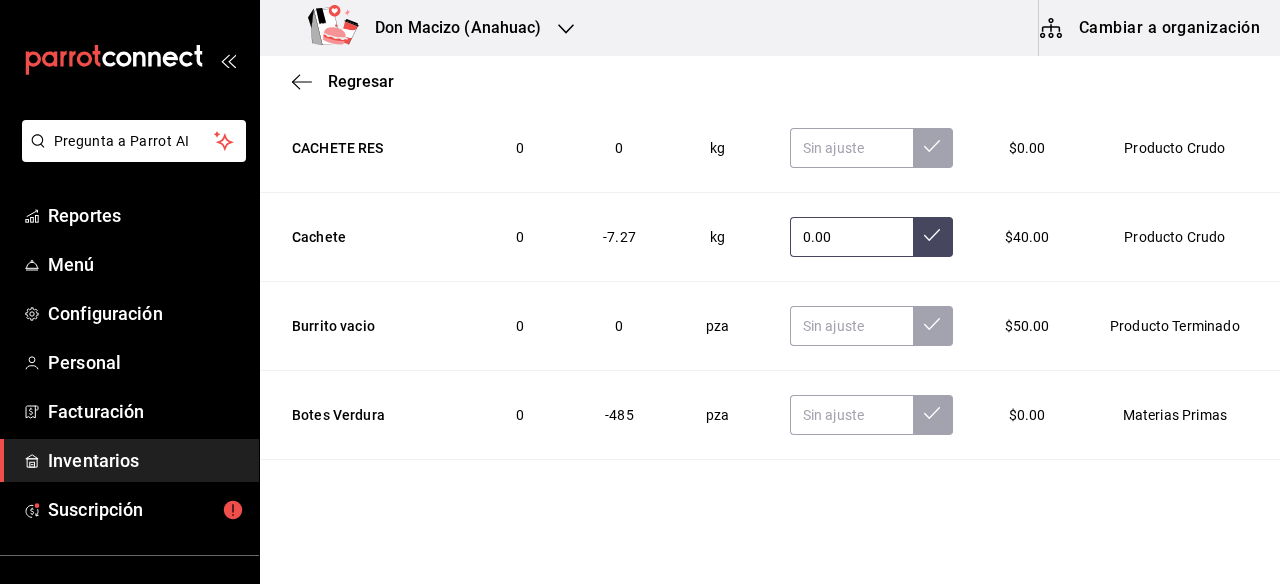 type on "0.00" 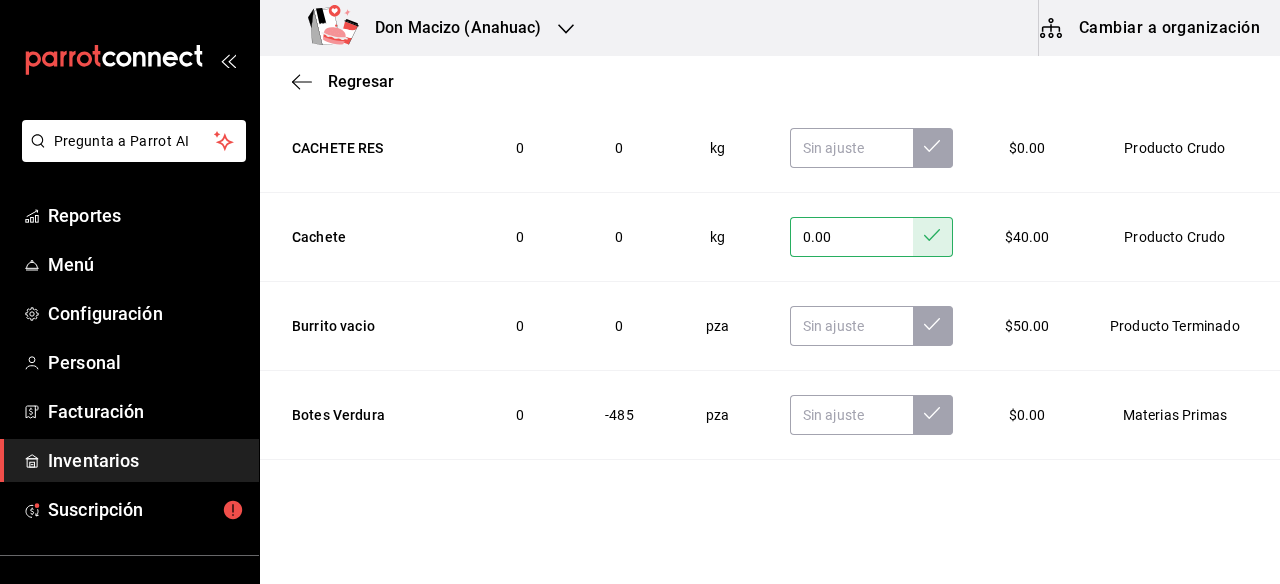 scroll, scrollTop: 17402, scrollLeft: 0, axis: vertical 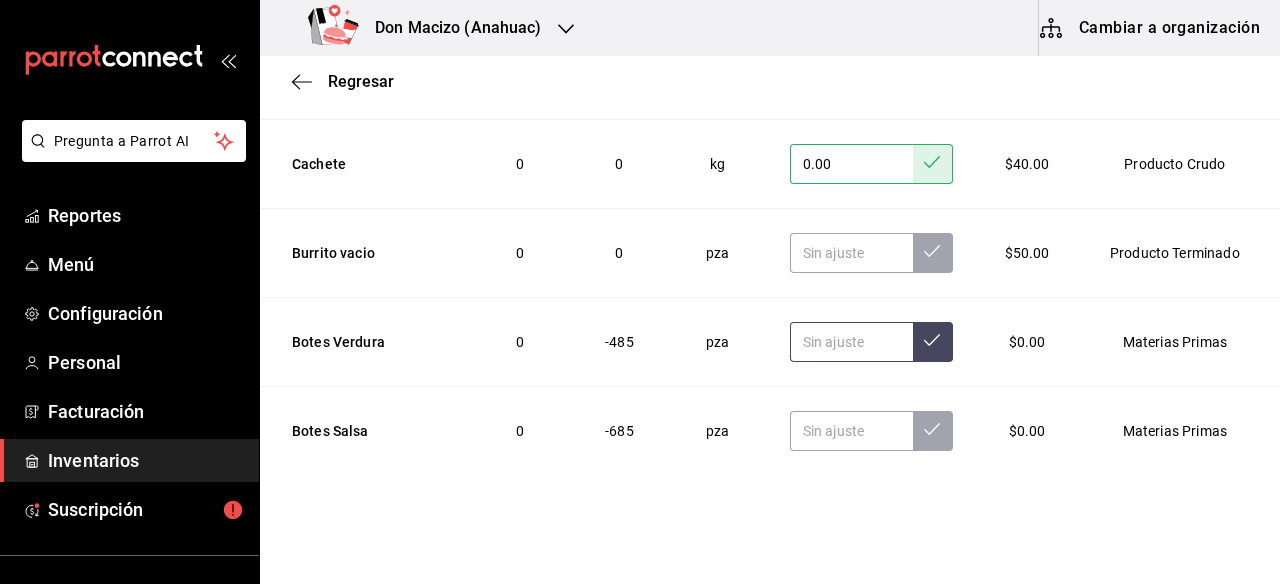 click at bounding box center [851, 342] 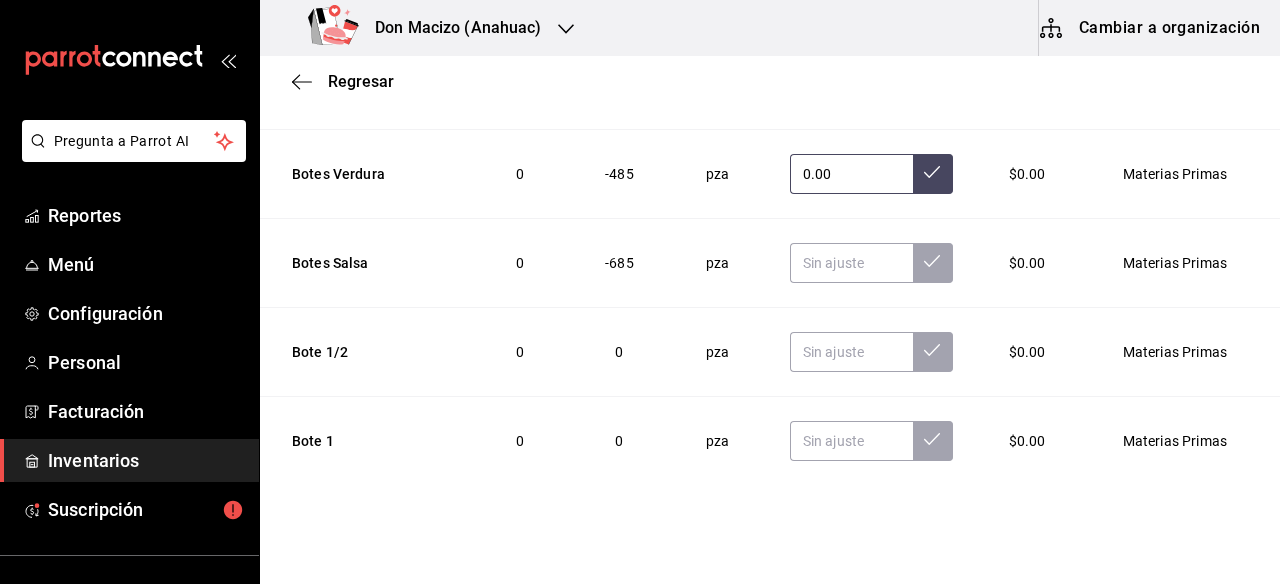 type on "0.00" 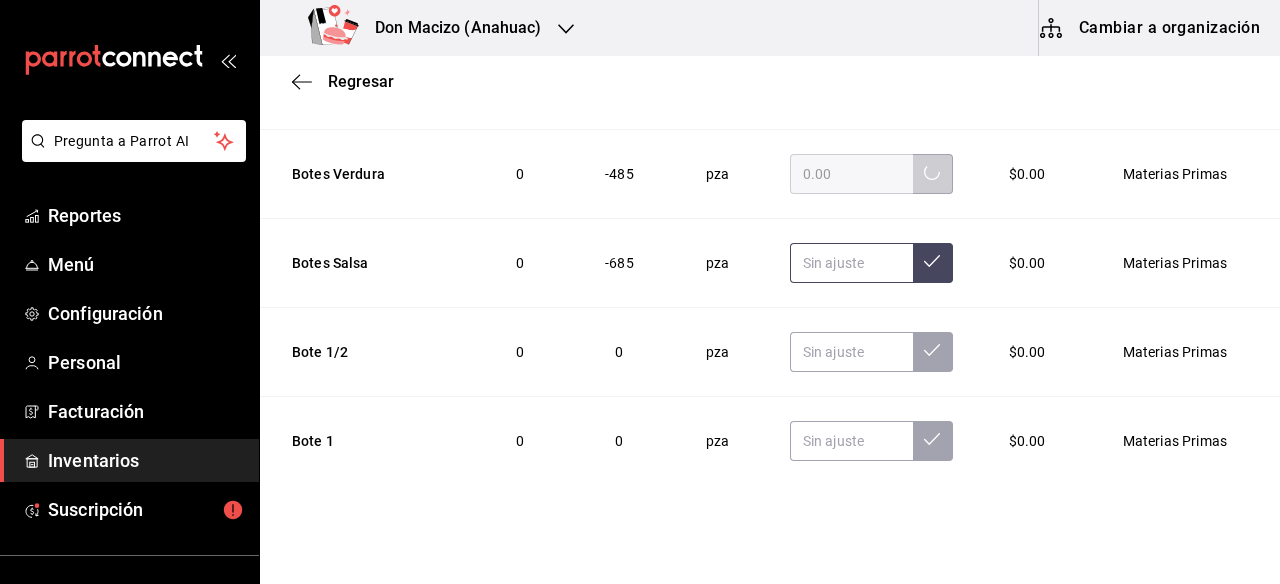 click at bounding box center [851, 263] 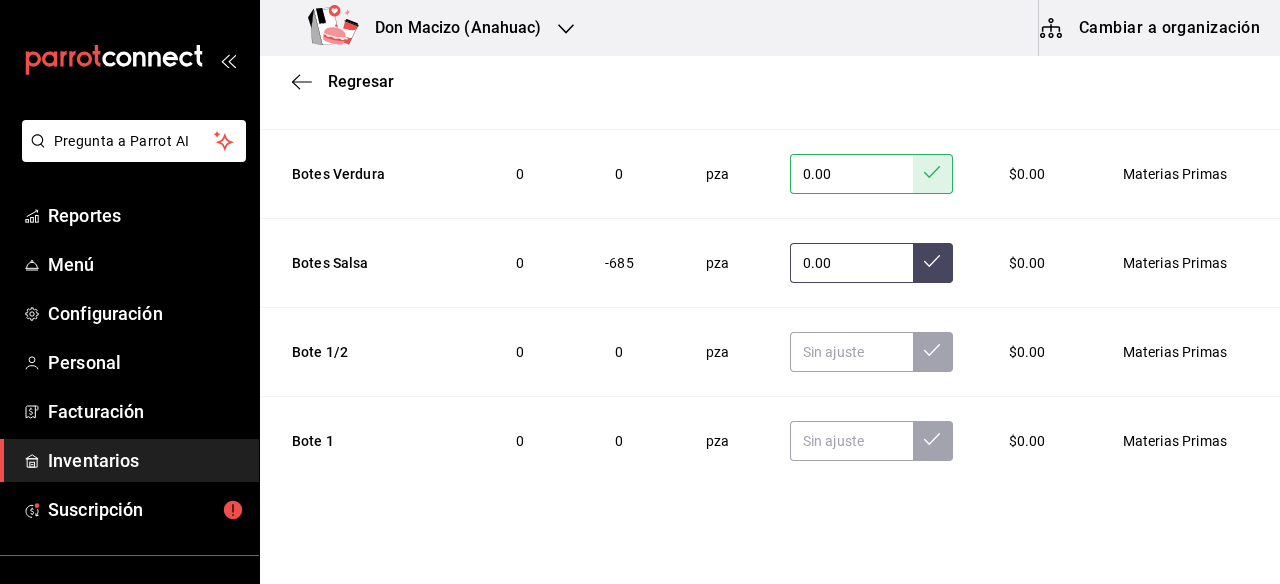 type on "0.00" 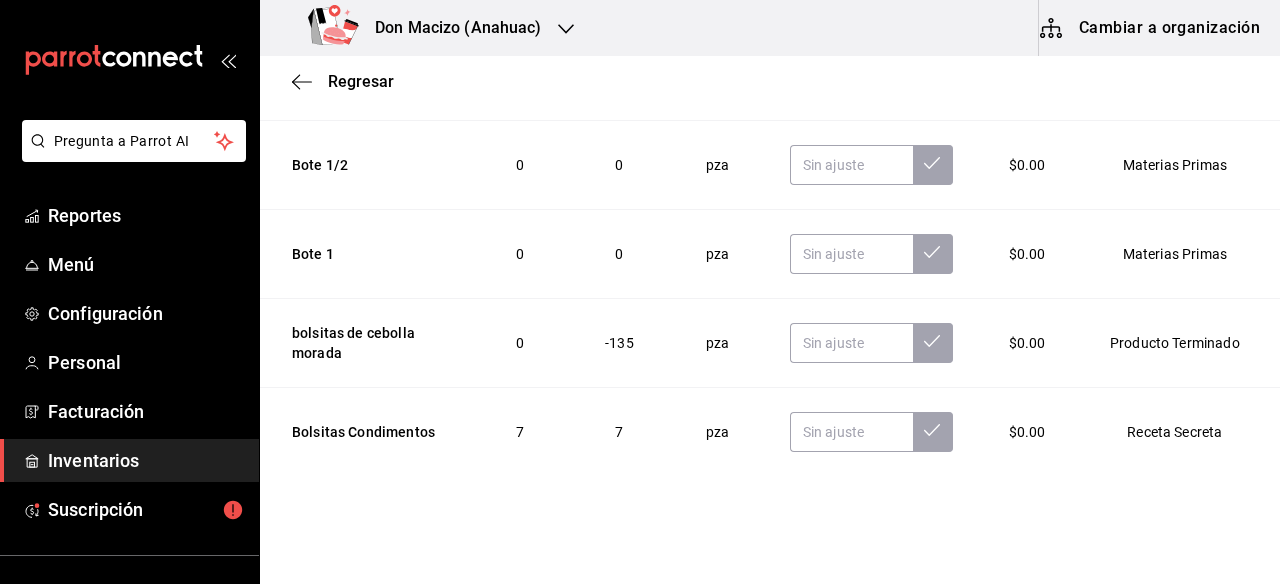scroll, scrollTop: 17790, scrollLeft: 0, axis: vertical 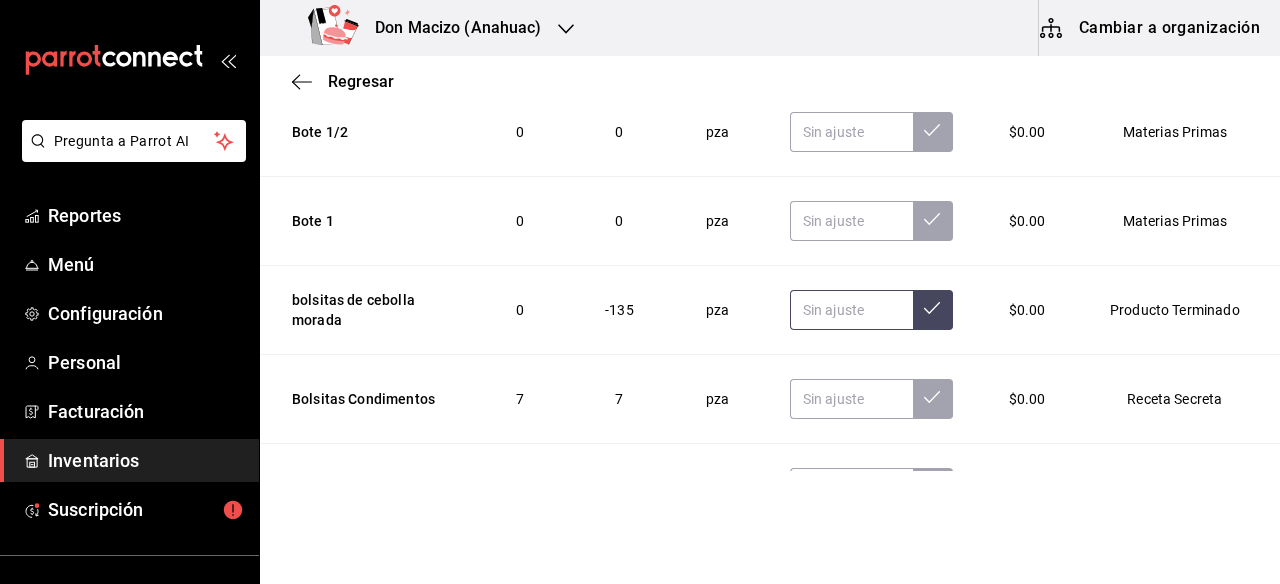 click at bounding box center (851, 310) 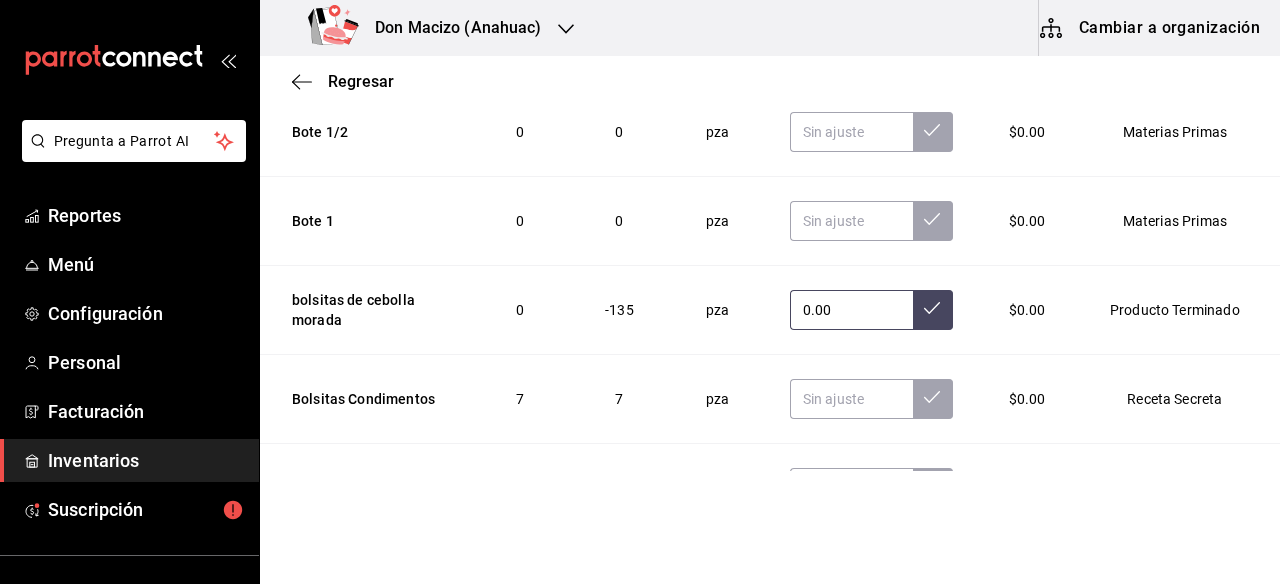 type on "0.00" 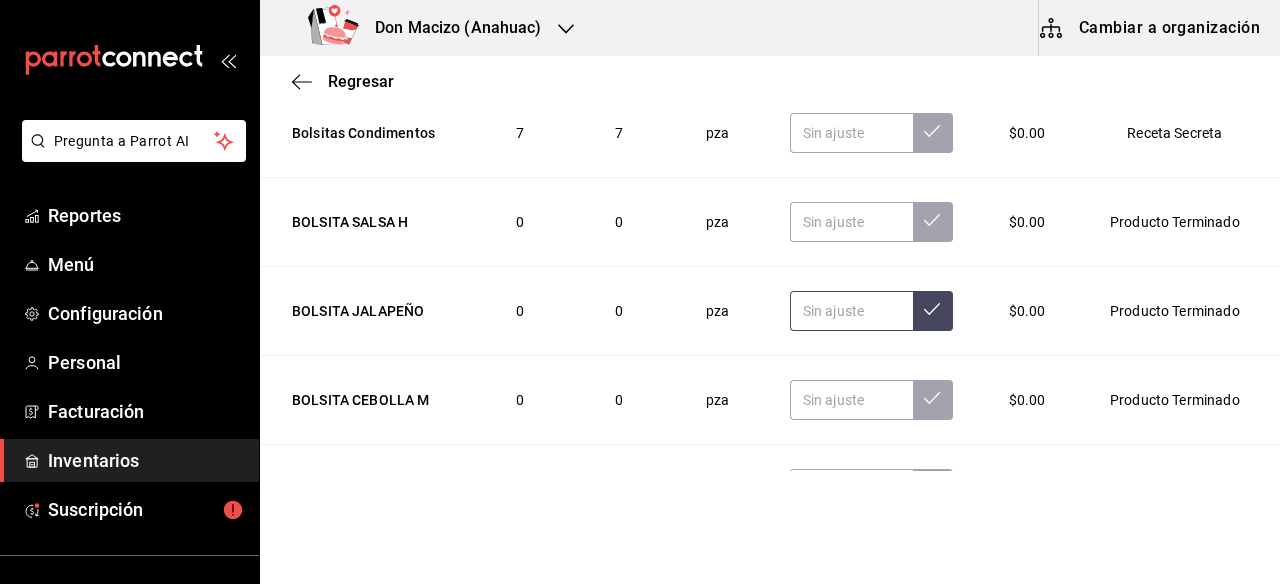 scroll, scrollTop: 18055, scrollLeft: 0, axis: vertical 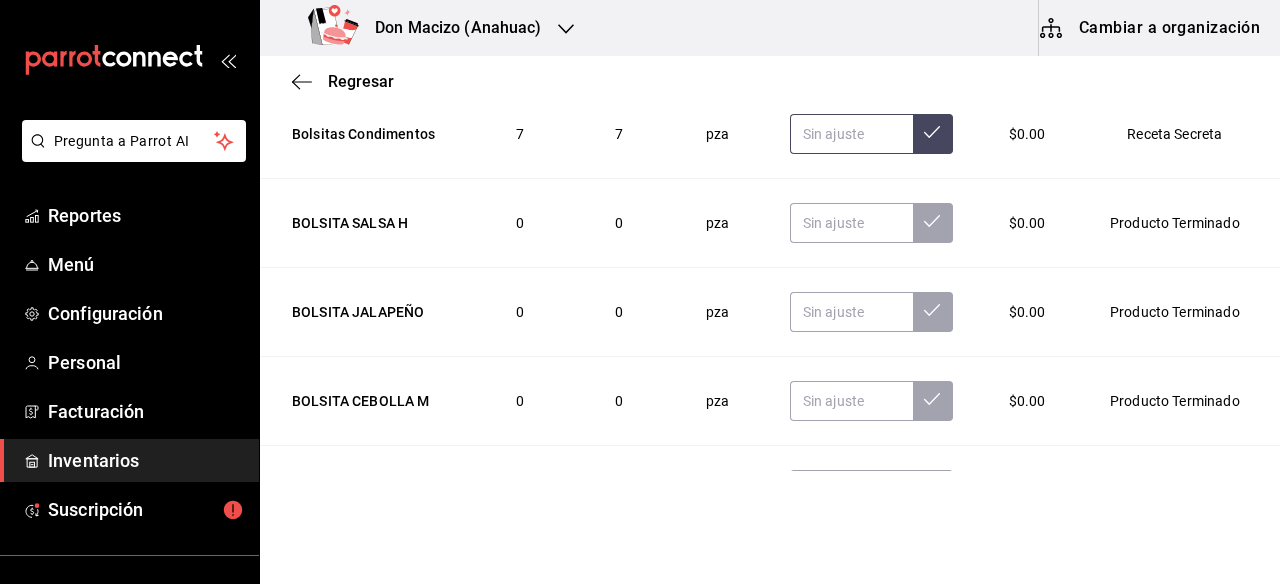click at bounding box center [851, 134] 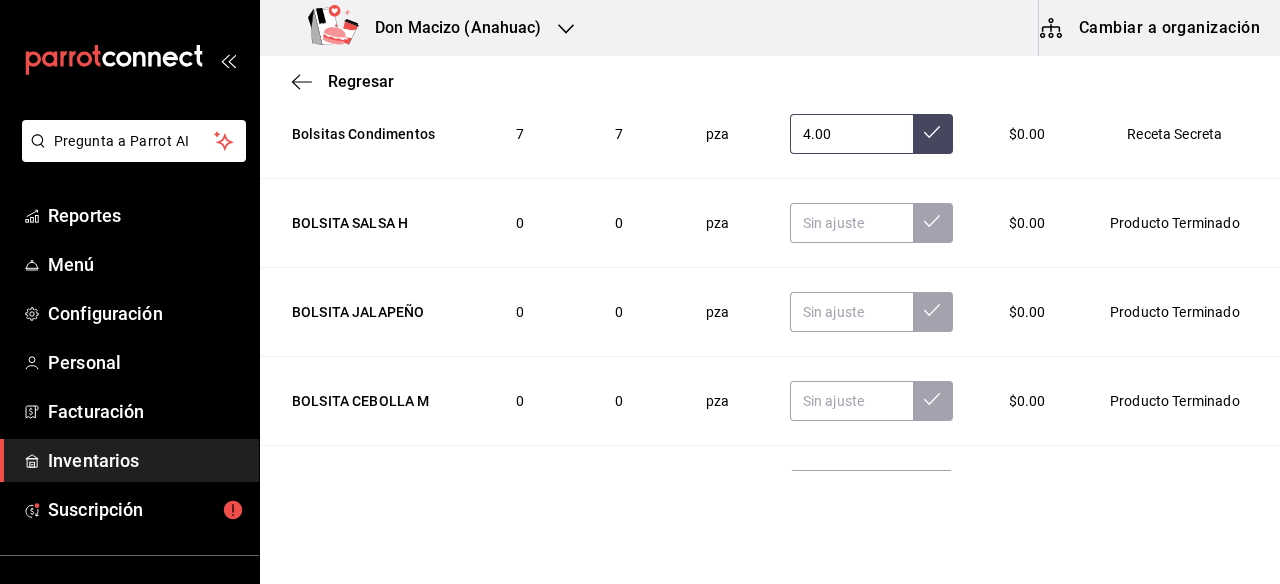 type on "4.00" 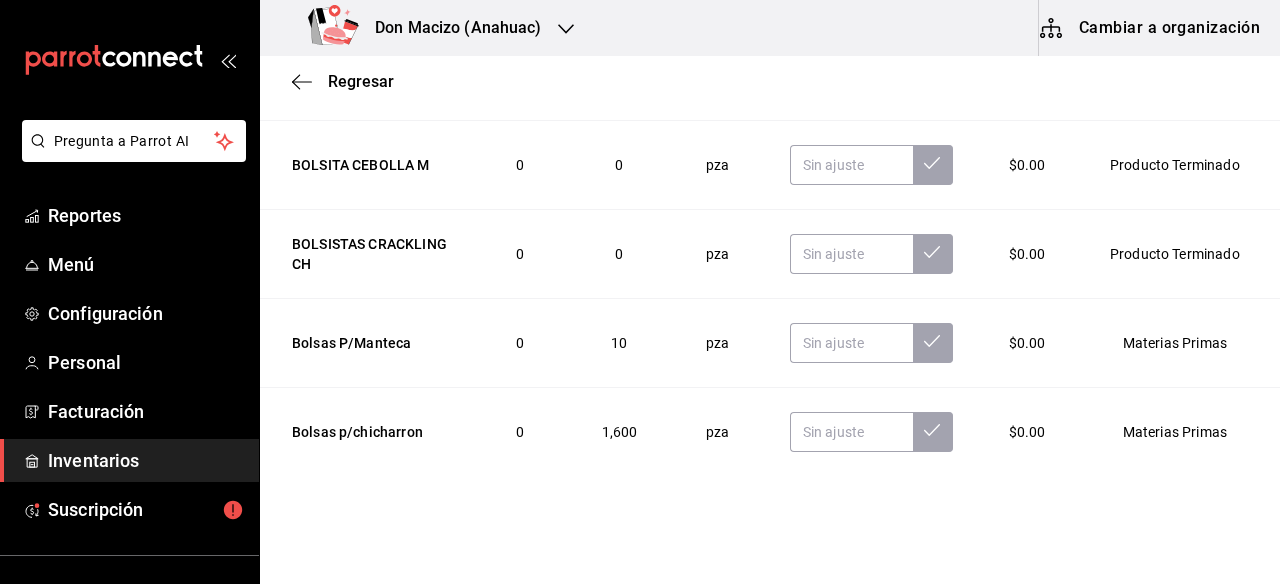 scroll, scrollTop: 18289, scrollLeft: 0, axis: vertical 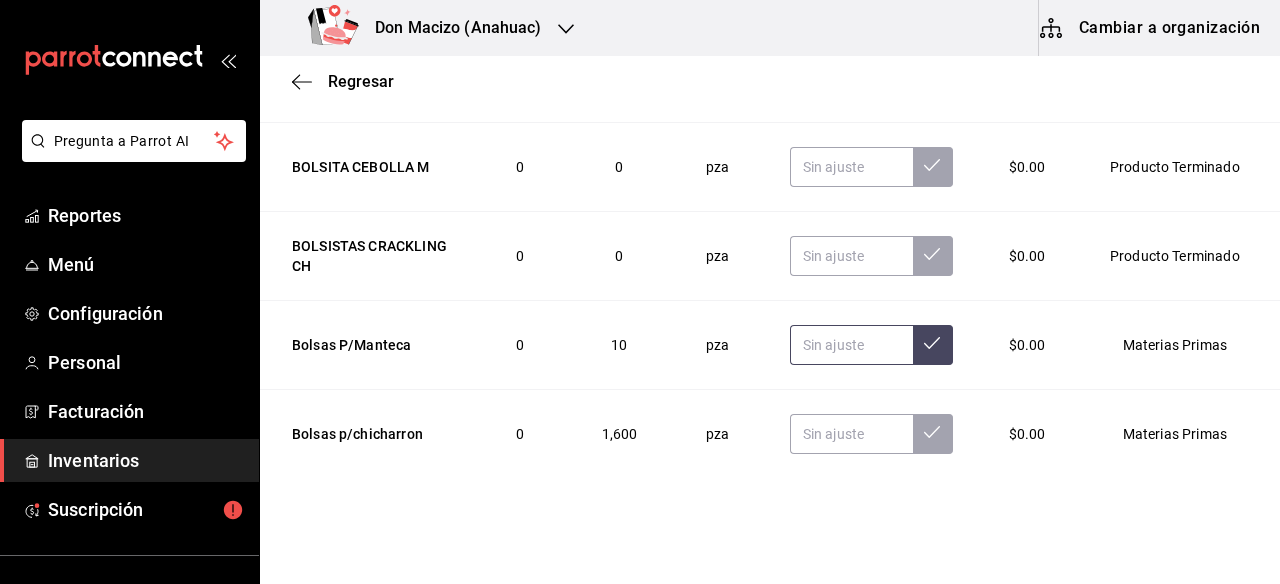 click at bounding box center (851, 345) 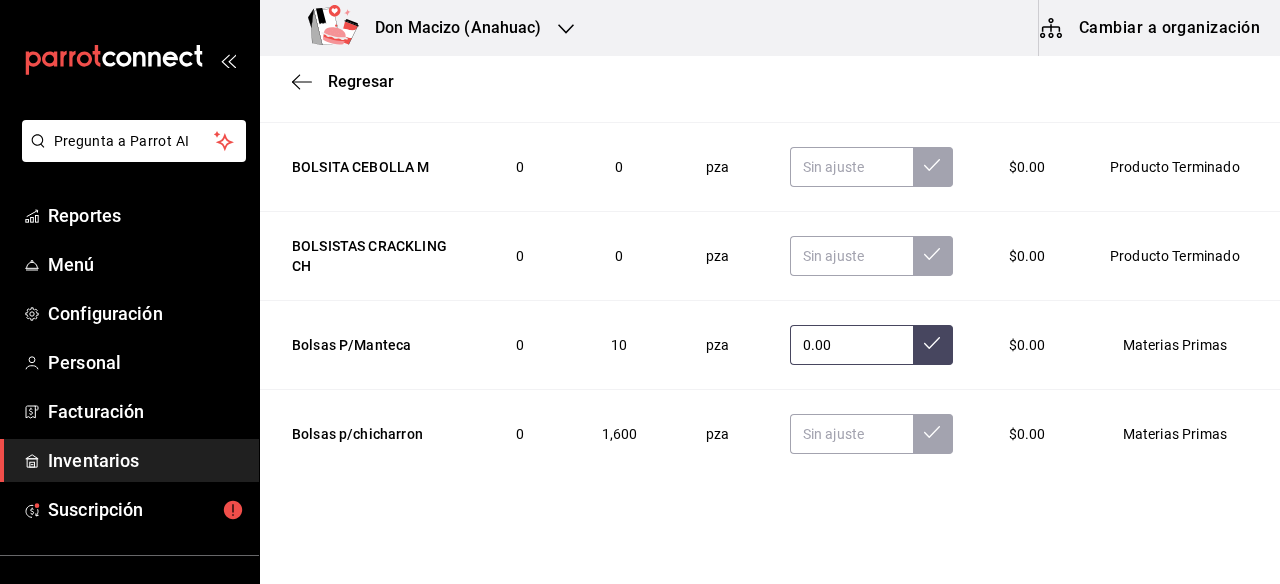 type on "0.00" 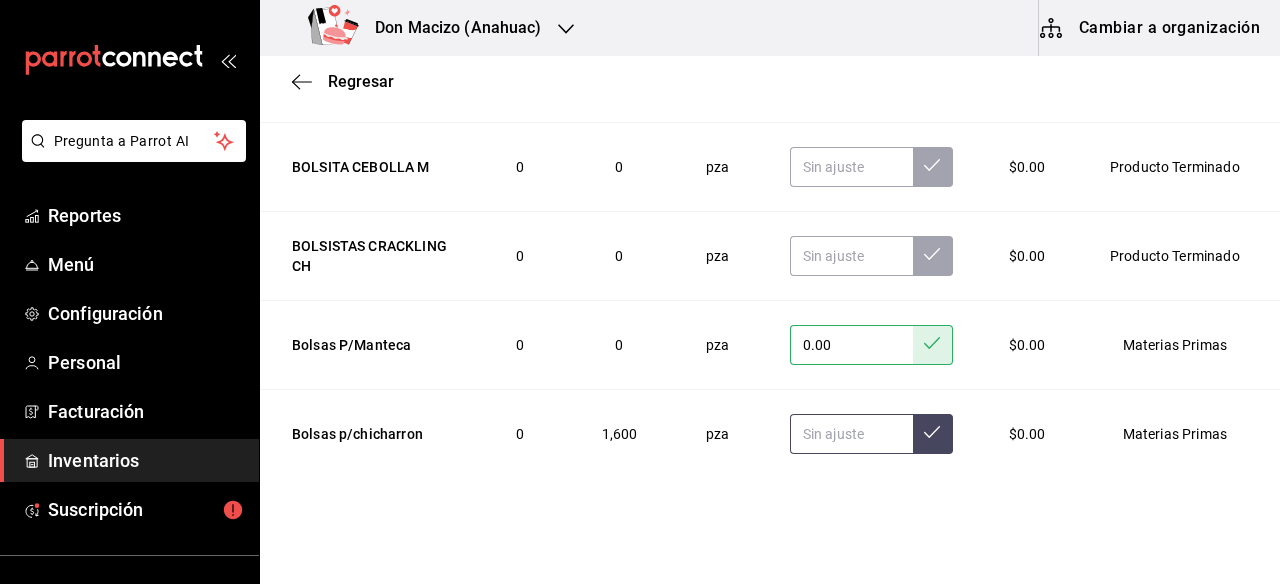 click at bounding box center [851, 434] 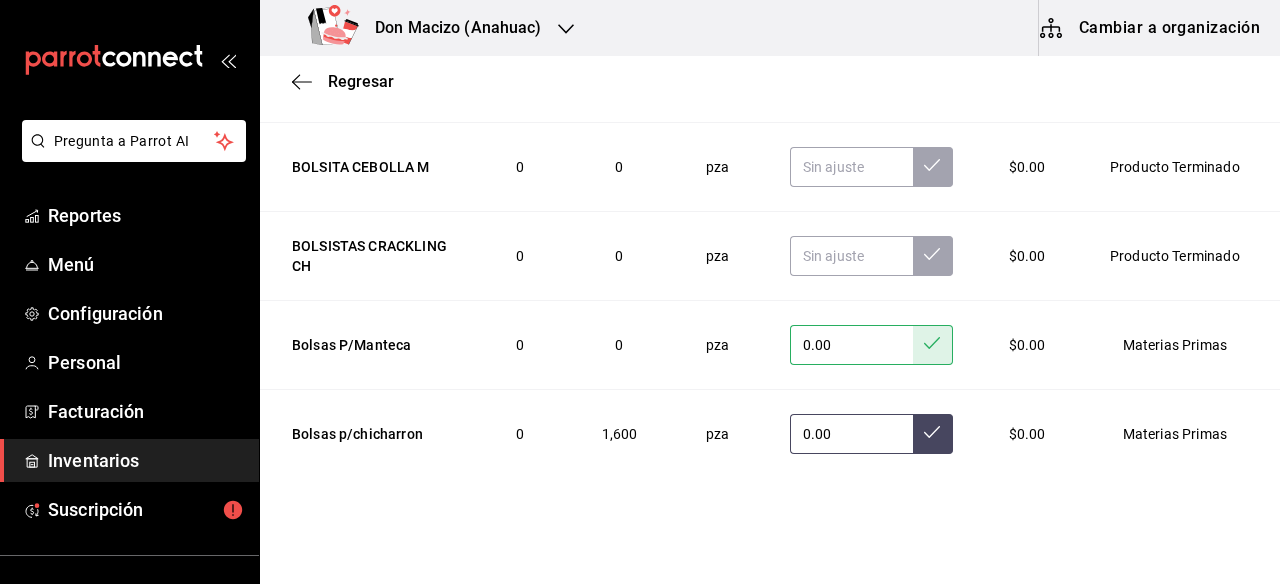 type on "0.00" 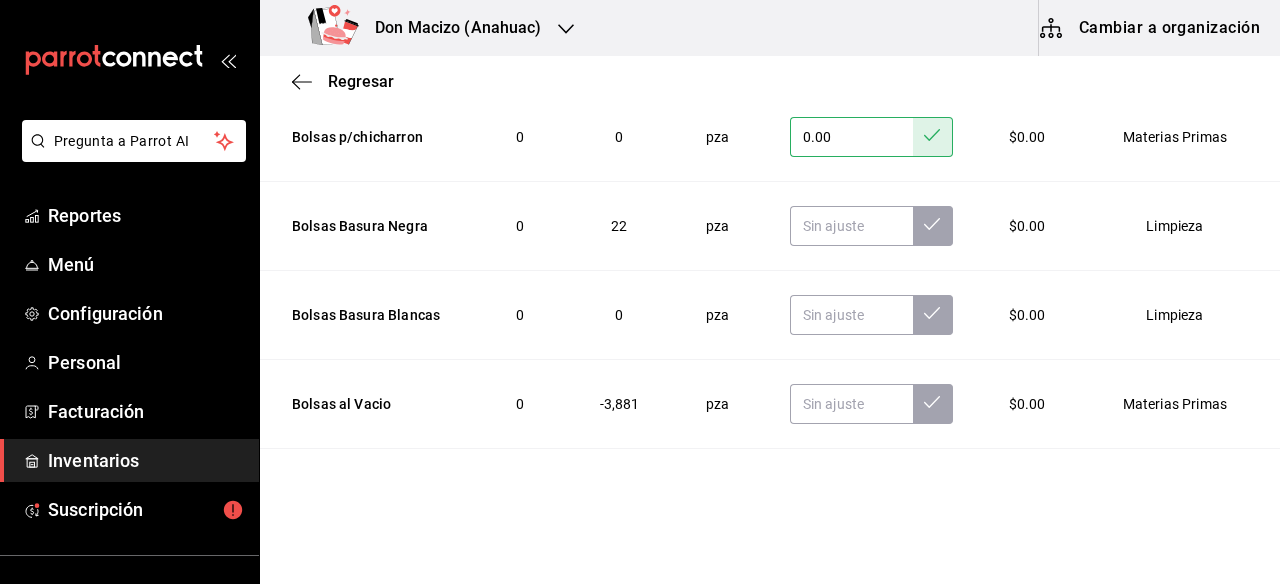 scroll, scrollTop: 18598, scrollLeft: 0, axis: vertical 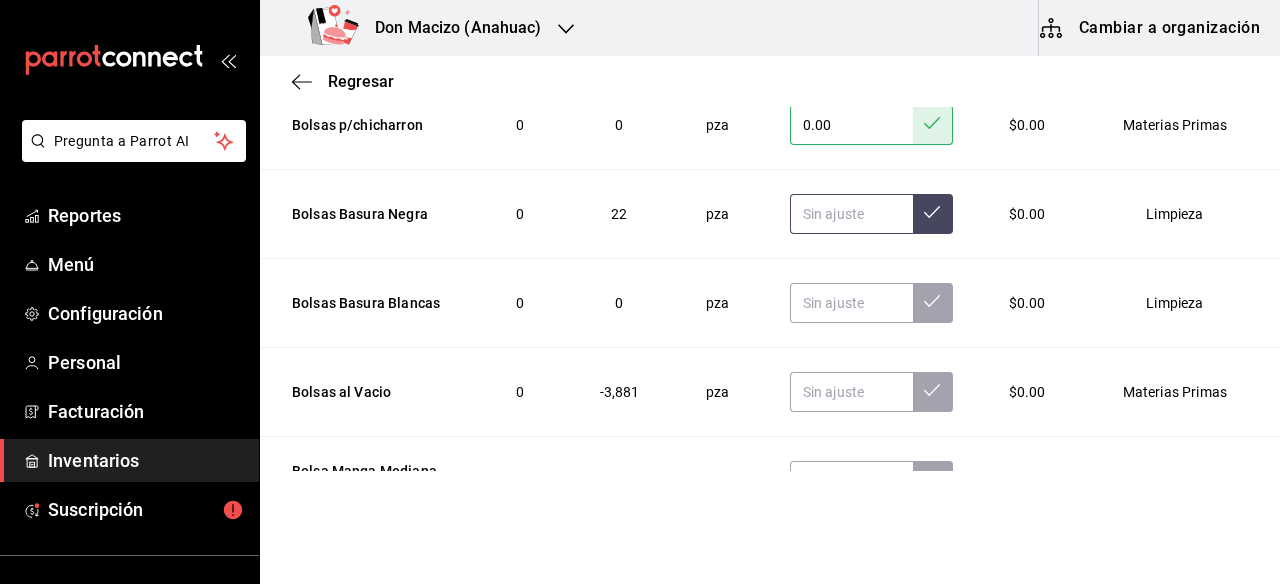 click at bounding box center (851, 214) 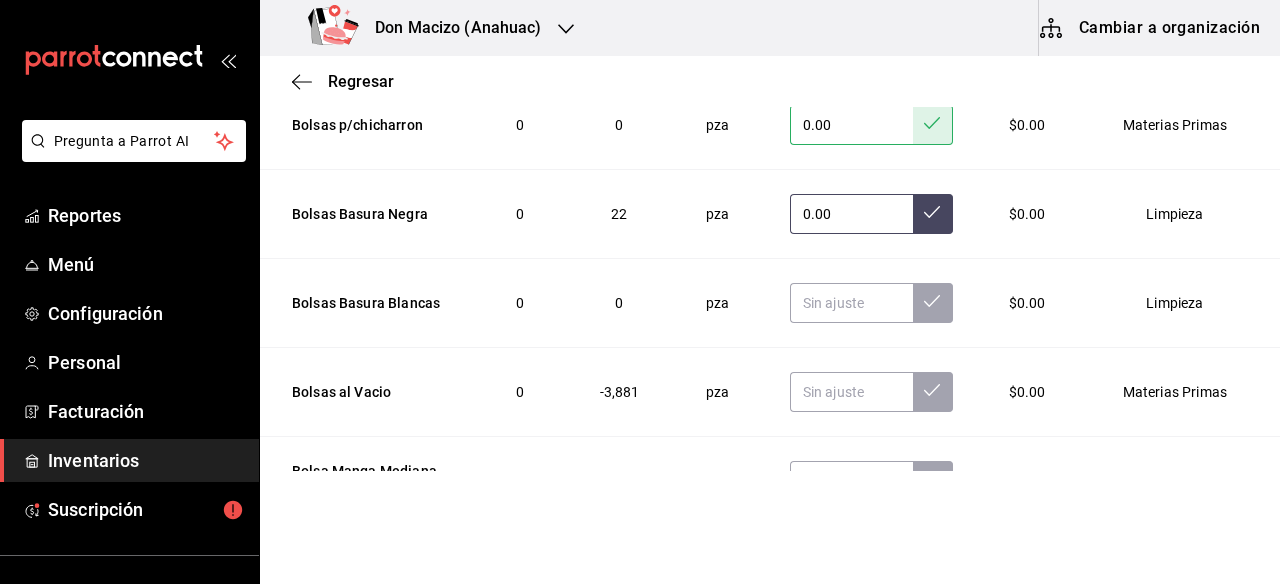 type on "0.00" 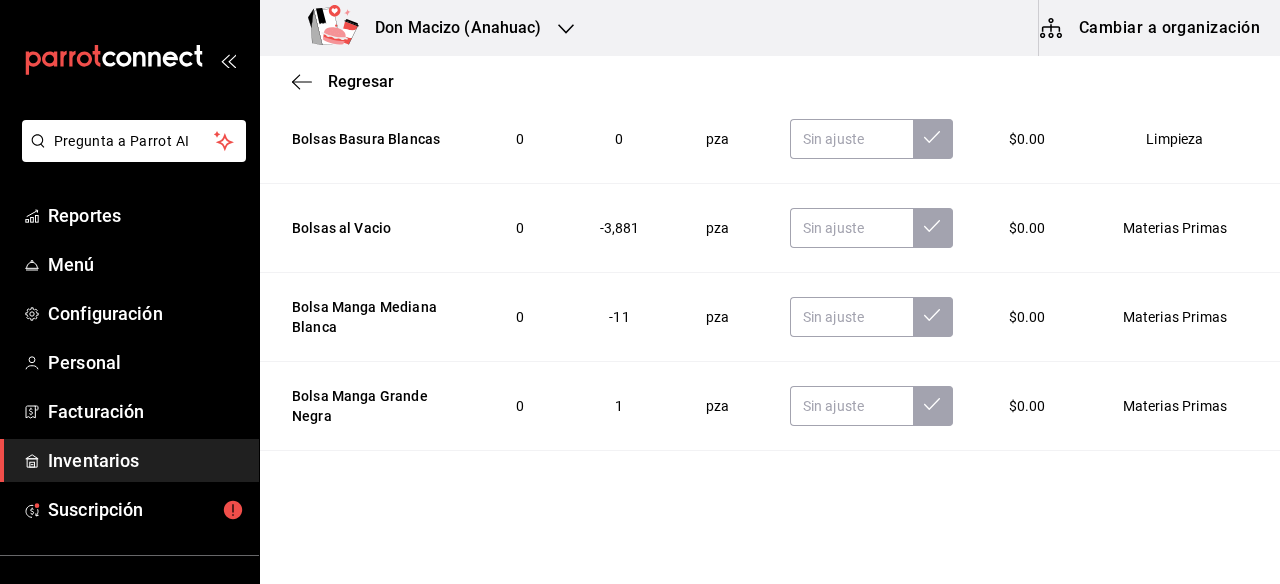 scroll, scrollTop: 18769, scrollLeft: 0, axis: vertical 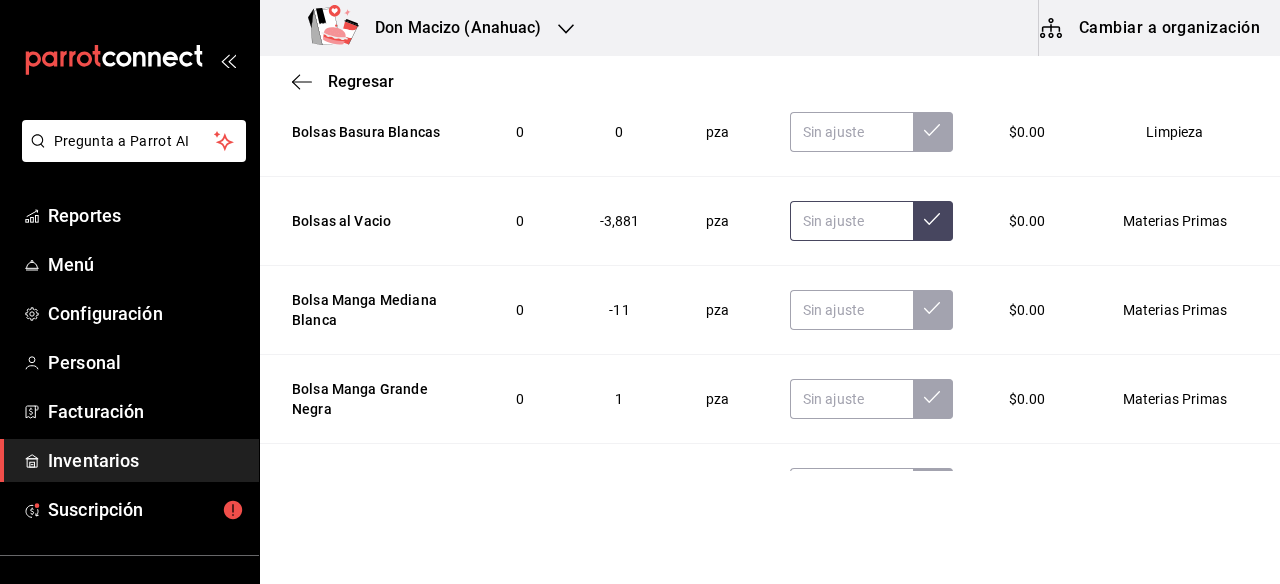 click at bounding box center [851, 221] 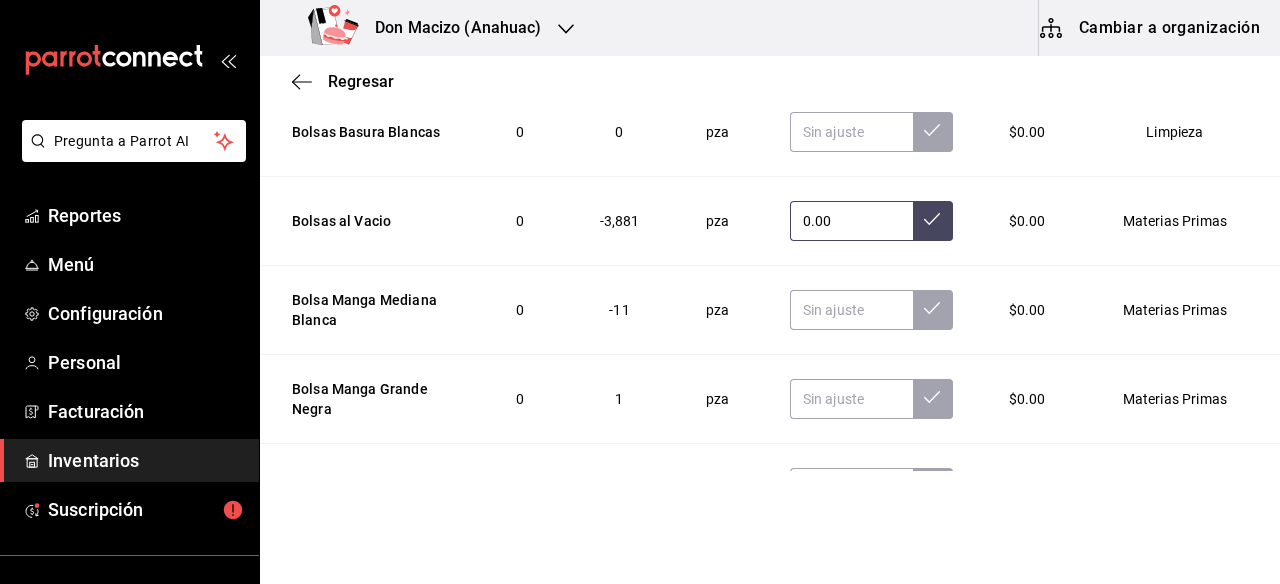 type on "0.00" 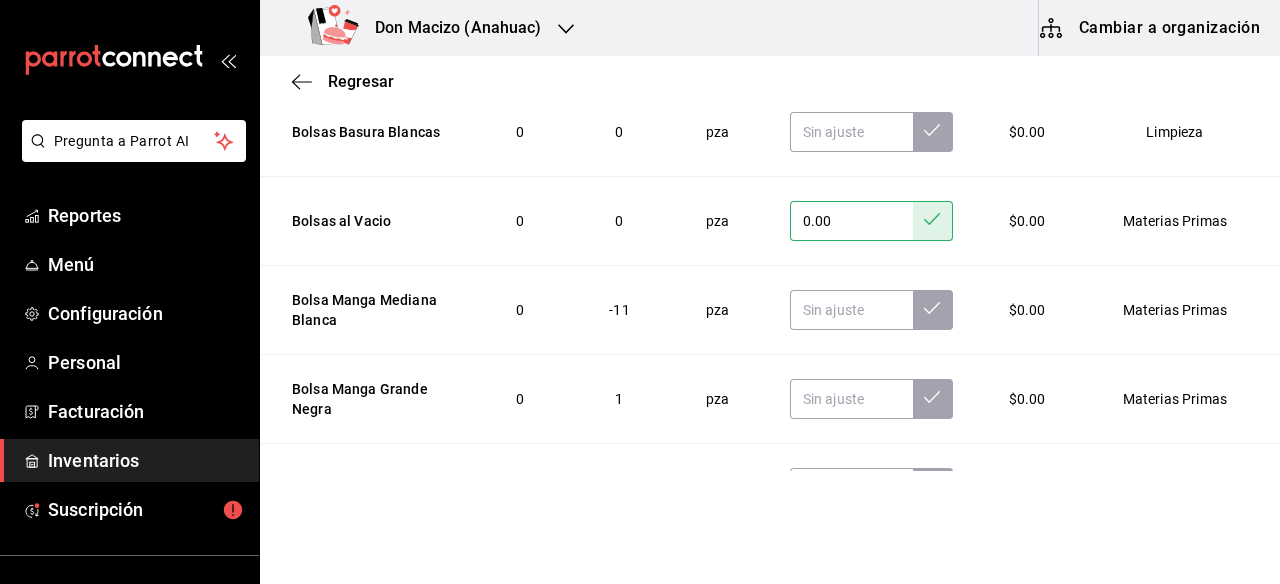 scroll, scrollTop: 18786, scrollLeft: 0, axis: vertical 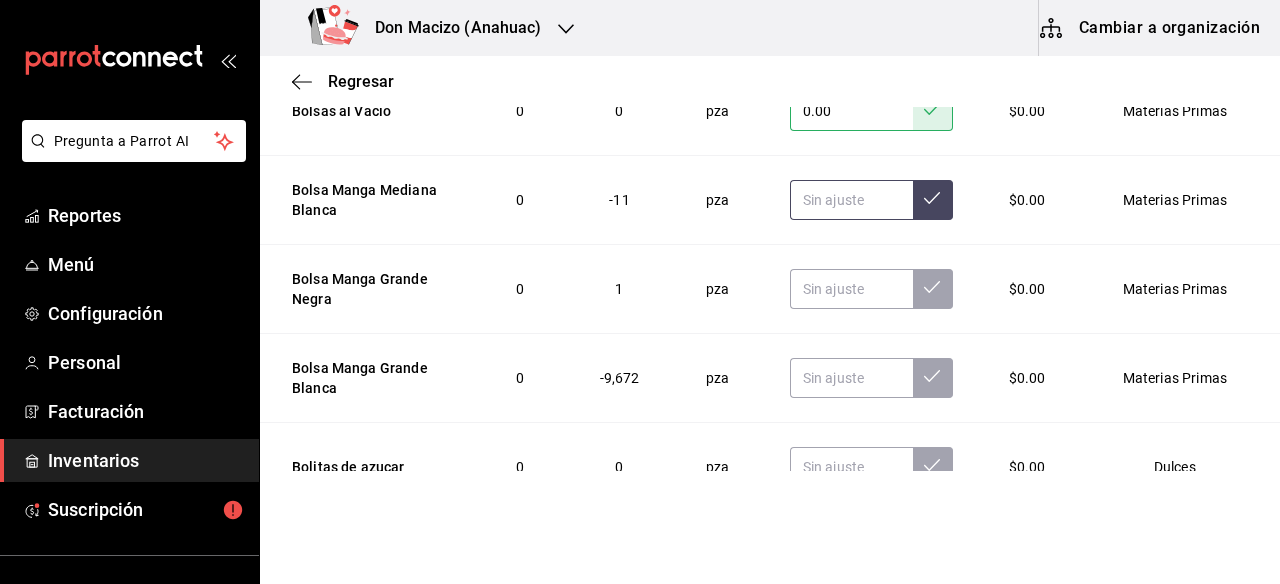 click at bounding box center [851, 200] 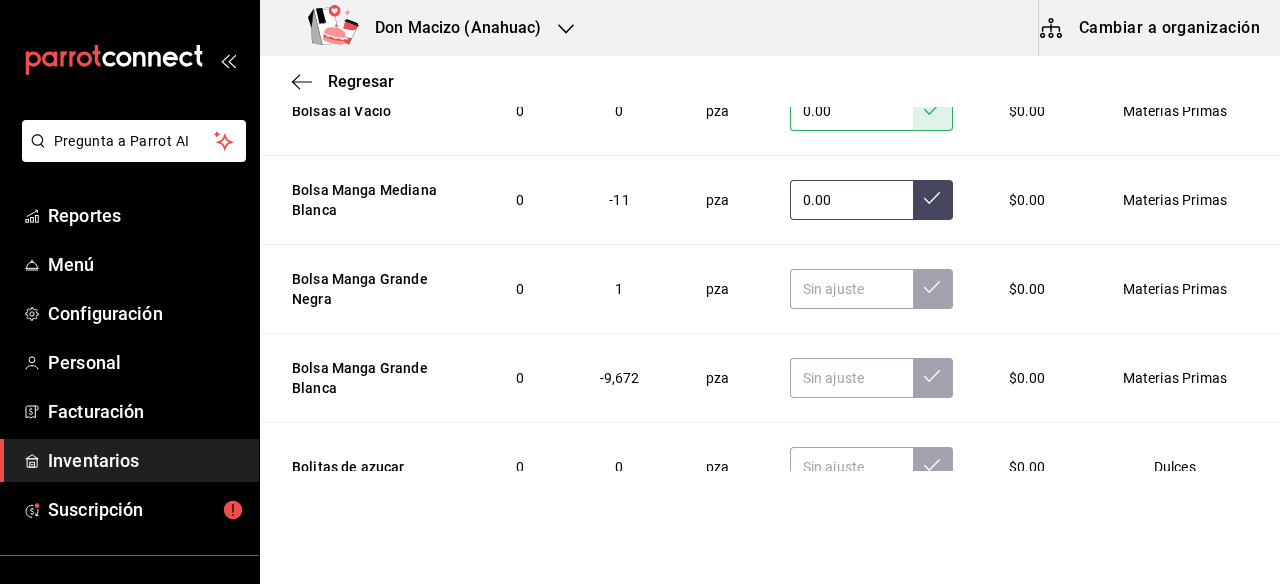type on "0.00" 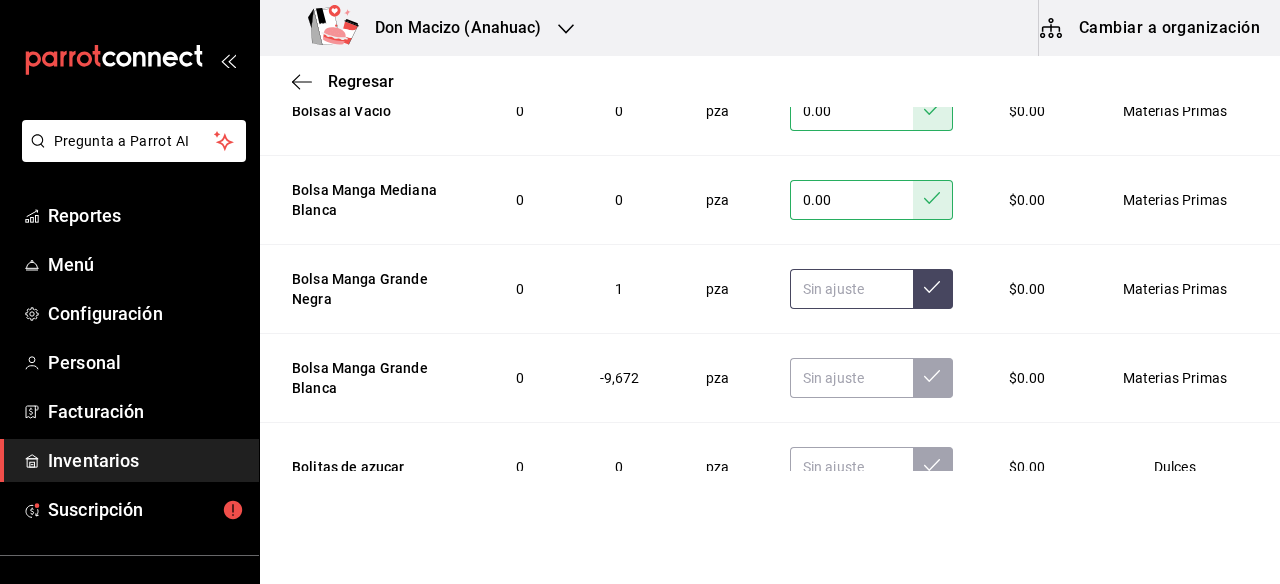 click at bounding box center [851, 289] 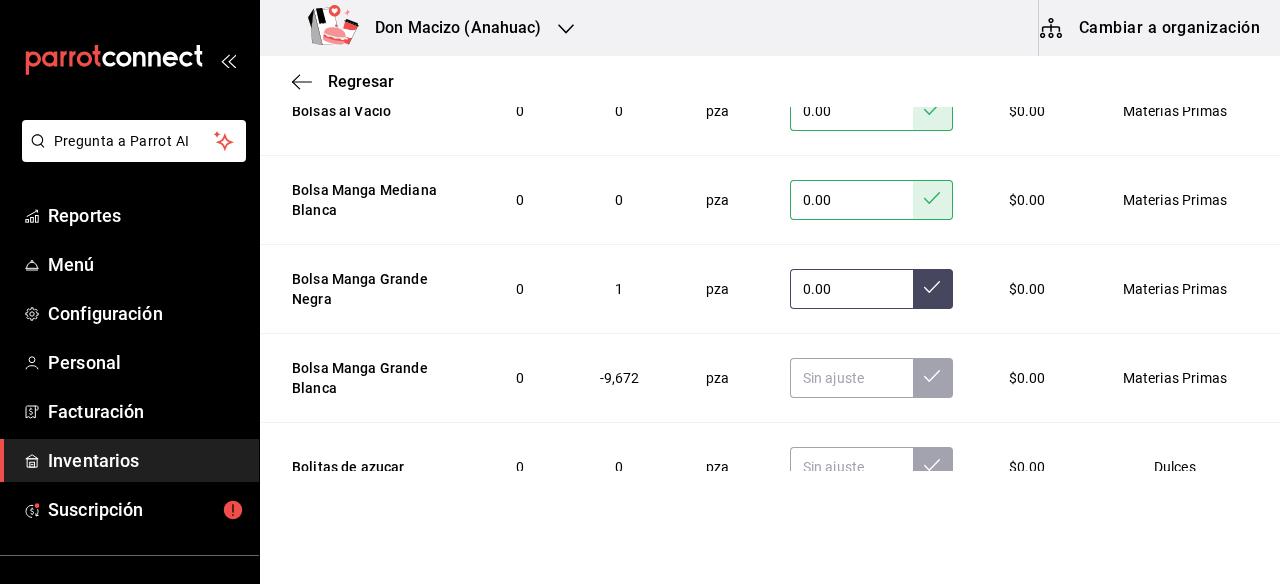 type on "0.00" 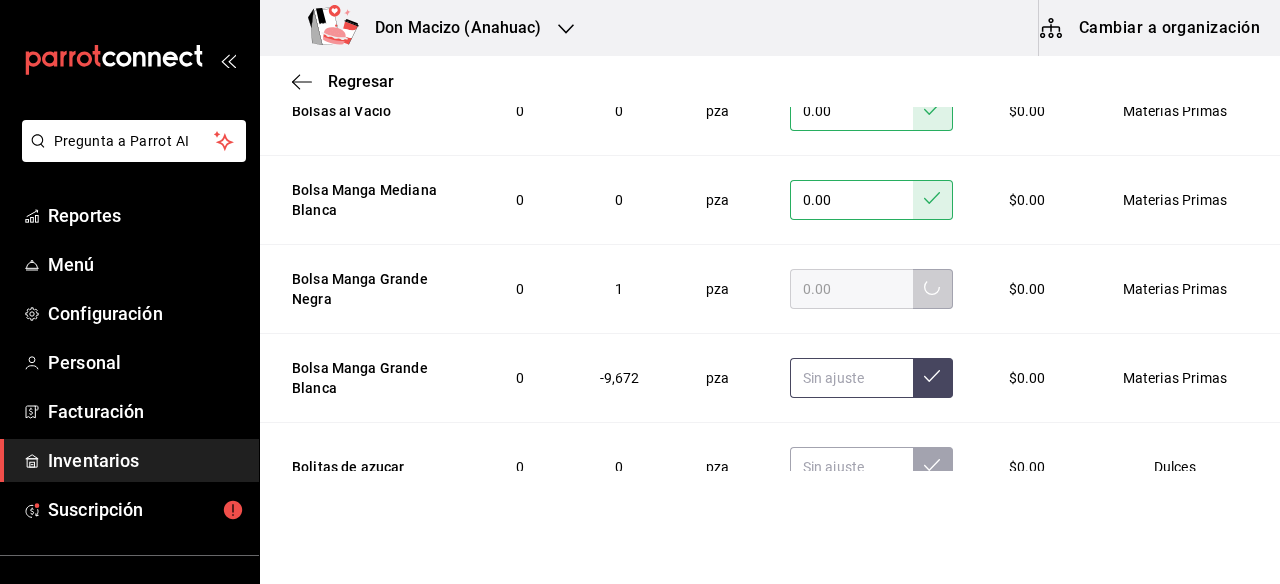 click at bounding box center (851, 378) 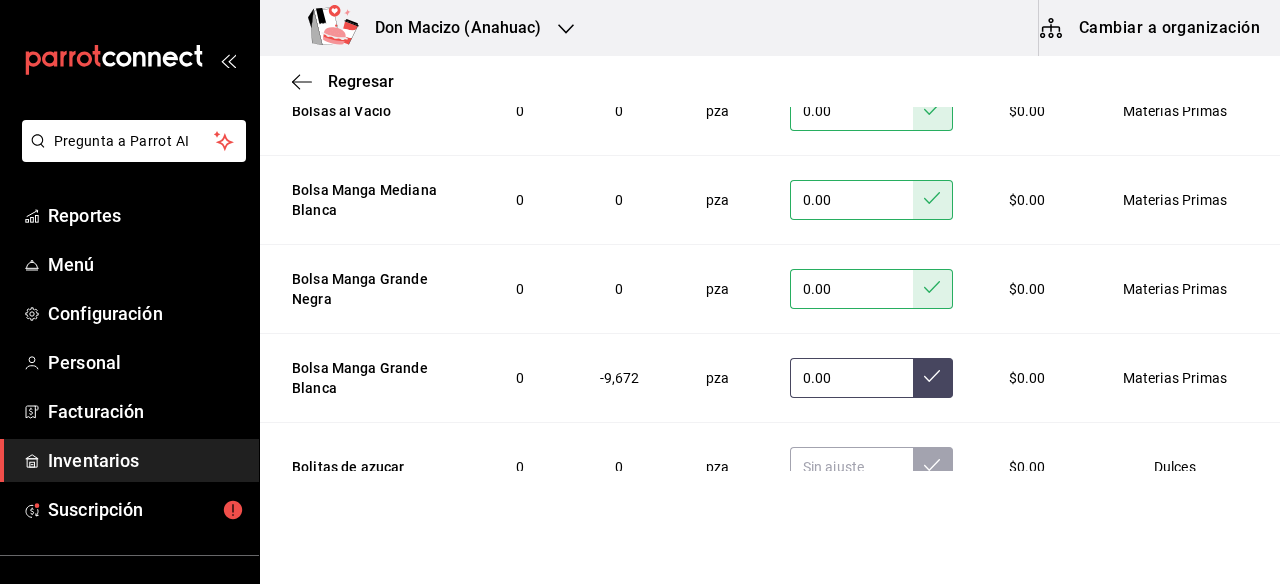type on "0.00" 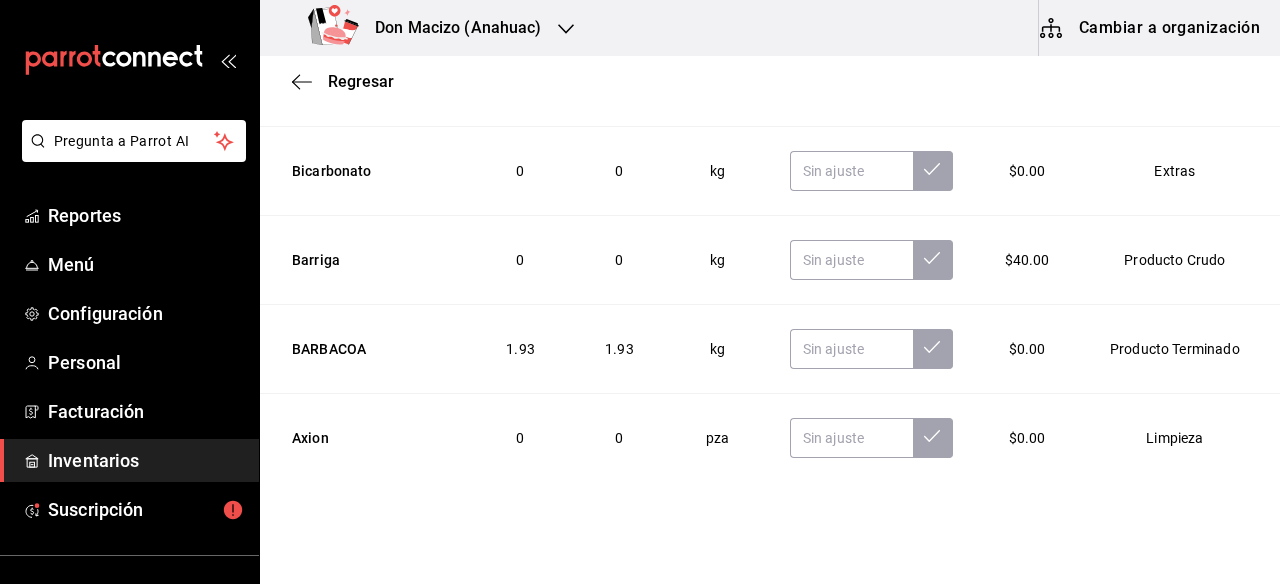 scroll, scrollTop: 19519, scrollLeft: 0, axis: vertical 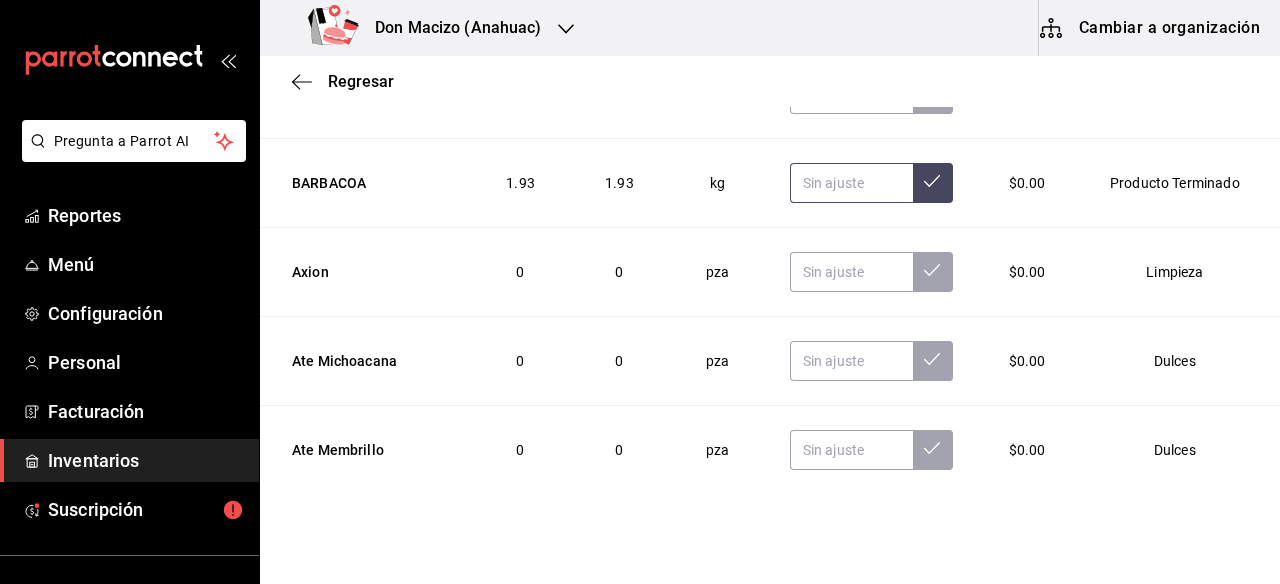 click at bounding box center [851, 183] 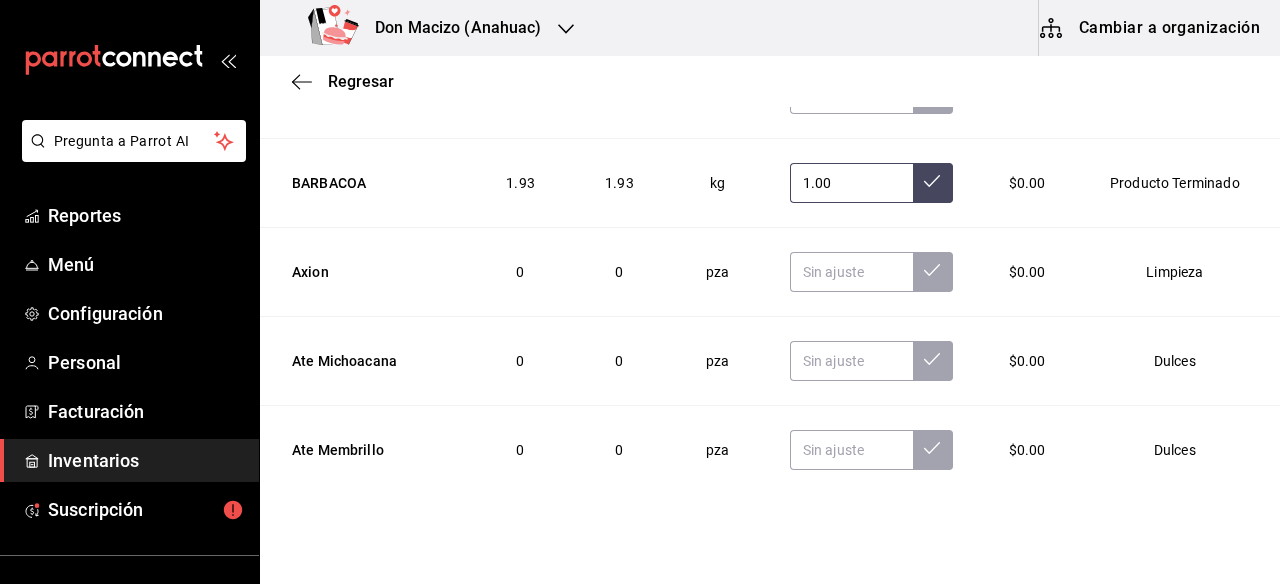 type on "1.00" 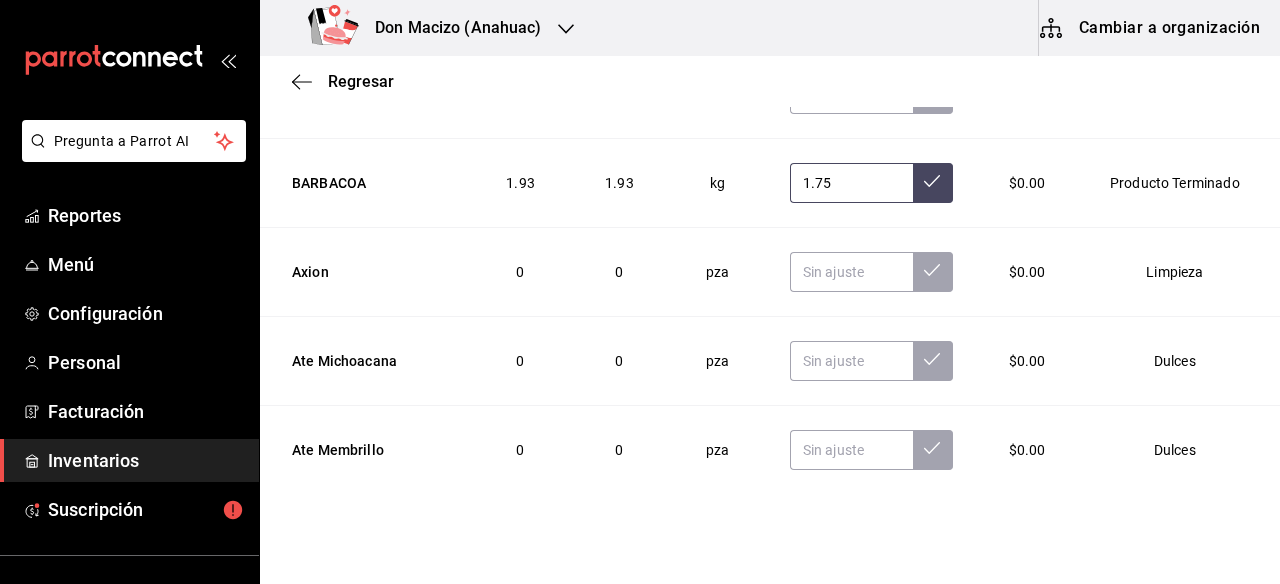 type on "1.75" 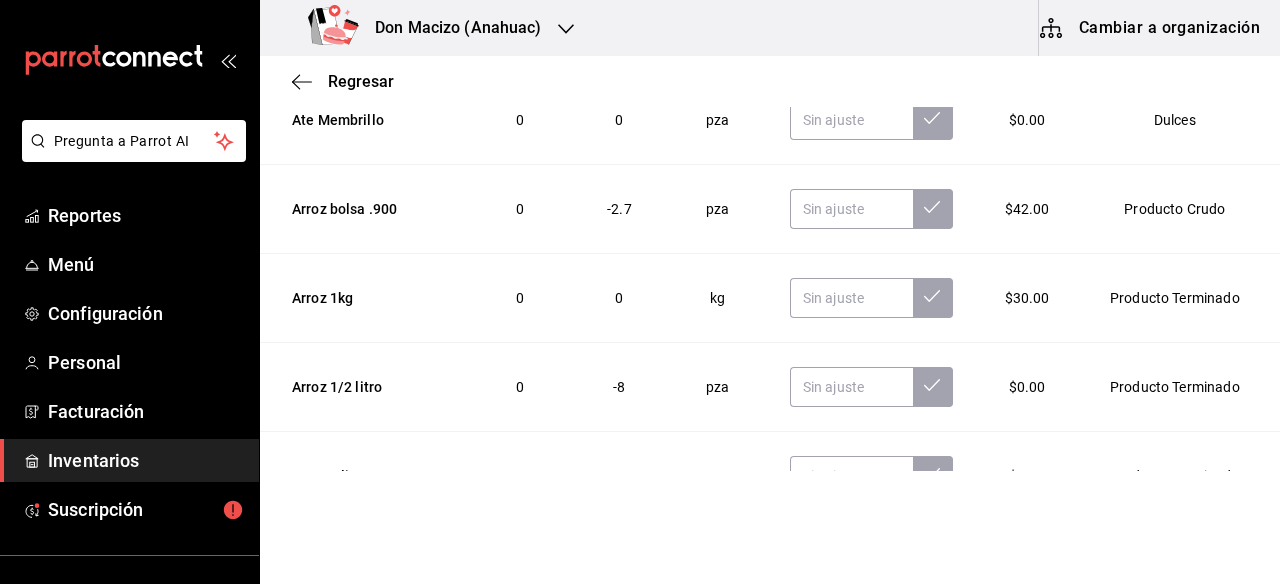 scroll, scrollTop: 19847, scrollLeft: 0, axis: vertical 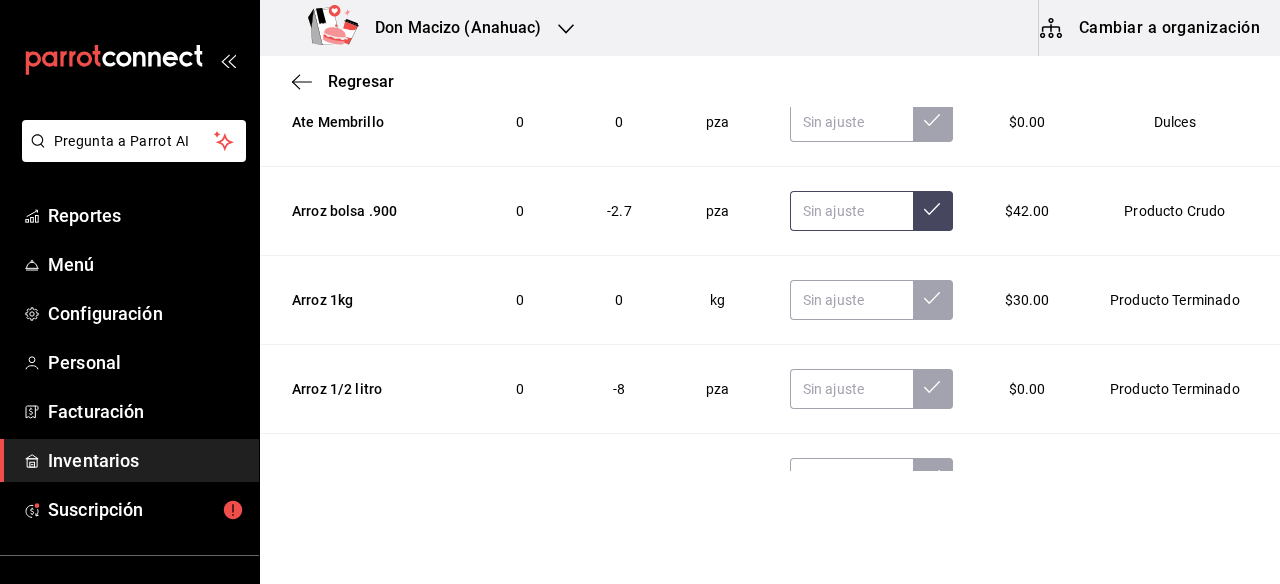 click at bounding box center [851, 211] 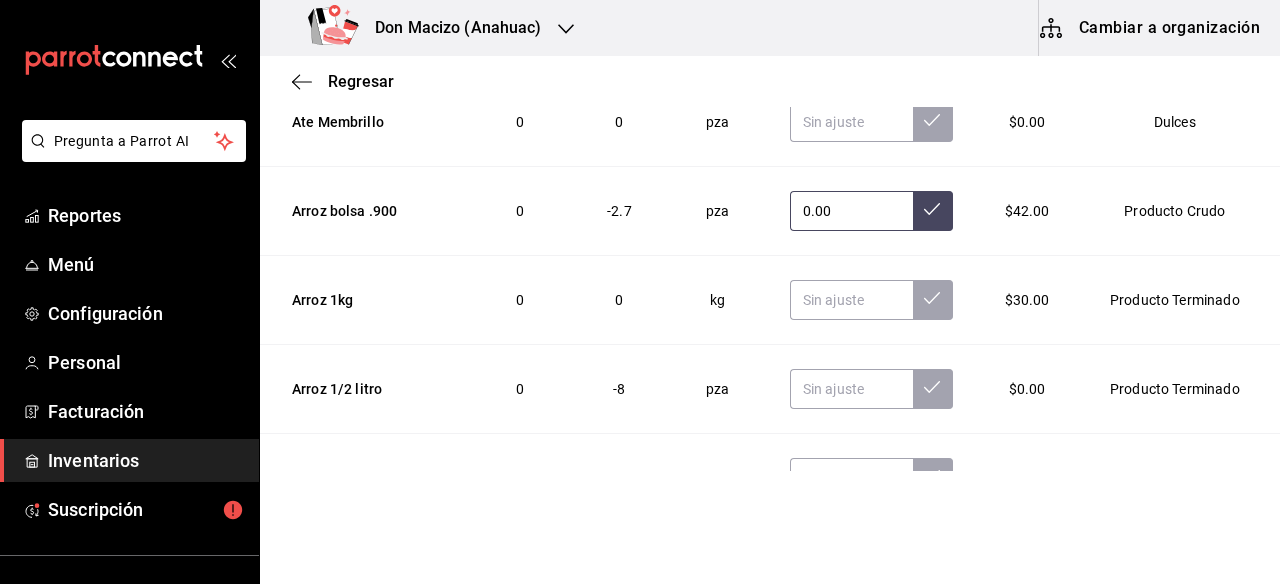 type on "0.00" 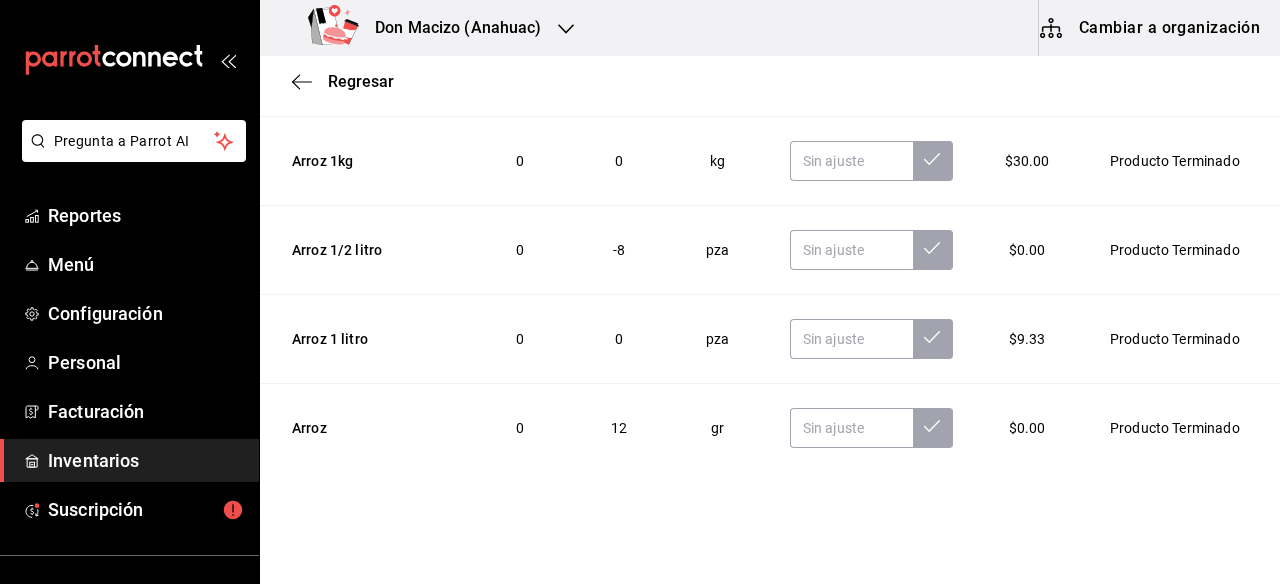 scroll, scrollTop: 19993, scrollLeft: 0, axis: vertical 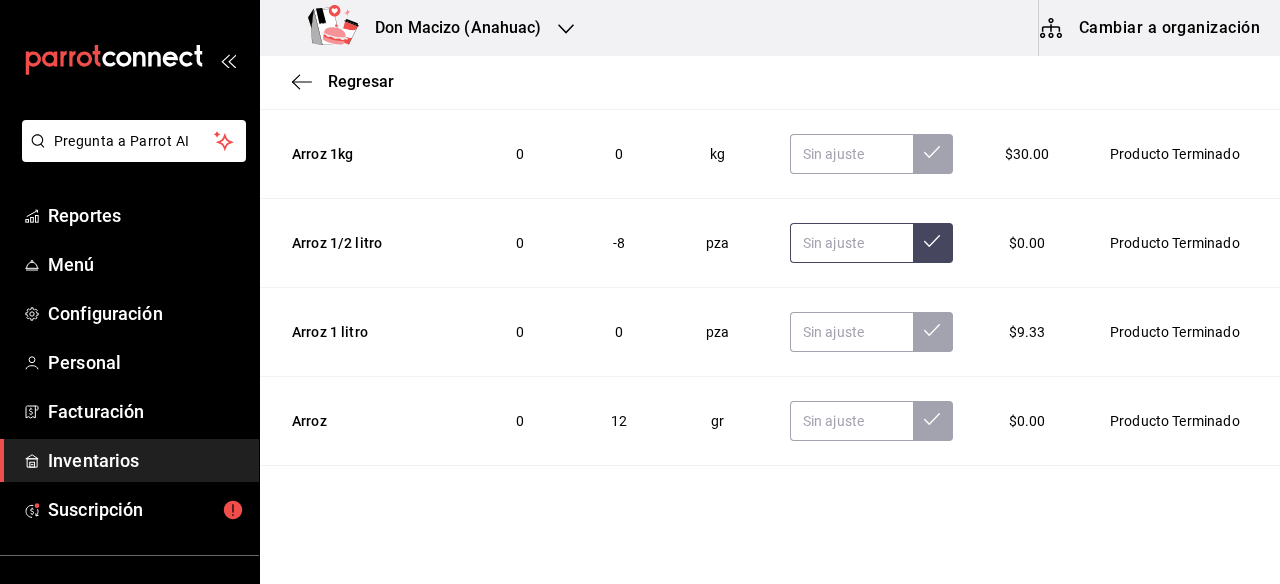 click at bounding box center (851, 243) 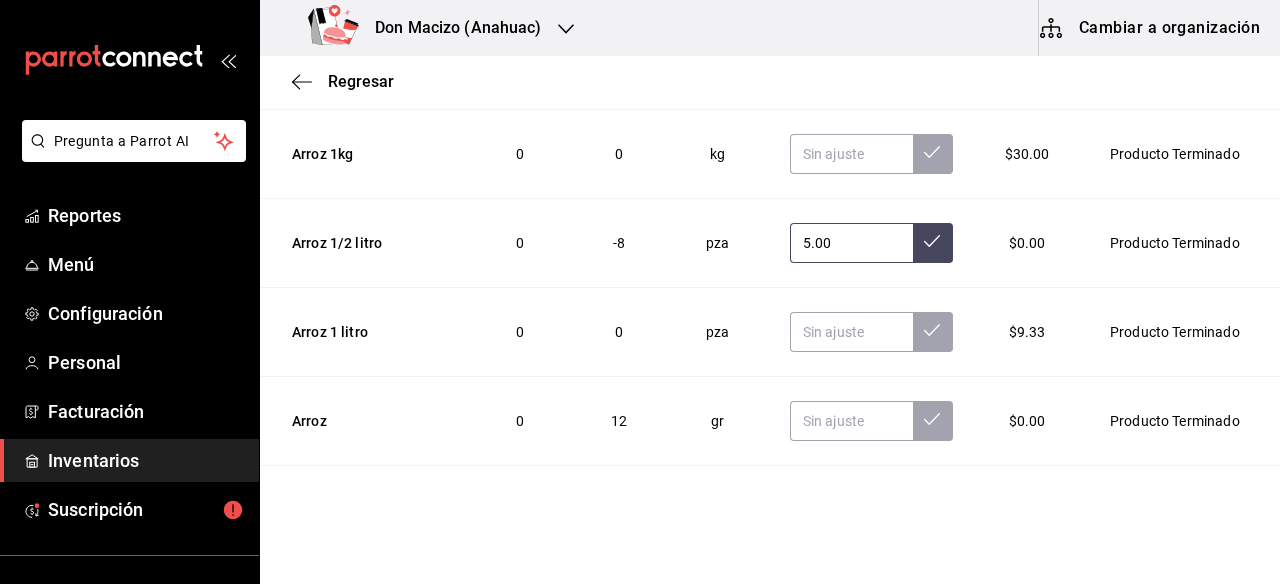 type on "5.00" 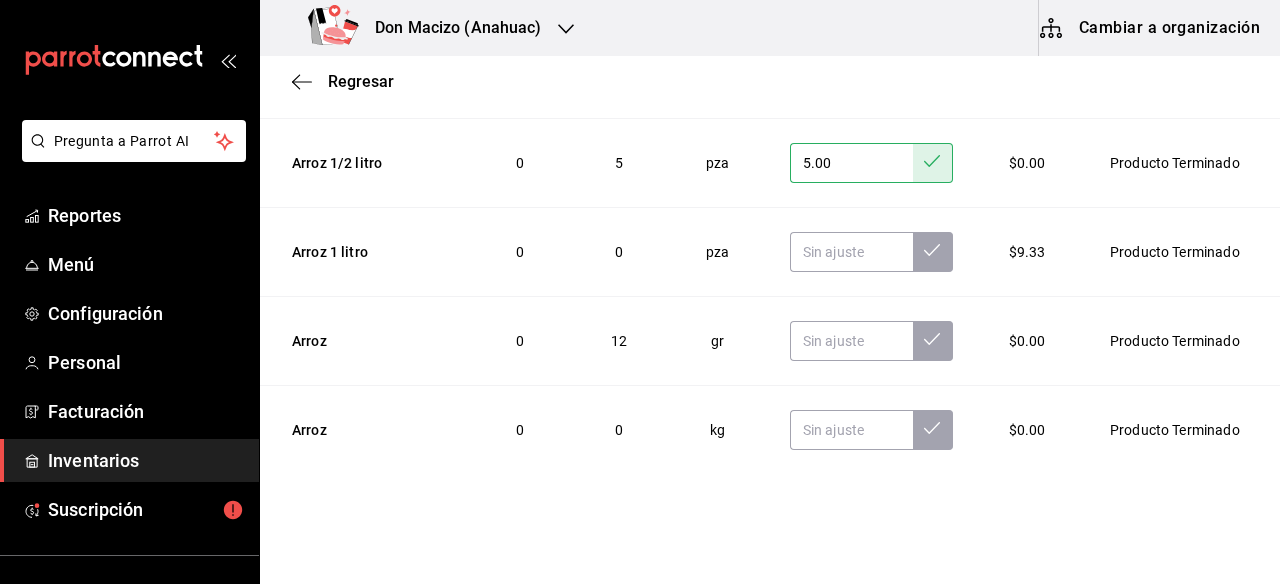 scroll, scrollTop: 20072, scrollLeft: 0, axis: vertical 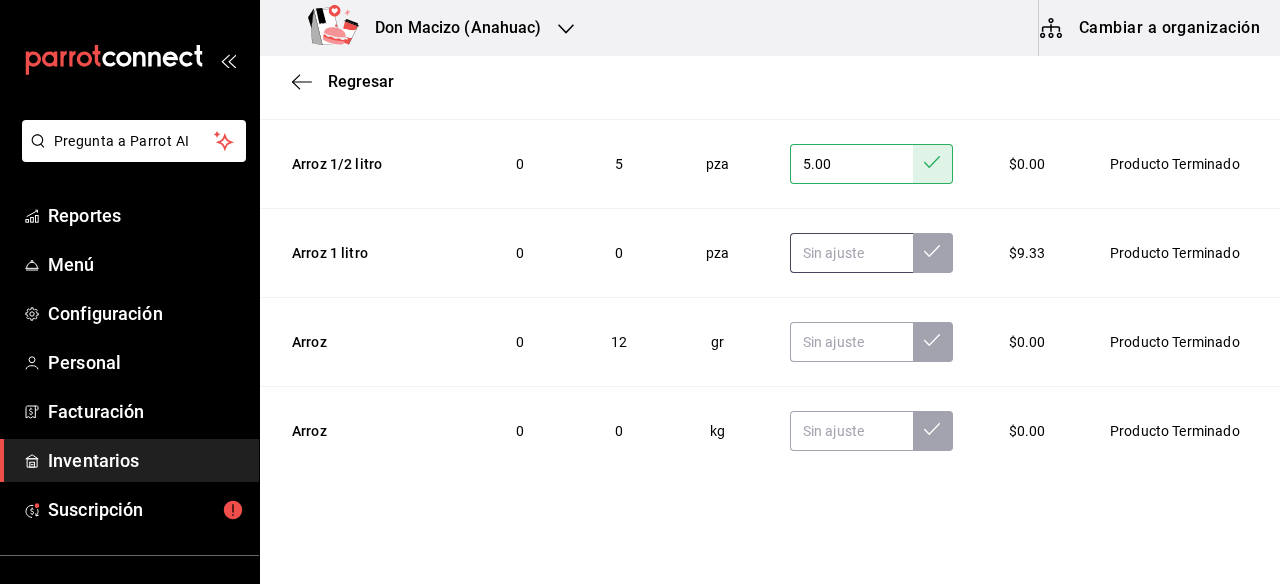 click on "Salsa Habanero 8 Onzas 0 0 pza $0.00 Salsa Salsa verde 8 onzas 0 0 pza $0.75 Salsa Salsa Roja 8 onzas 0 0 pza $0.00 Salsa BARBAOCA PT 1.75 1.75 kg $0.00 Carne C Pecho 0 0 kg $0.00 Carne C Pezcuezo 0 0 kg $0.00 Carne C Clod  0 0 kg $0.00 Carne C cuerito en vinagre pt 0 0 pza $0.00 Extras Morcon Crudo 0 0 kg $65.00 Producto Crudo Morcon Pt 0 0 kg $0.00 Producto Terminado Guacamole prueba 2 litros 0 0 pza $0.00 Verduras Cebolla Morada Grande 0 0 pza $0.00 Verduras Salsa habanero 1/2 litro 0 0 pza $0.00 Salsa Salsa Roja 1/2 Lt 0 0 pza $0.00 Salsa ZANAHORIA 0 0 pza $0.00 Verduras Yemita de Leche 0 0 pza $0.00 Dulces Vitafil 0 0 pza $0.00 Materias Primas Vinagre 0 0 pza $0.00 Extras VAZO 4 ONZAS 0 0 pza $1.09 Materias Primas vaso 4 onzas 0 0 pza $0.00 Materias Primas Vasito Leche 0 0 pza $0.00 Dulces Trapos 0 0 pza $0.00 Limpieza Tortillas Plastico 0 0 pza $0.00 Tortillas Tortillas Papel 0 0 pza $0.00 Tortillas Tortilla harina 0 0 pza $0.00 Materias Primas Tomatillo 0 0 kg $0.00 Verduras Tomate S/Cortar 0 0 kg 0 0" at bounding box center [770, -9315] 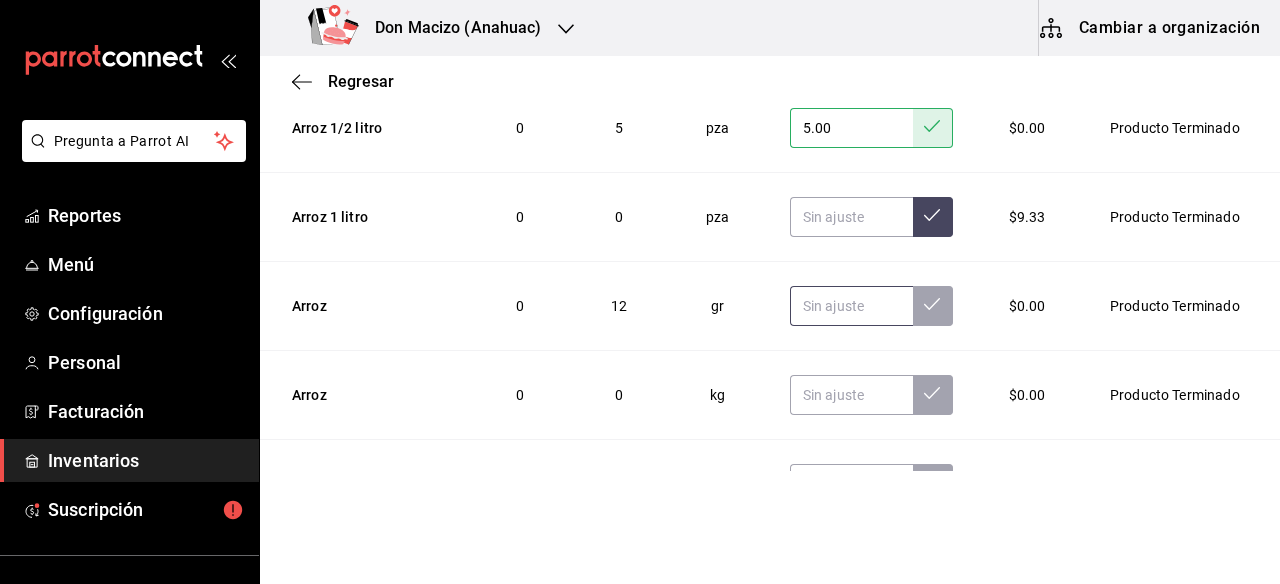 click at bounding box center (851, 306) 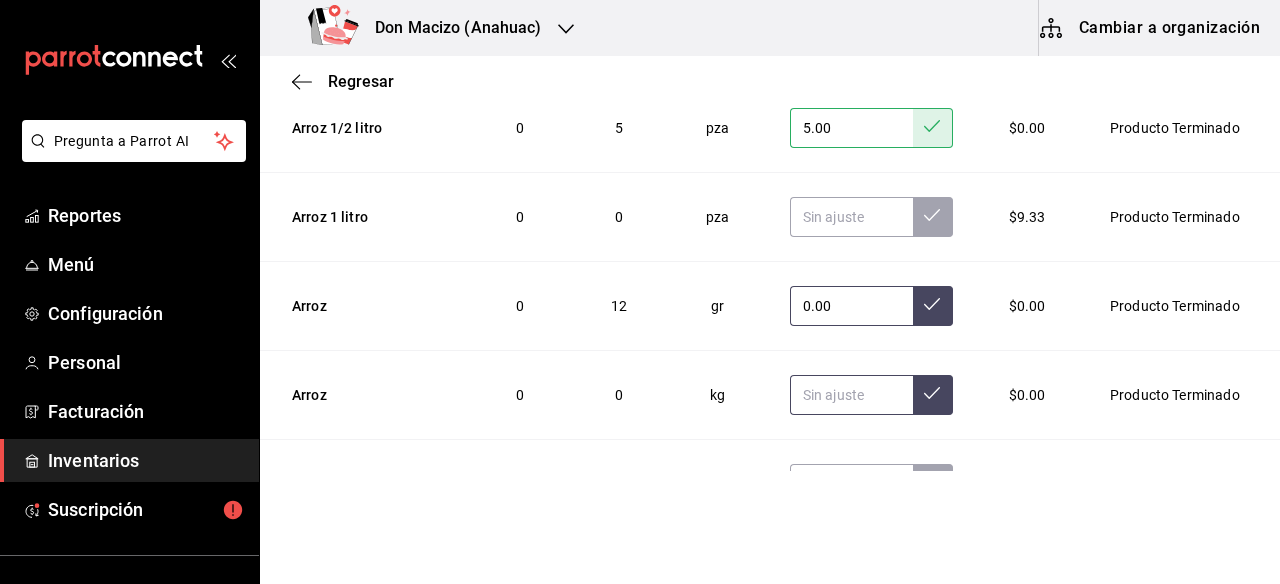 type on "0.00" 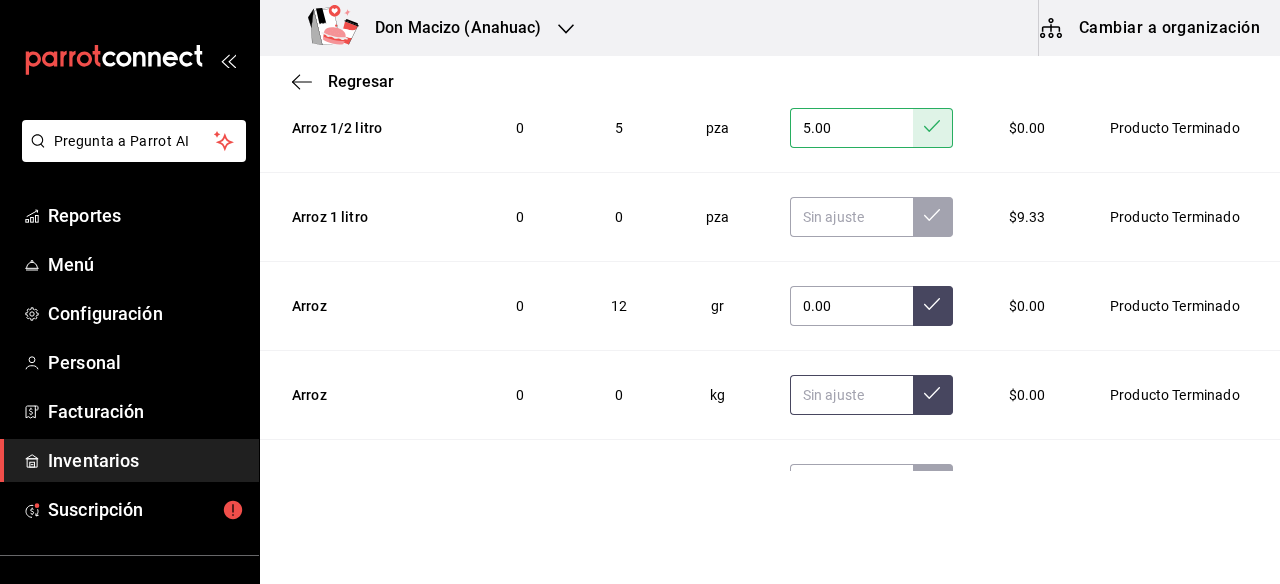click at bounding box center [851, 395] 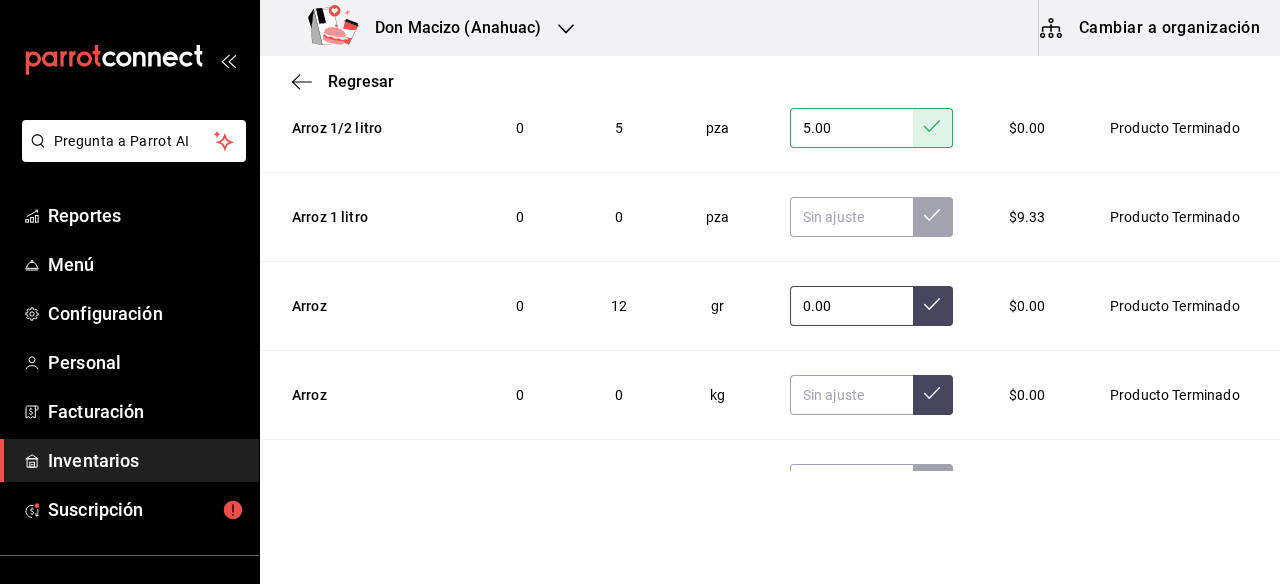 click at bounding box center [933, 306] 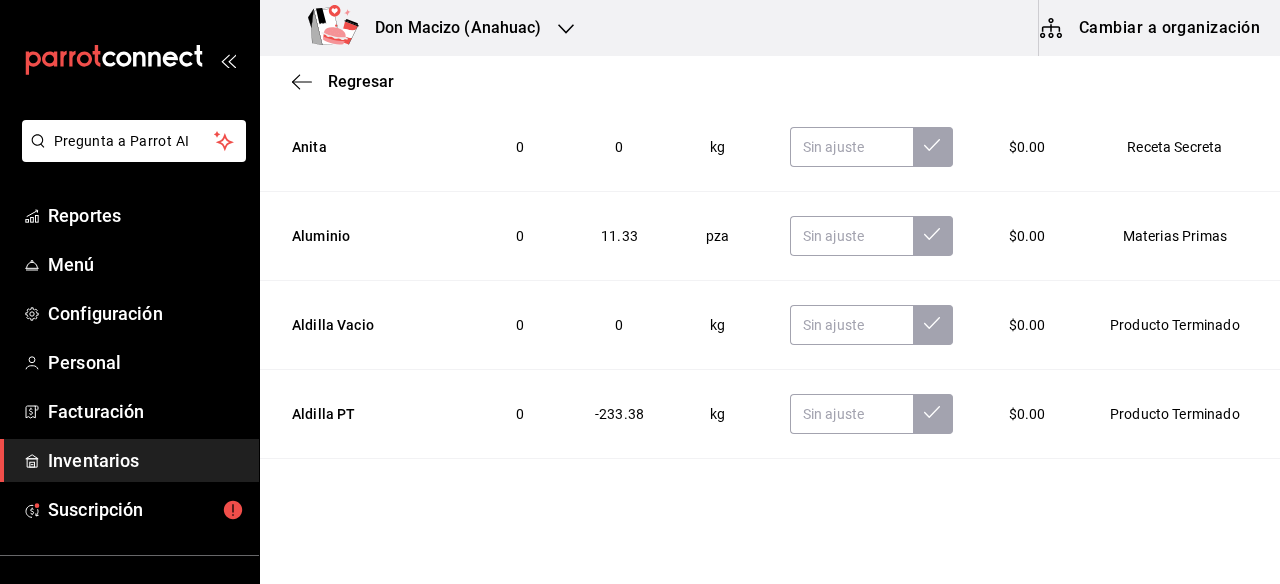 scroll, scrollTop: 20551, scrollLeft: 0, axis: vertical 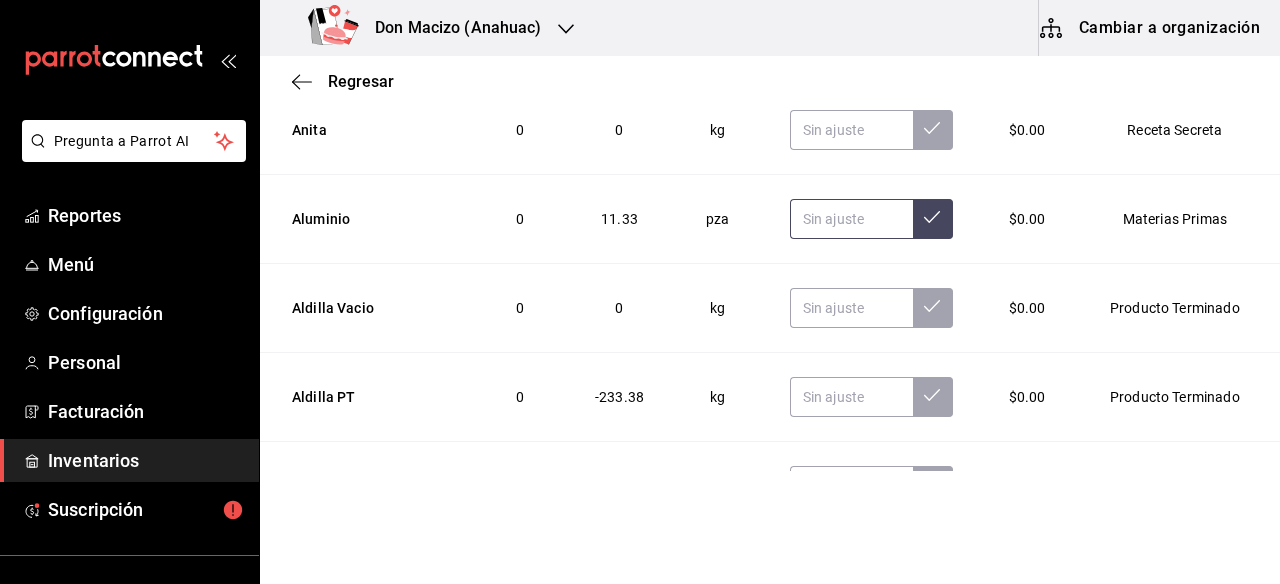 click at bounding box center (851, 219) 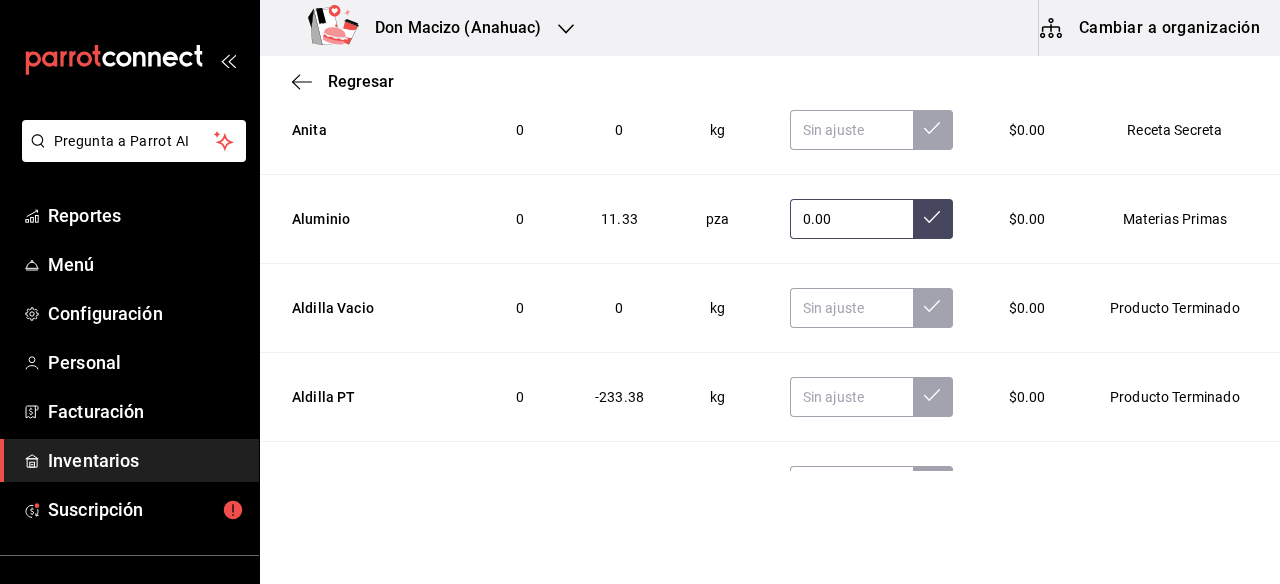 type on "0.00" 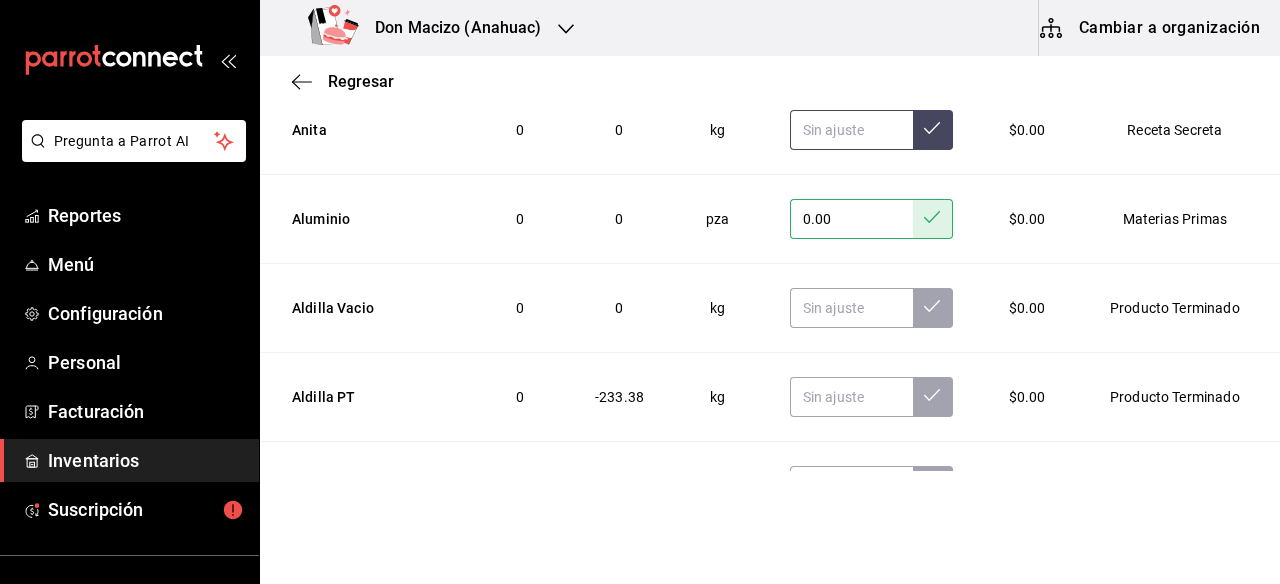 scroll, scrollTop: 20314, scrollLeft: 0, axis: vertical 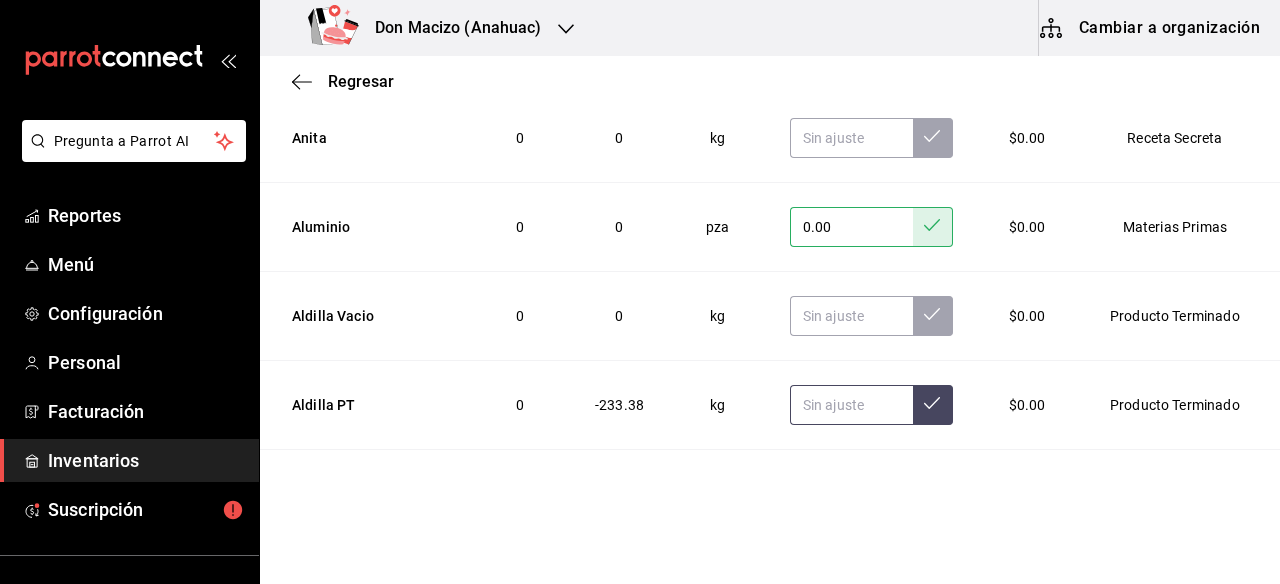 click at bounding box center [851, 405] 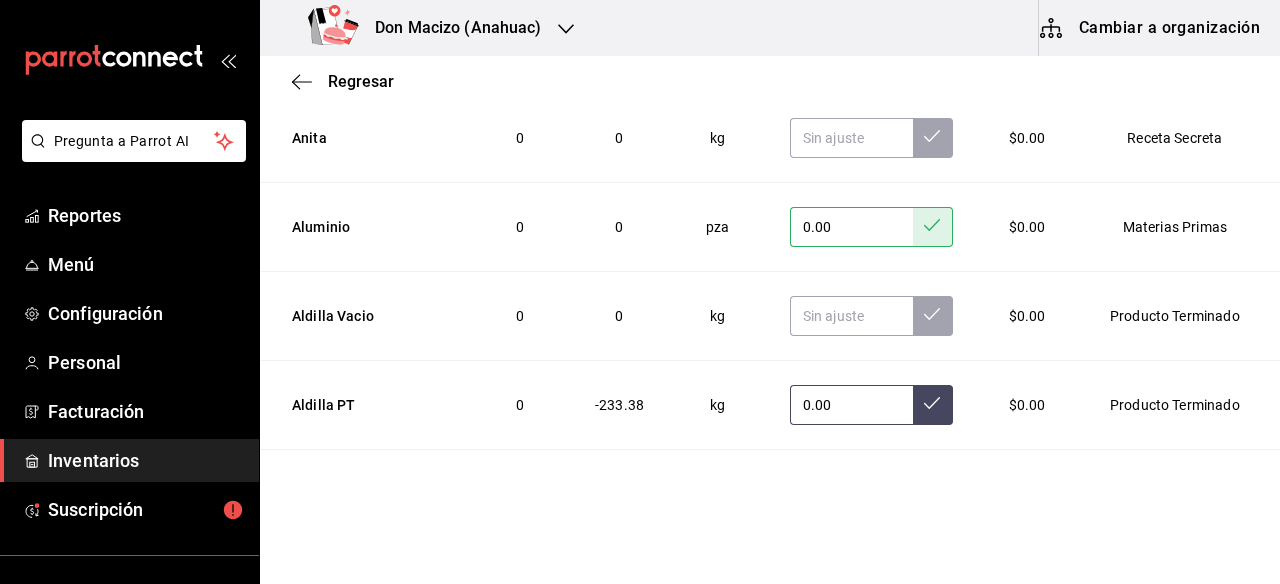 type on "0.00" 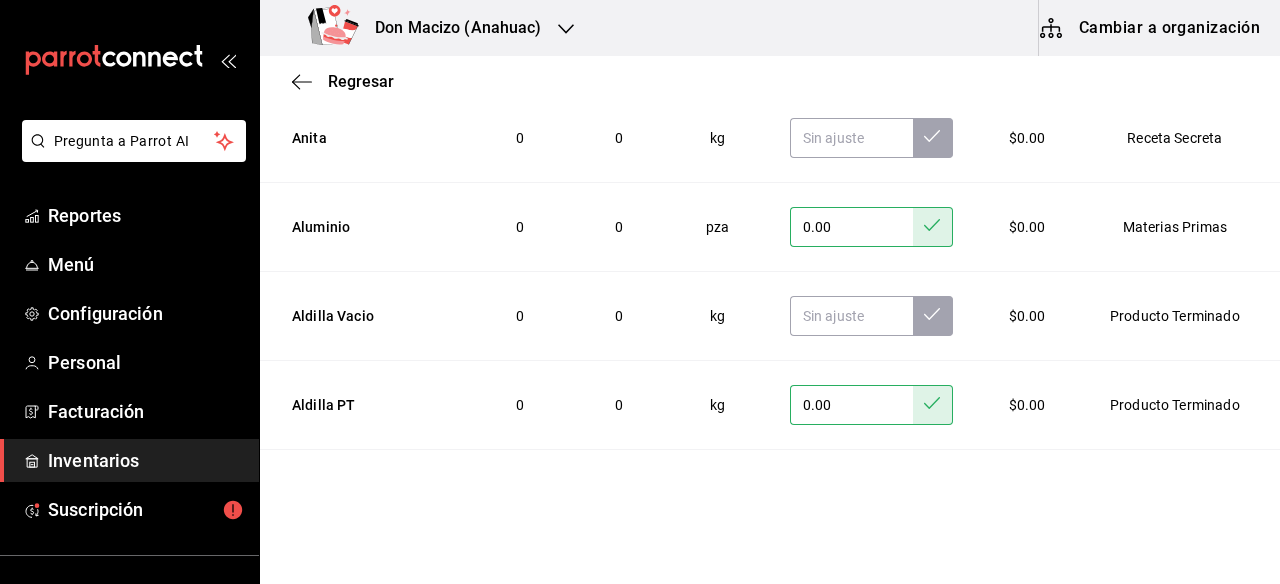 scroll, scrollTop: 20831, scrollLeft: 0, axis: vertical 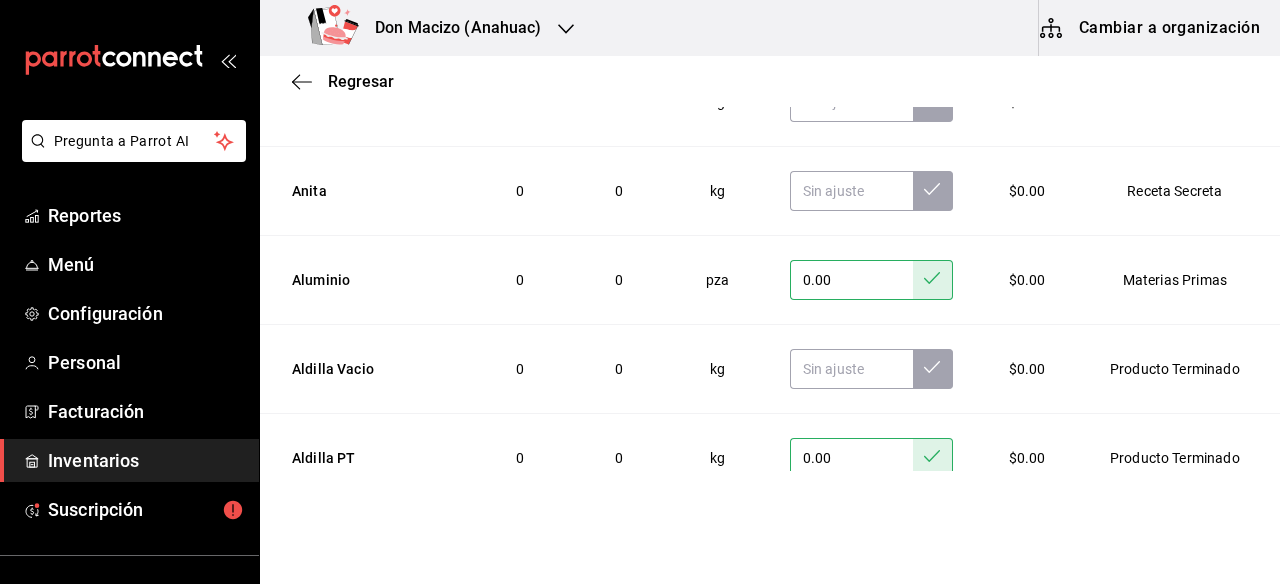 click on "0.00" at bounding box center [851, 458] 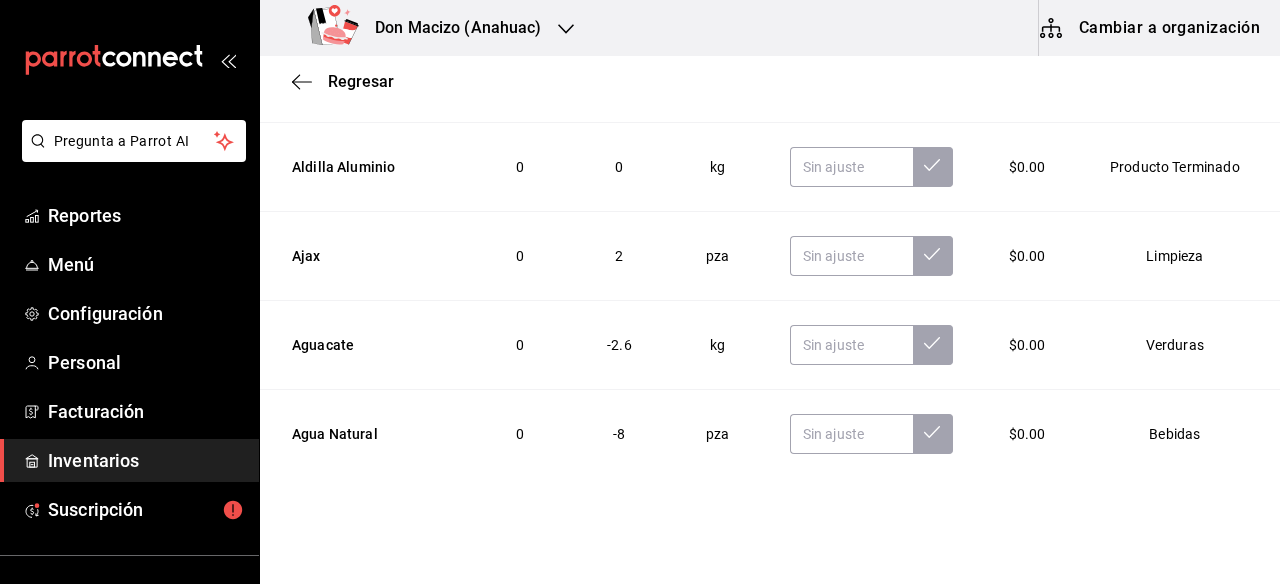 scroll, scrollTop: 21051, scrollLeft: 0, axis: vertical 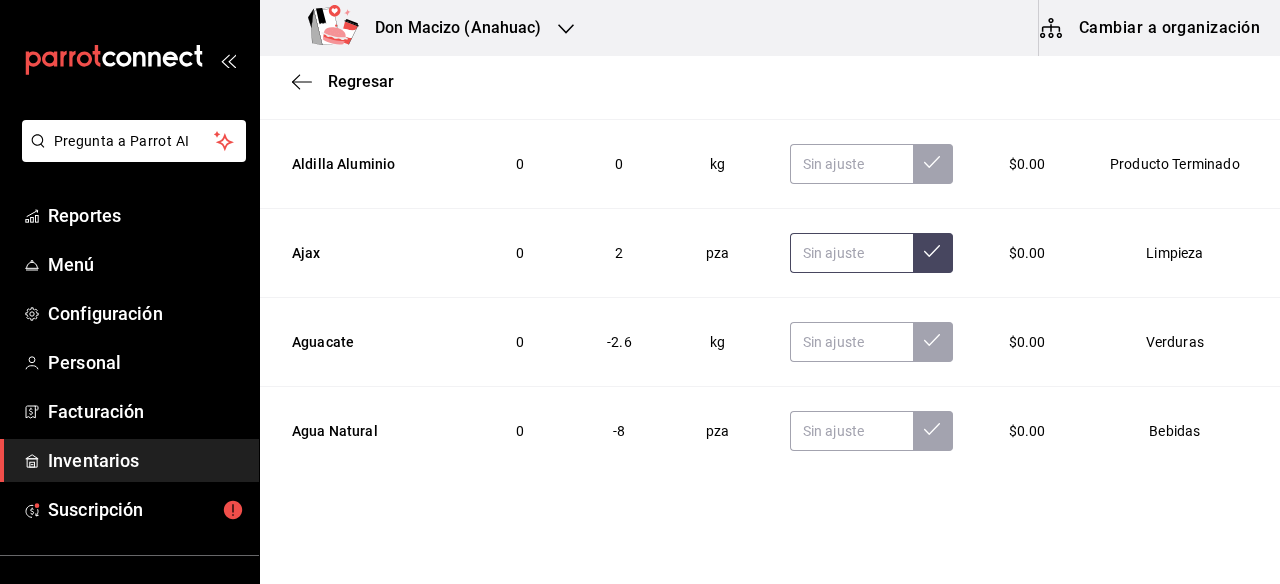 click at bounding box center (851, 253) 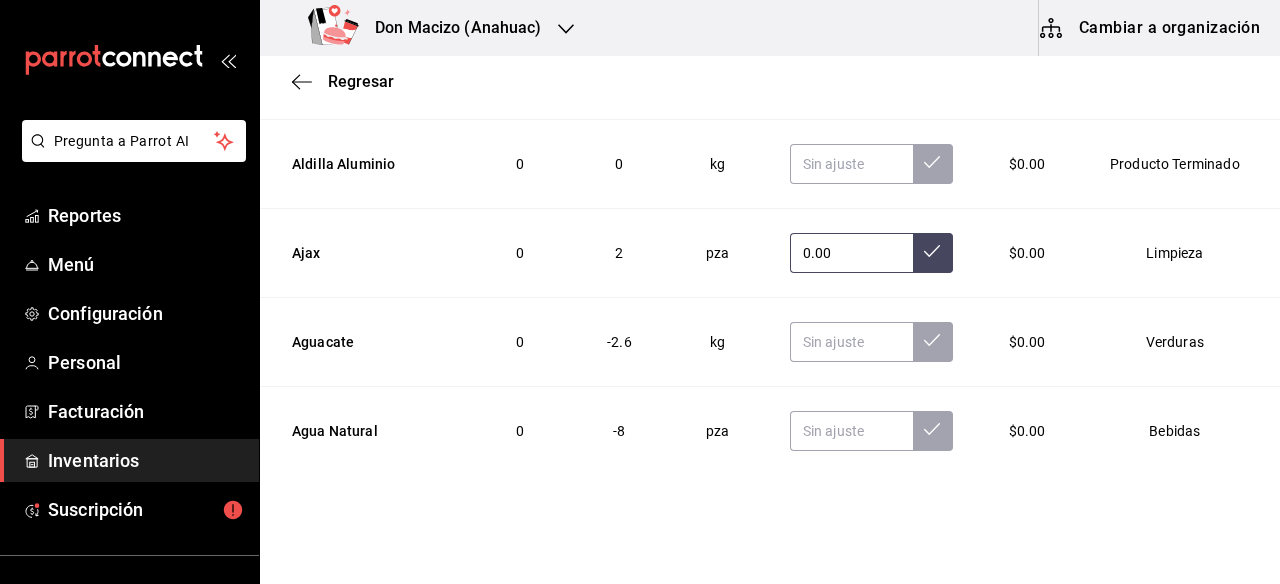 type on "0.00" 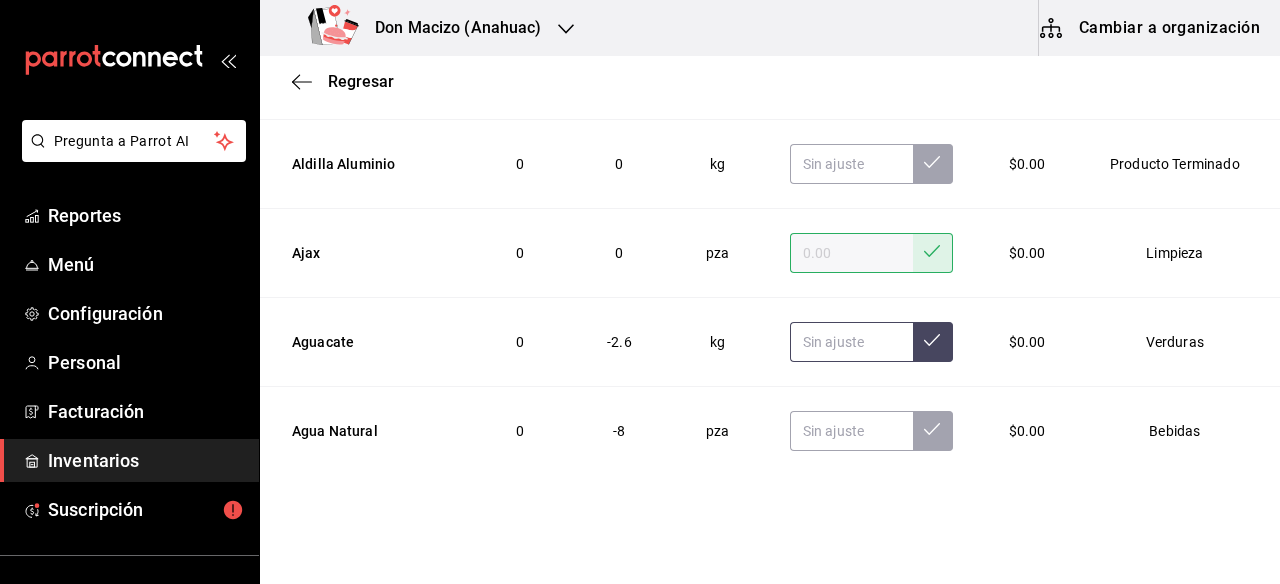 click at bounding box center [851, 342] 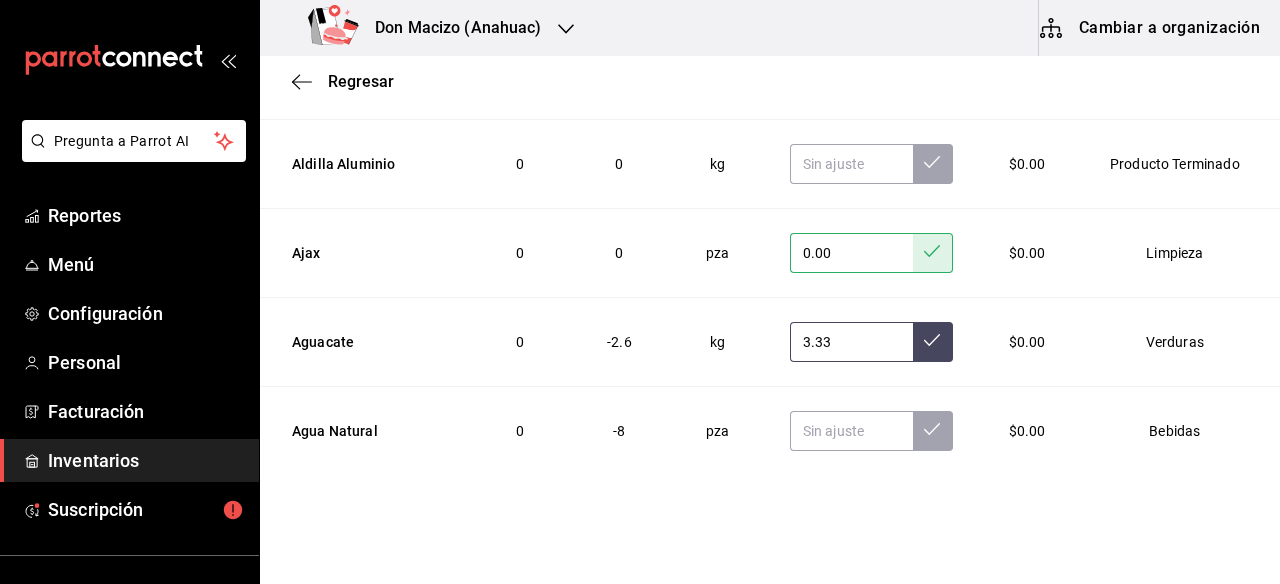 type on "3.33" 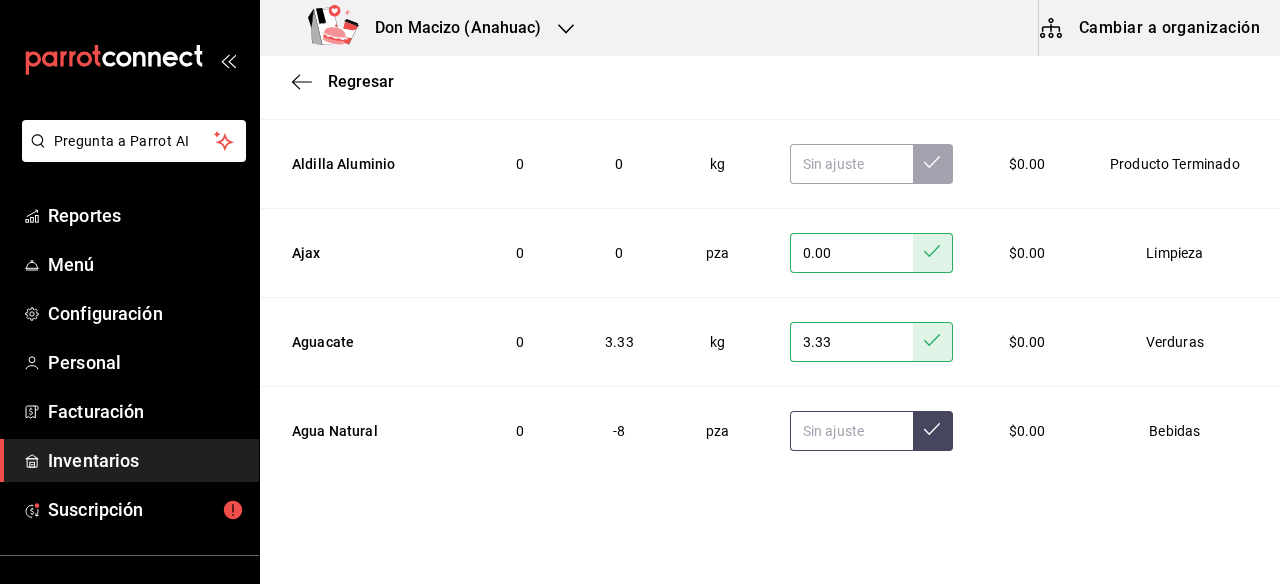 click at bounding box center [851, 431] 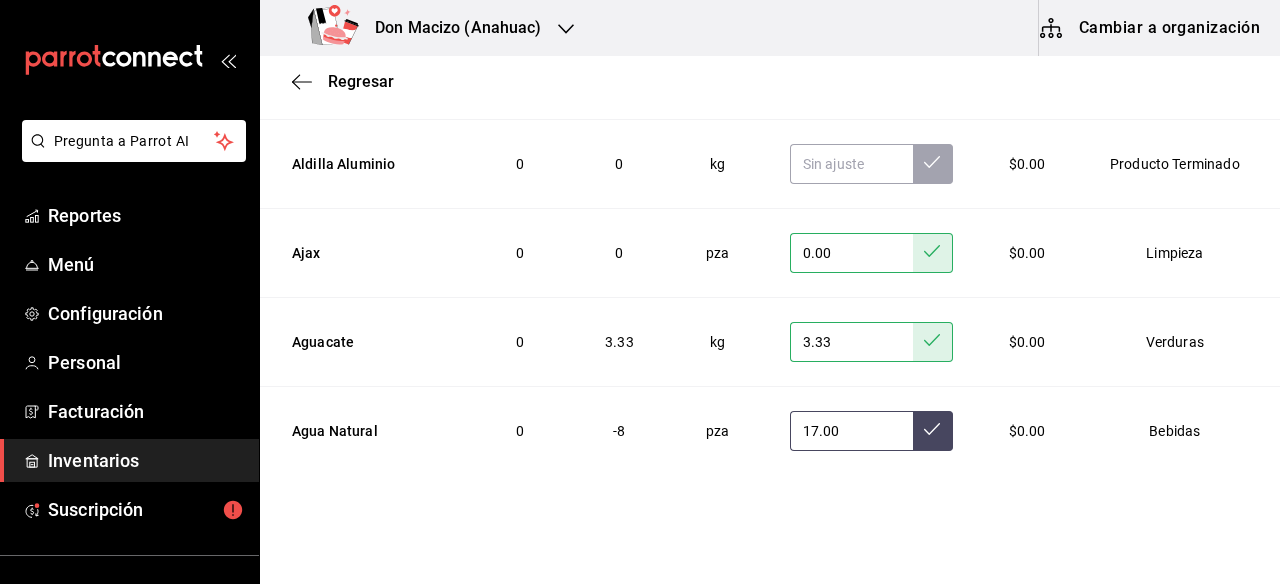 type on "17.00" 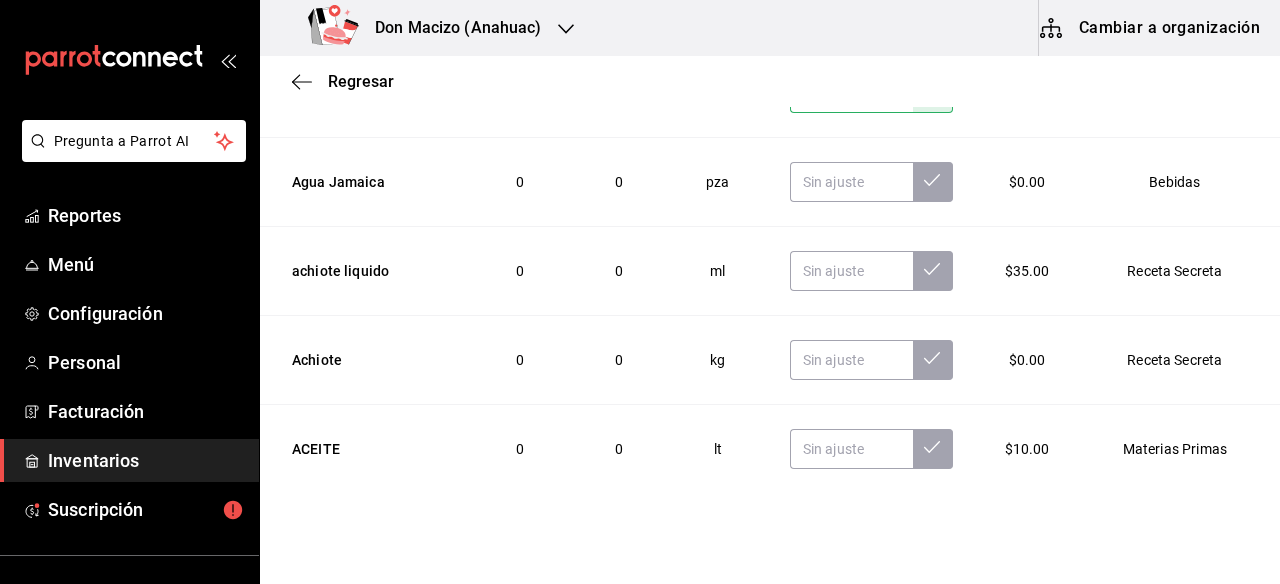 scroll, scrollTop: 21419, scrollLeft: 0, axis: vertical 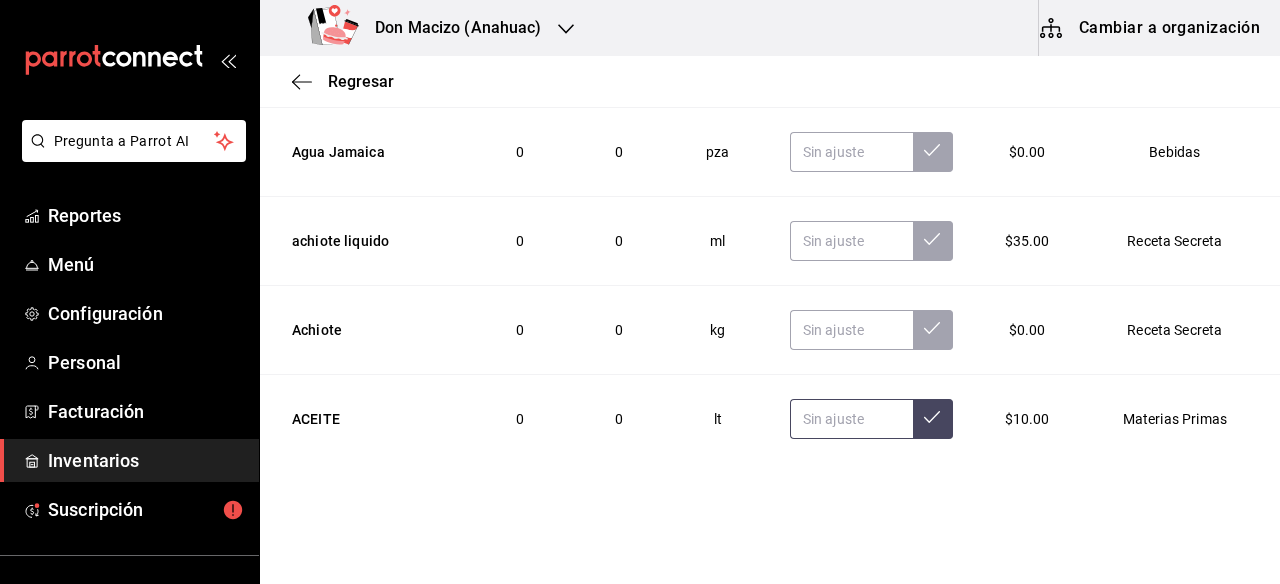 click at bounding box center [851, 419] 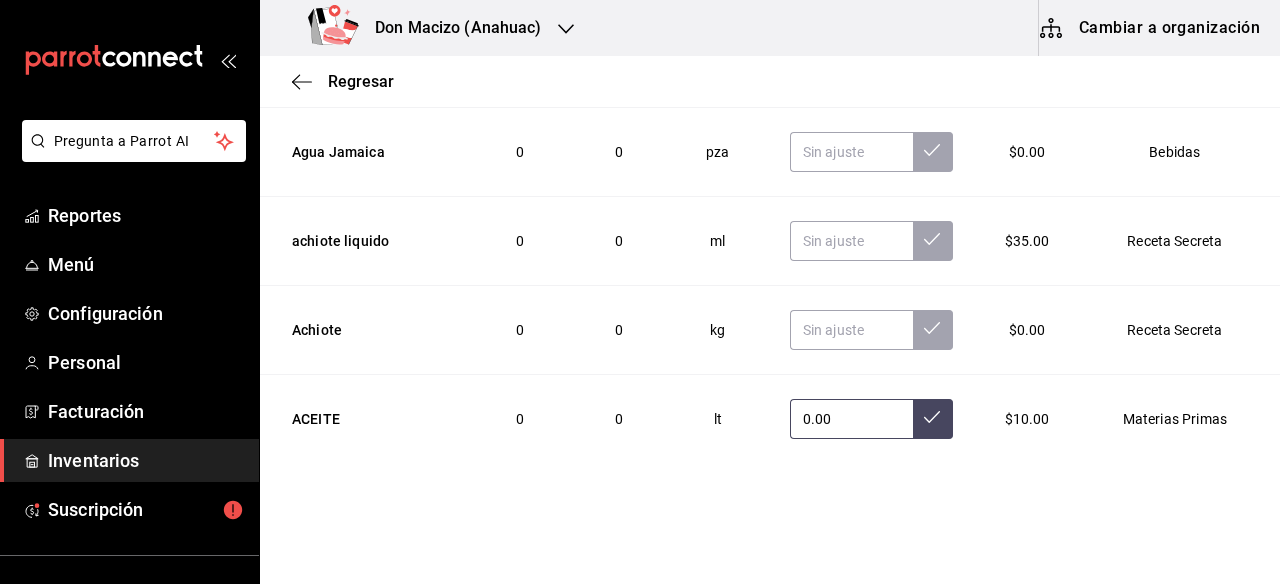 type on "0.00" 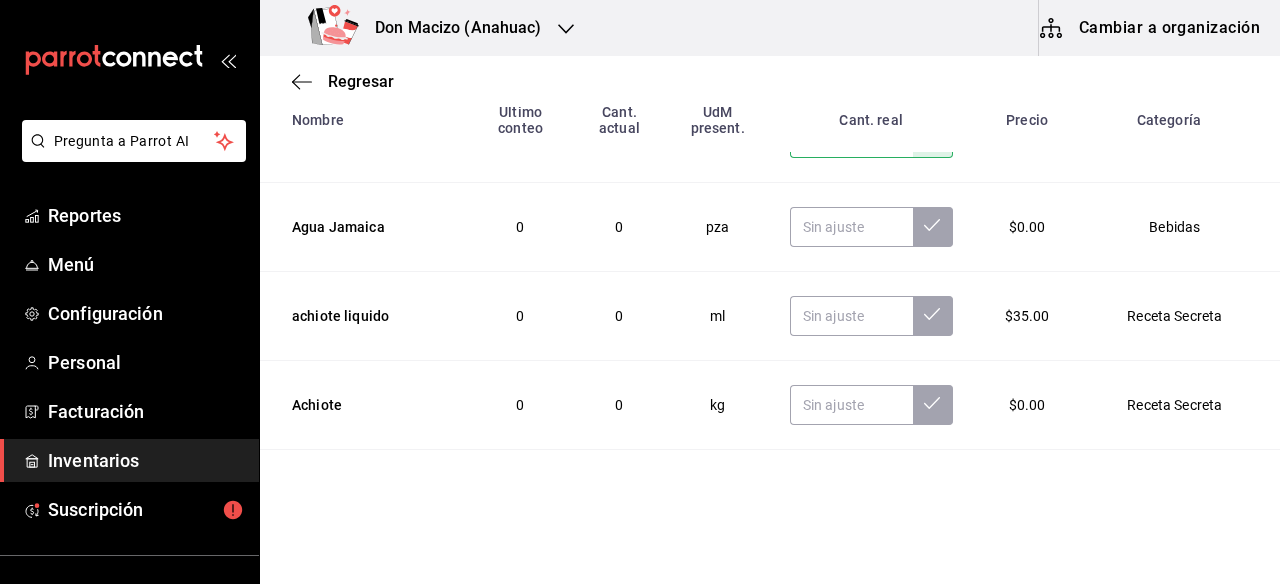 scroll, scrollTop: 331, scrollLeft: 0, axis: vertical 